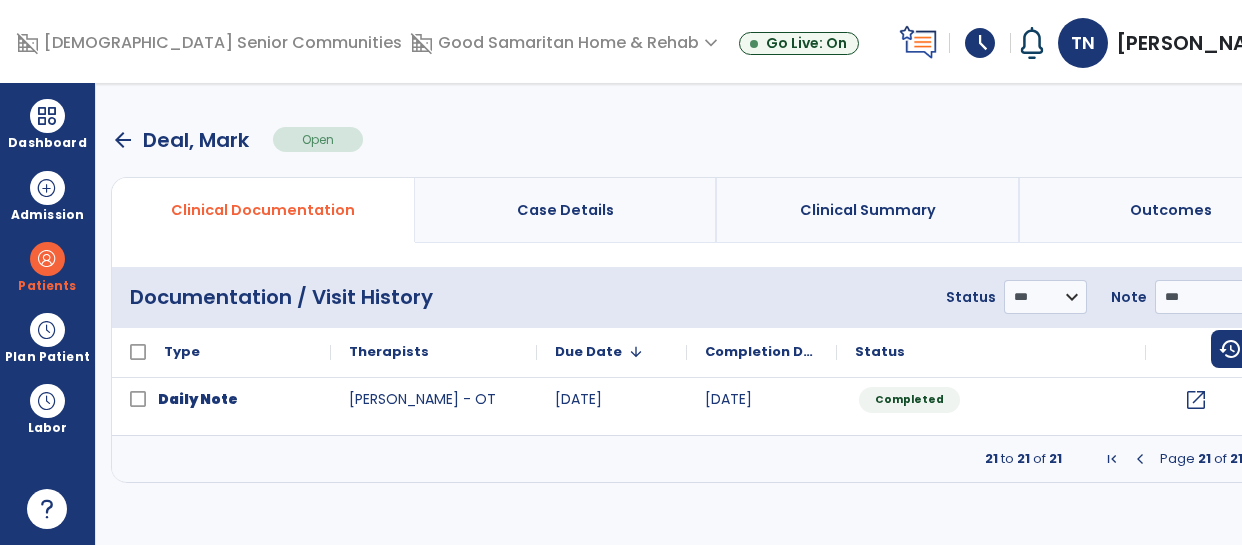 scroll, scrollTop: 0, scrollLeft: 0, axis: both 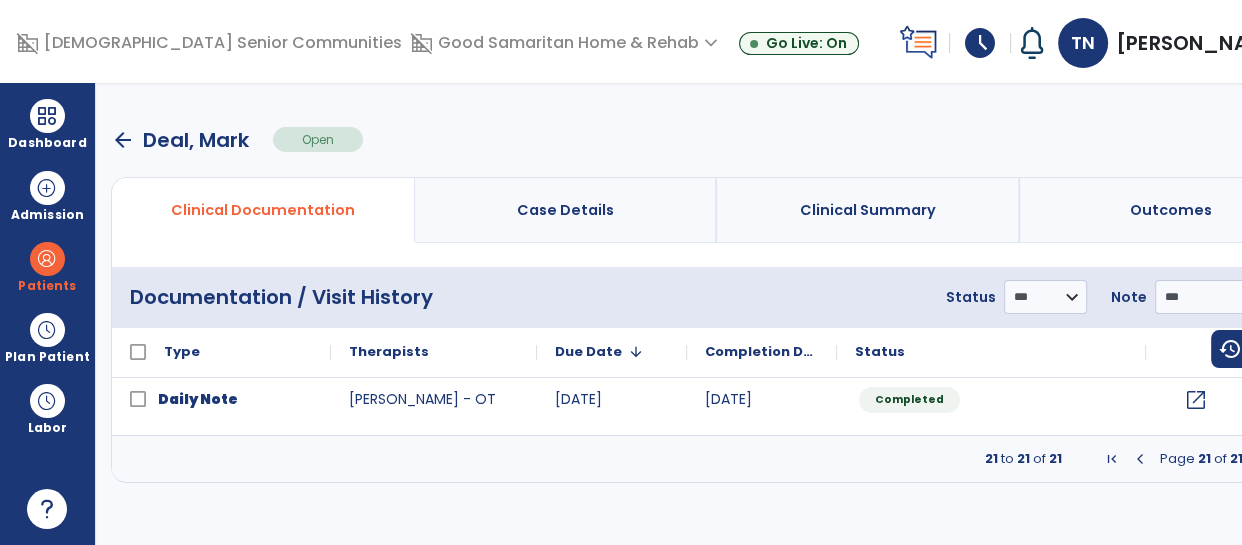 click at bounding box center [1291, 459] 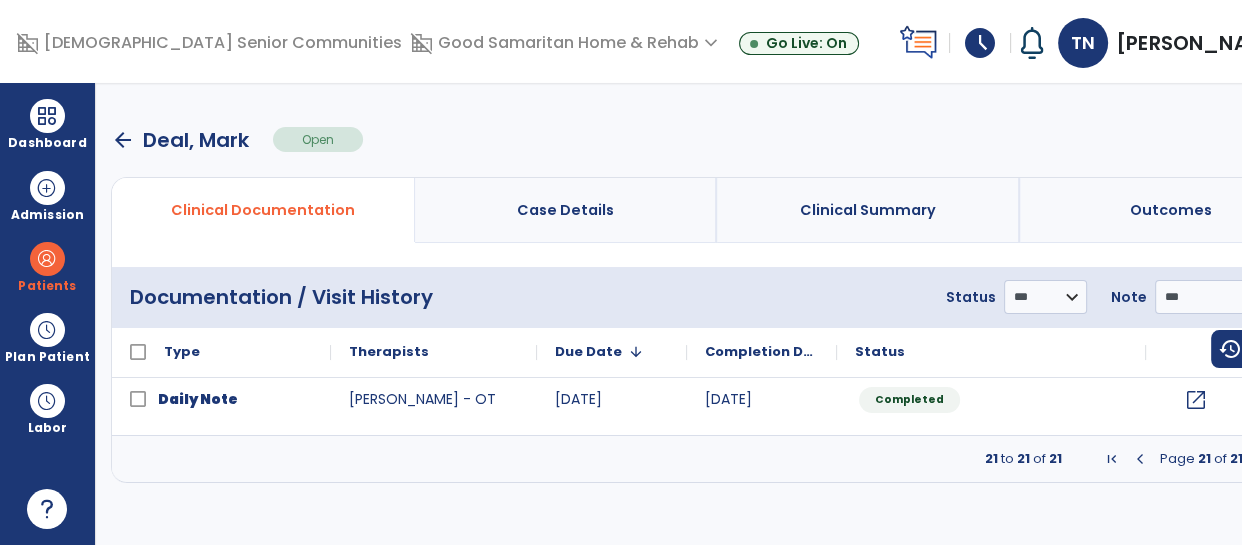 click at bounding box center [1112, 459] 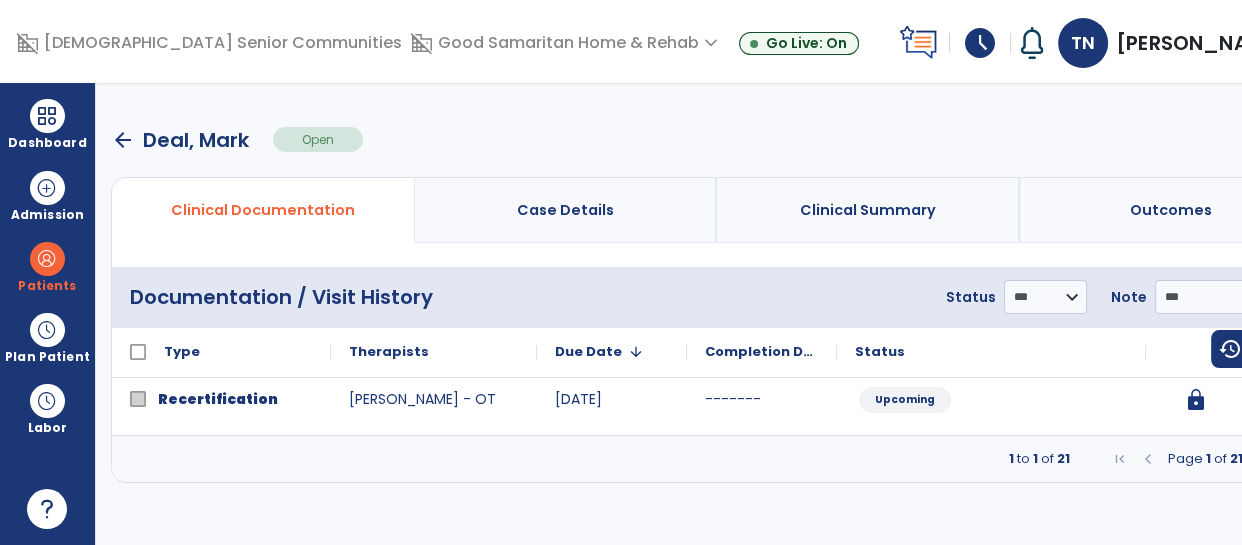 click at bounding box center [1263, 459] 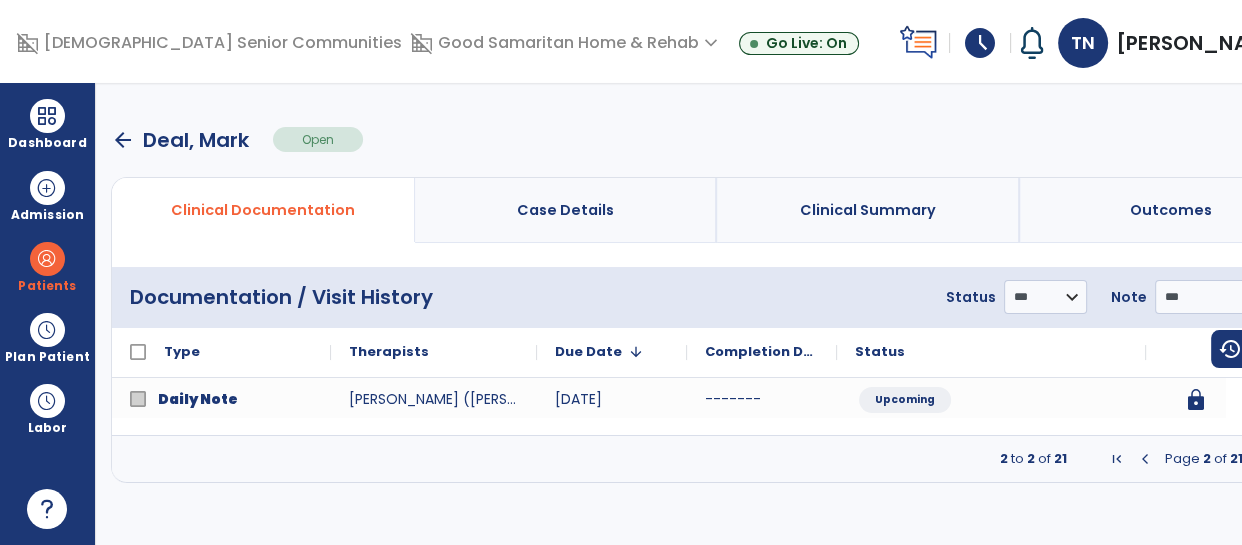 click at bounding box center [1263, 459] 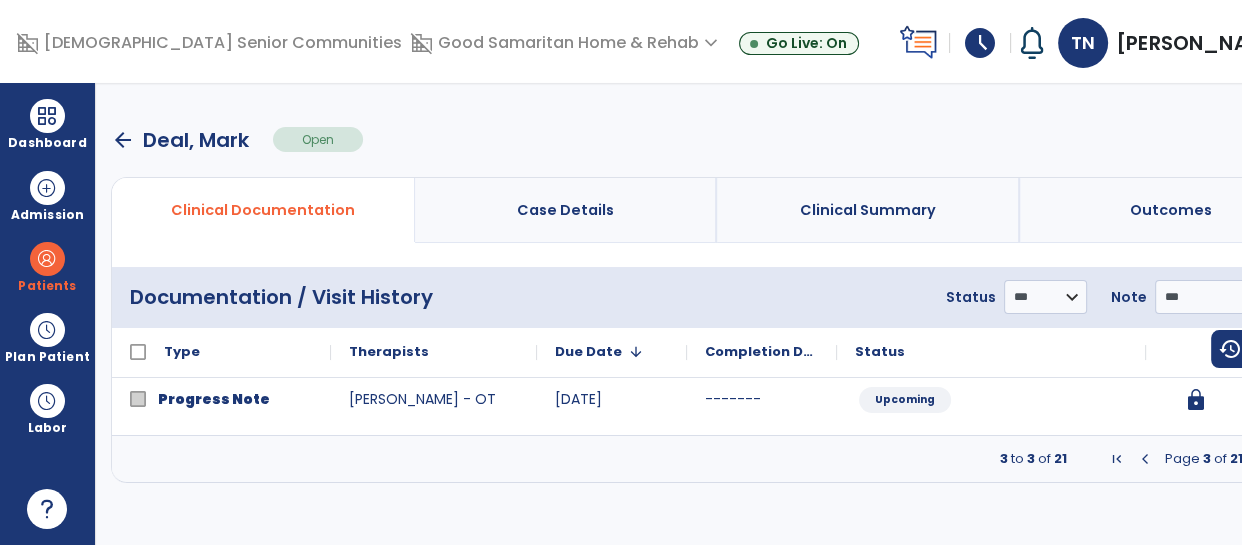 click at bounding box center (1263, 459) 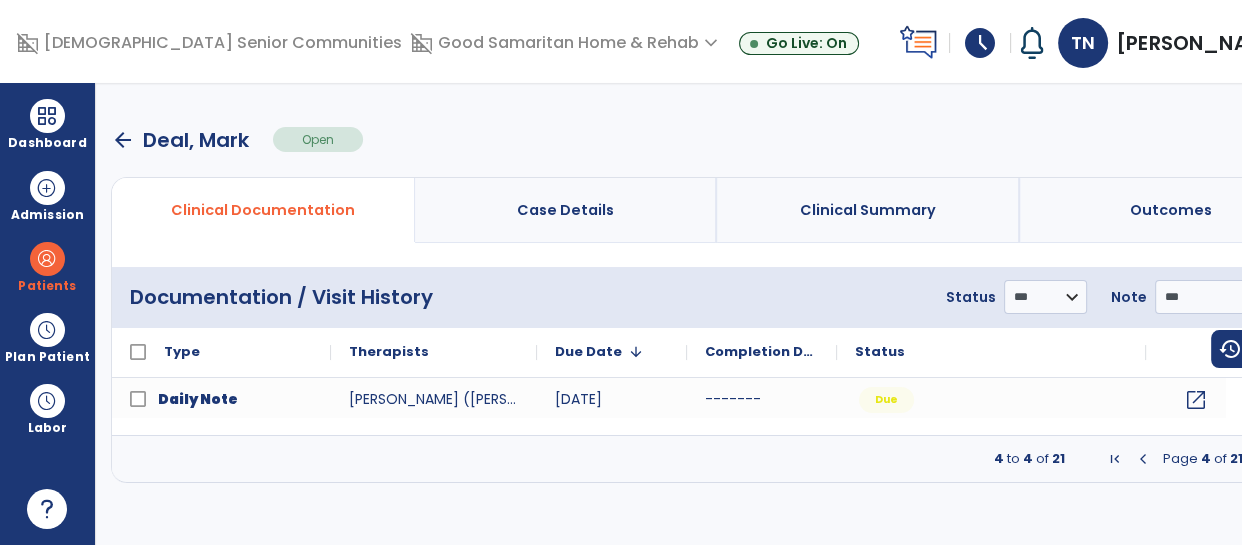 click at bounding box center [1263, 459] 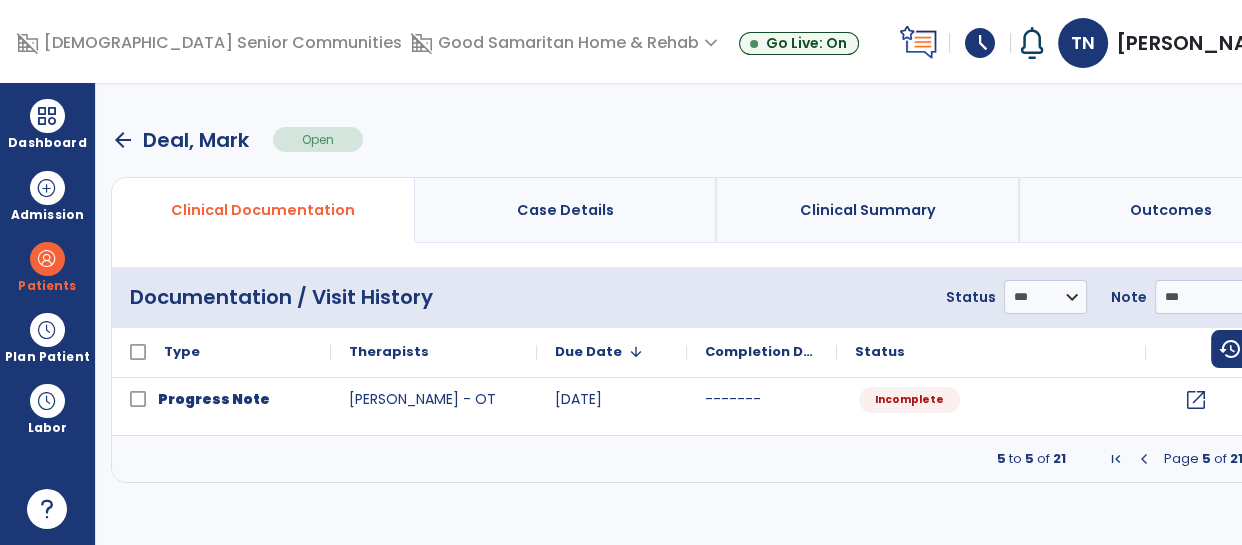 click at bounding box center [1263, 459] 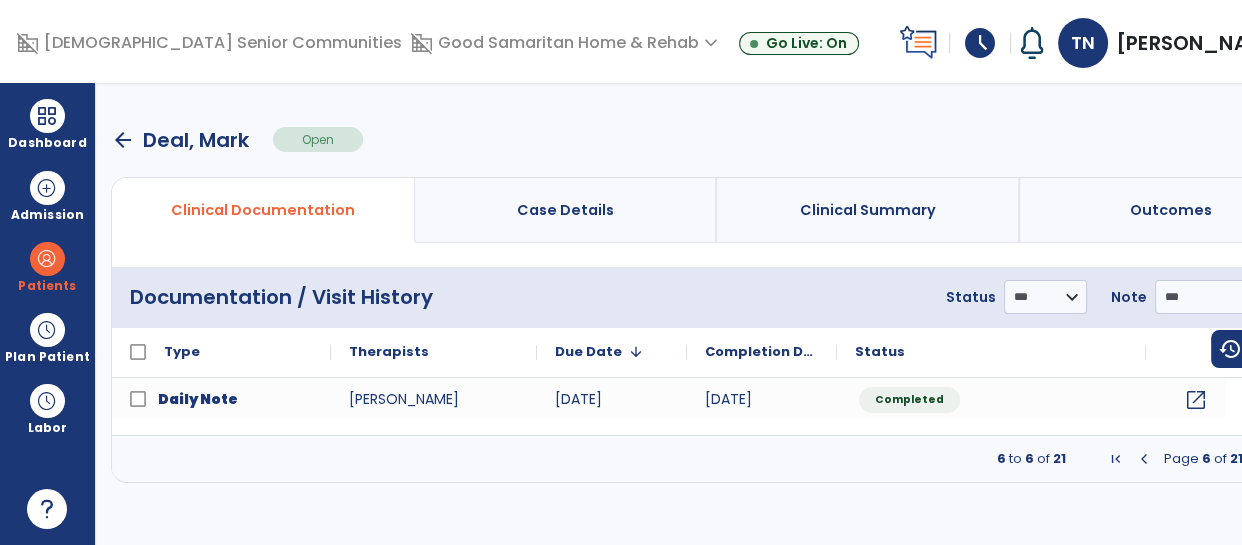 click at bounding box center (1291, 459) 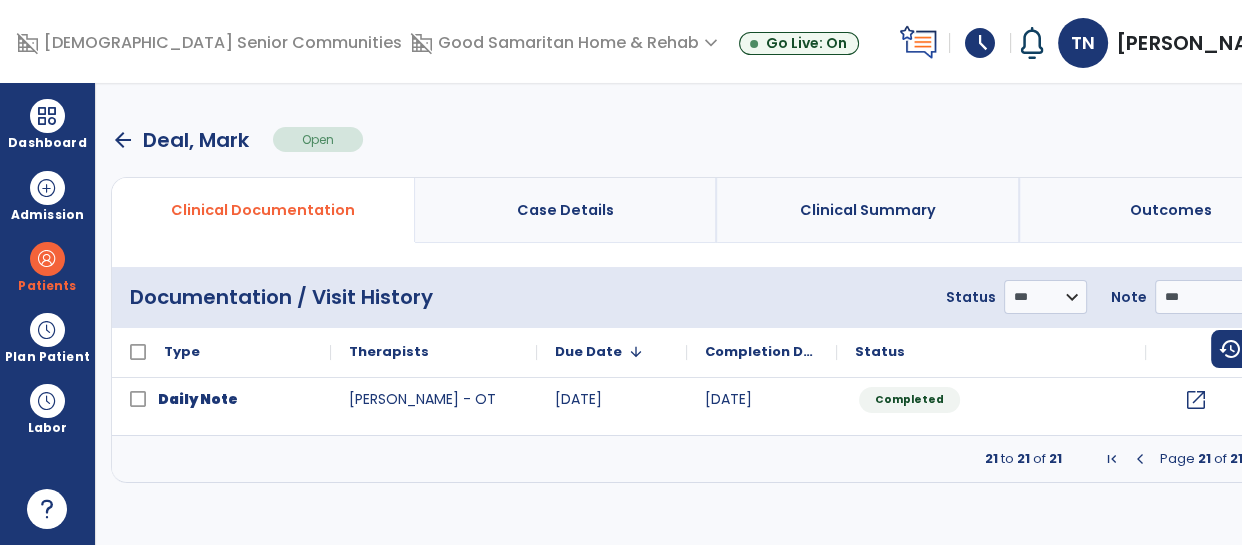 click at bounding box center (1112, 459) 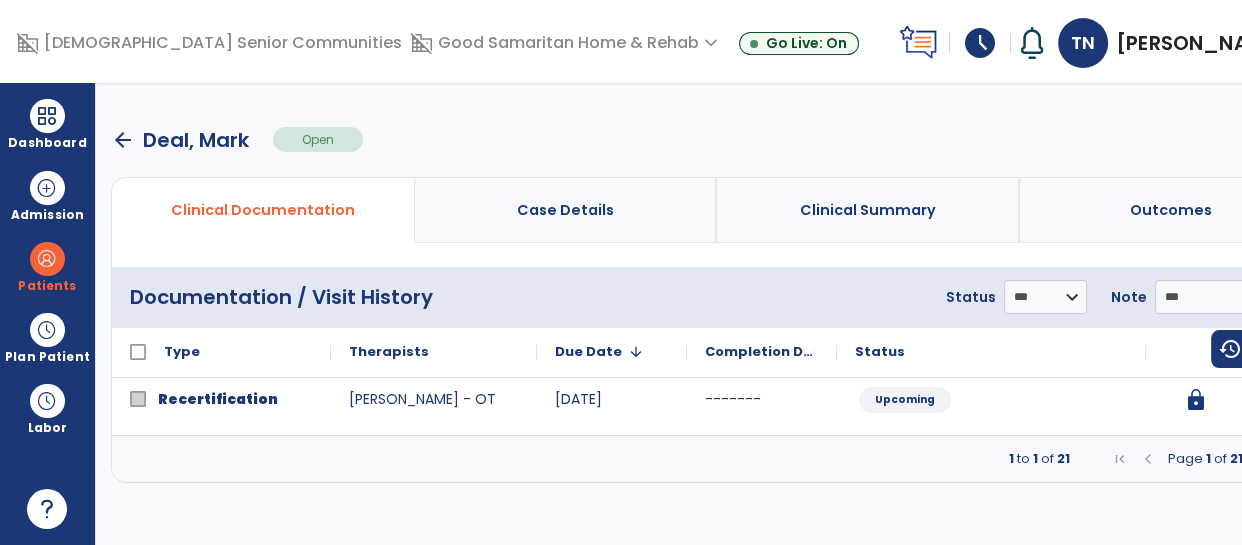 click at bounding box center (1263, 459) 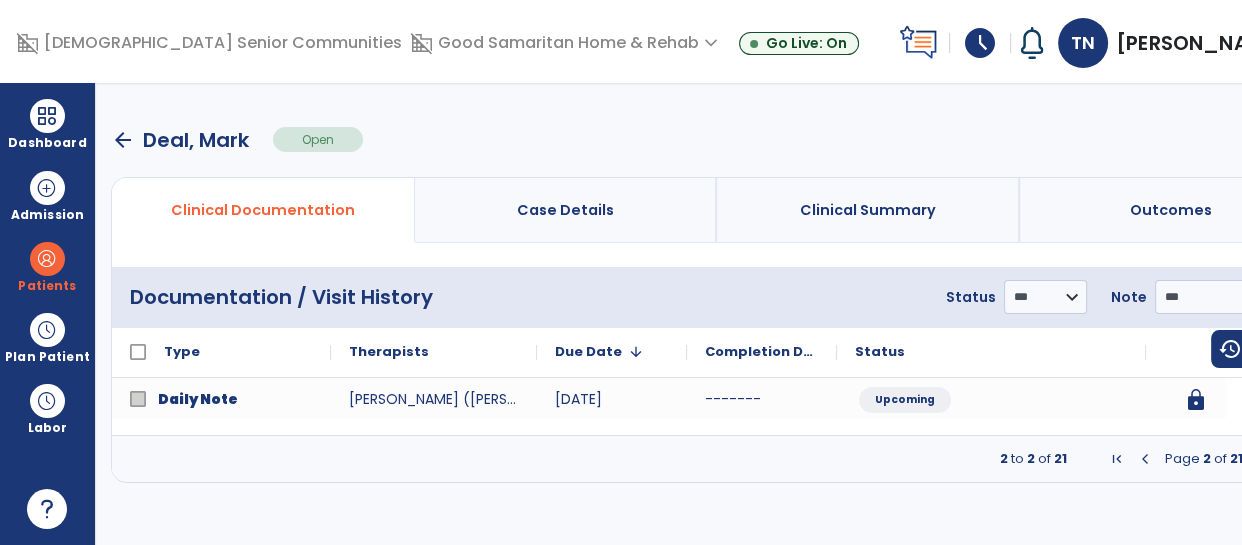 click at bounding box center [1263, 459] 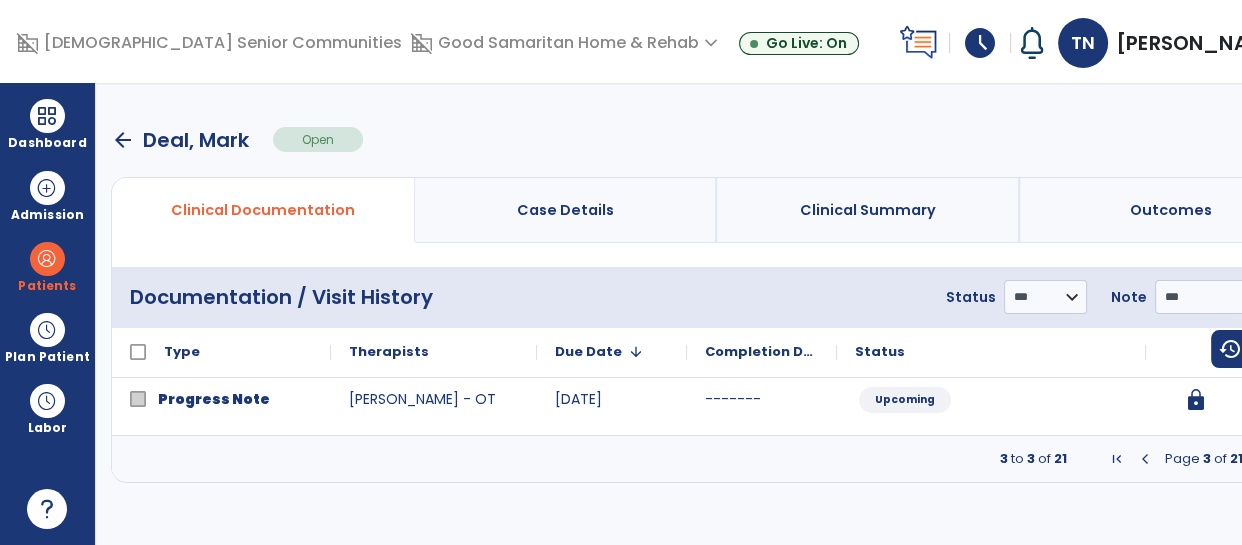 click at bounding box center [1263, 459] 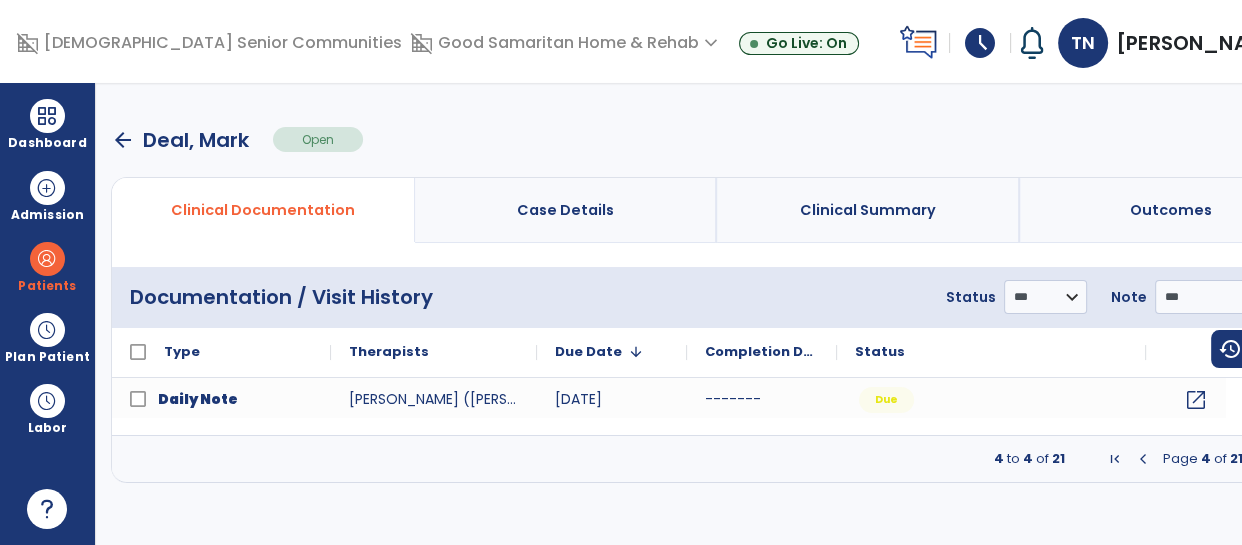 click at bounding box center (1263, 459) 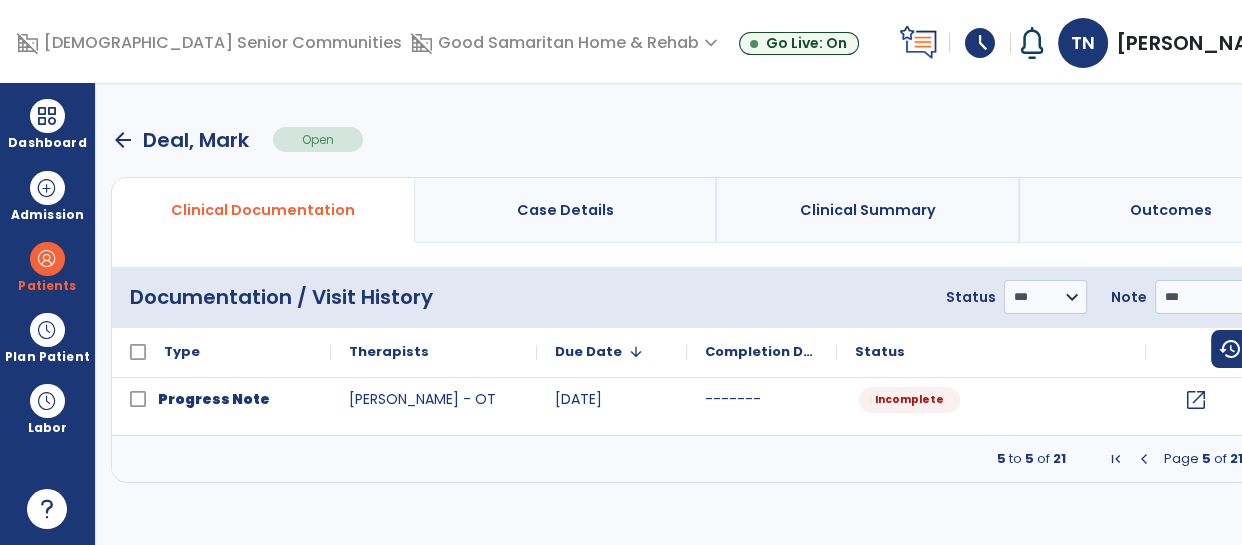 click at bounding box center (1263, 459) 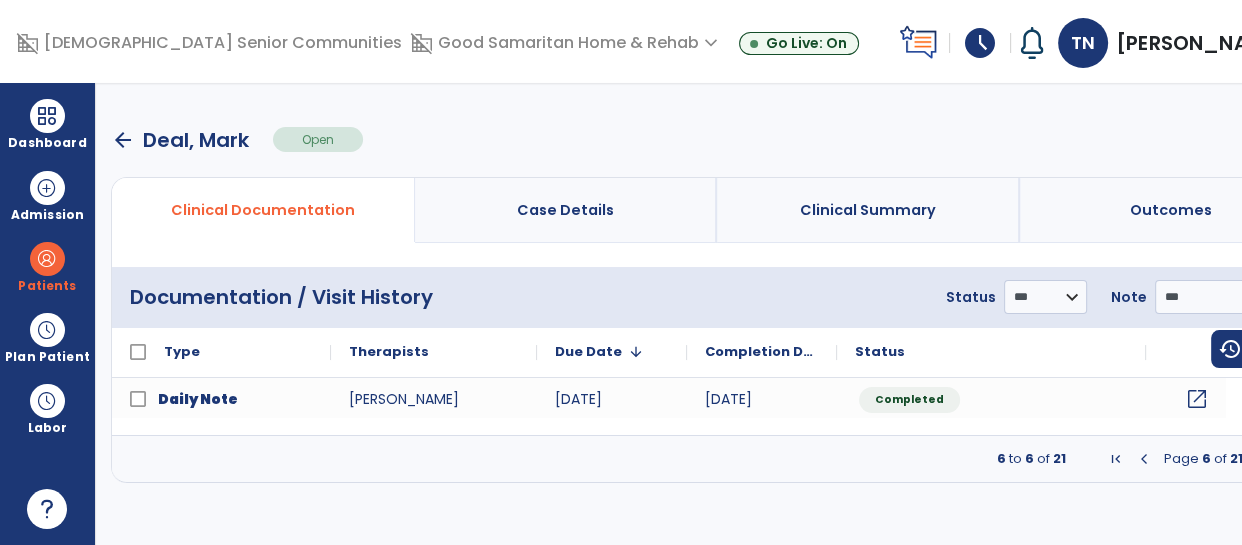 click on "open_in_new" 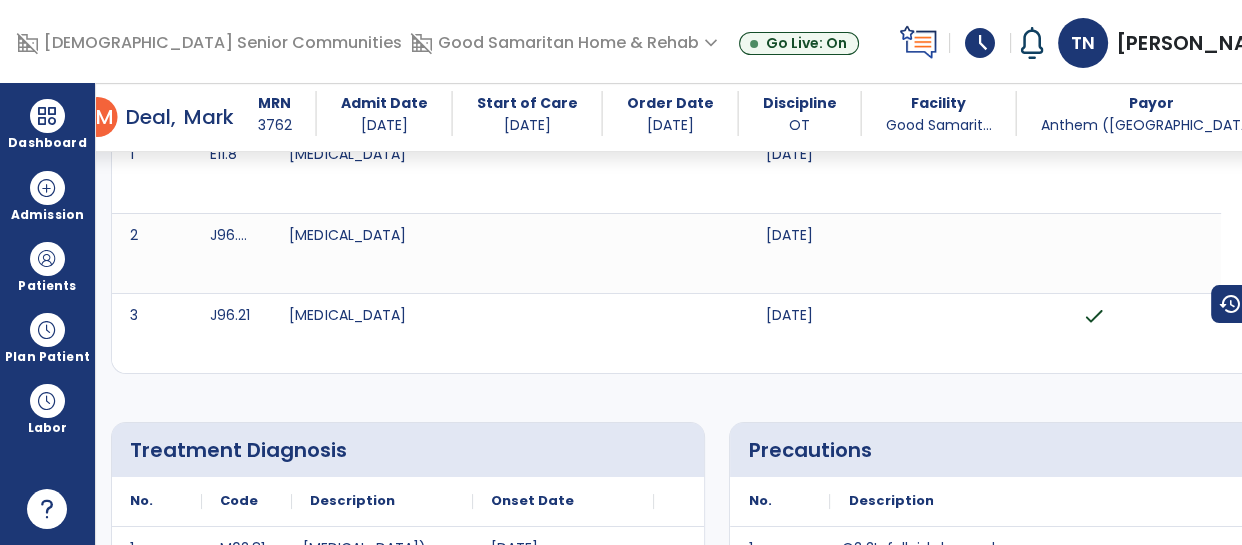 scroll, scrollTop: 0, scrollLeft: 0, axis: both 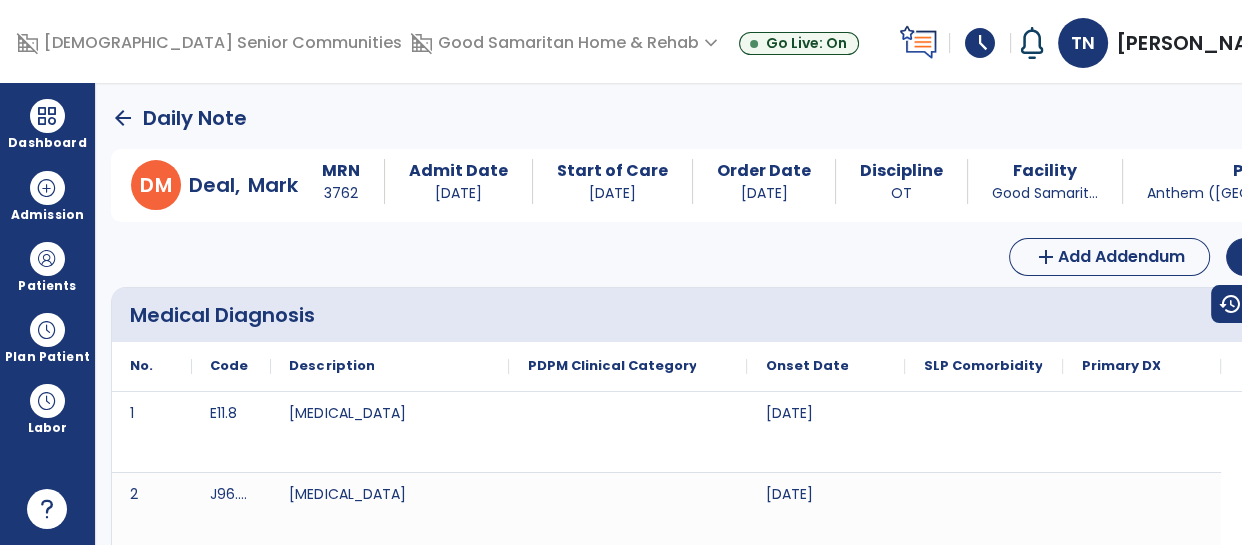 click on "arrow_back" 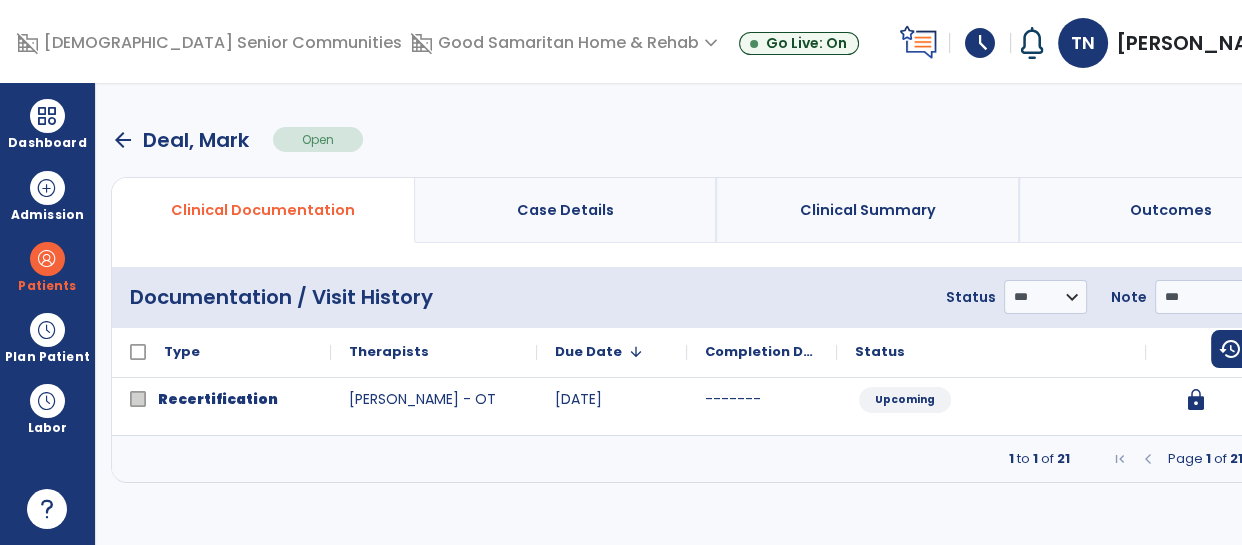 click at bounding box center (1263, 459) 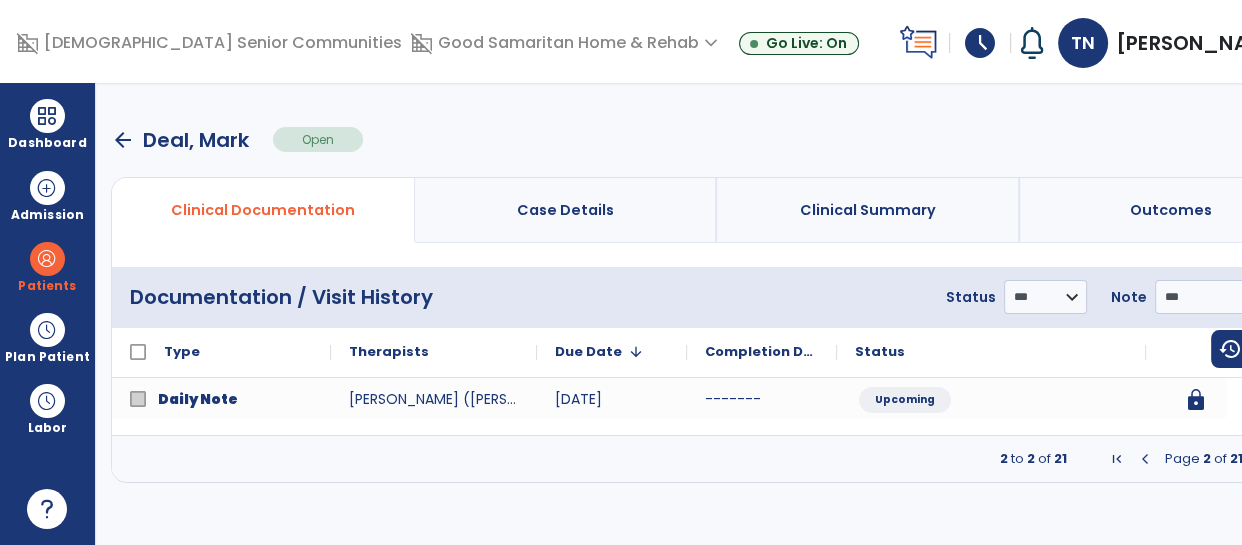 click at bounding box center (1263, 459) 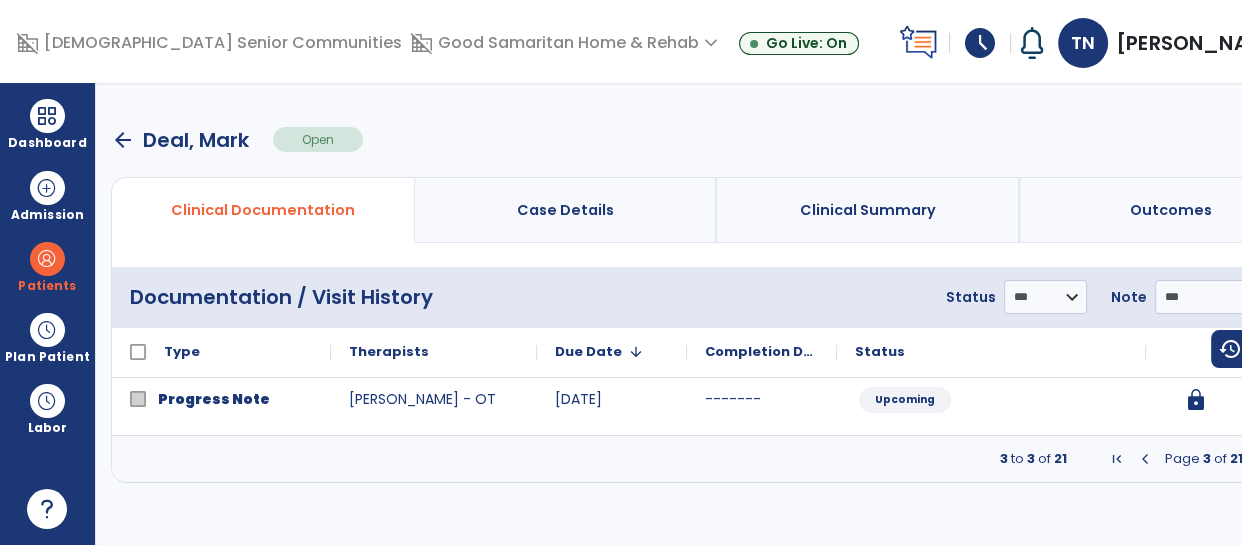 click at bounding box center (1263, 459) 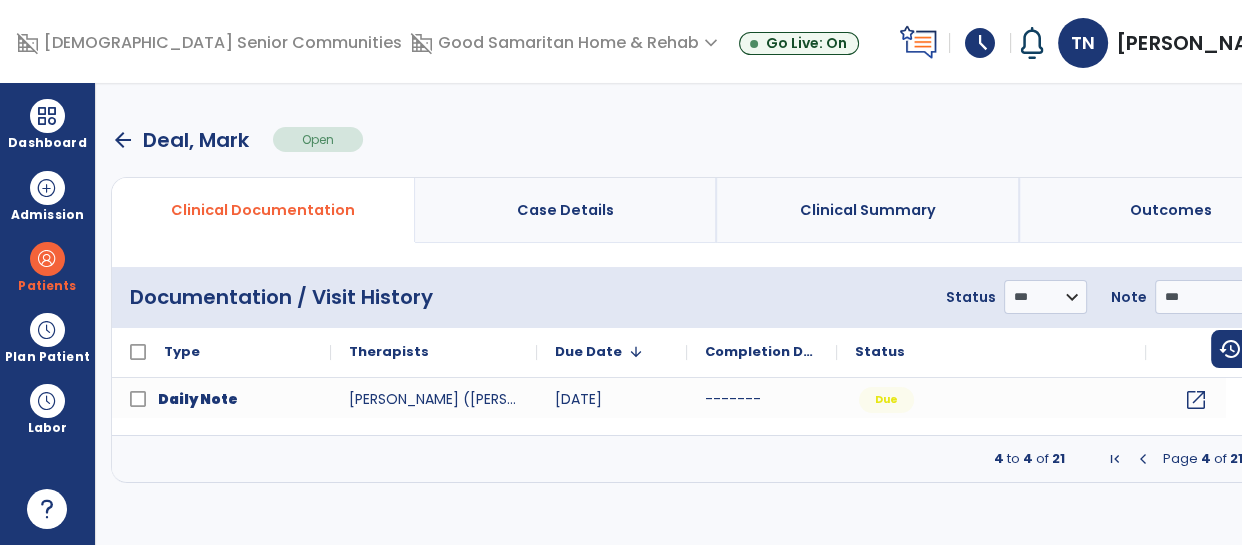 click at bounding box center (1263, 459) 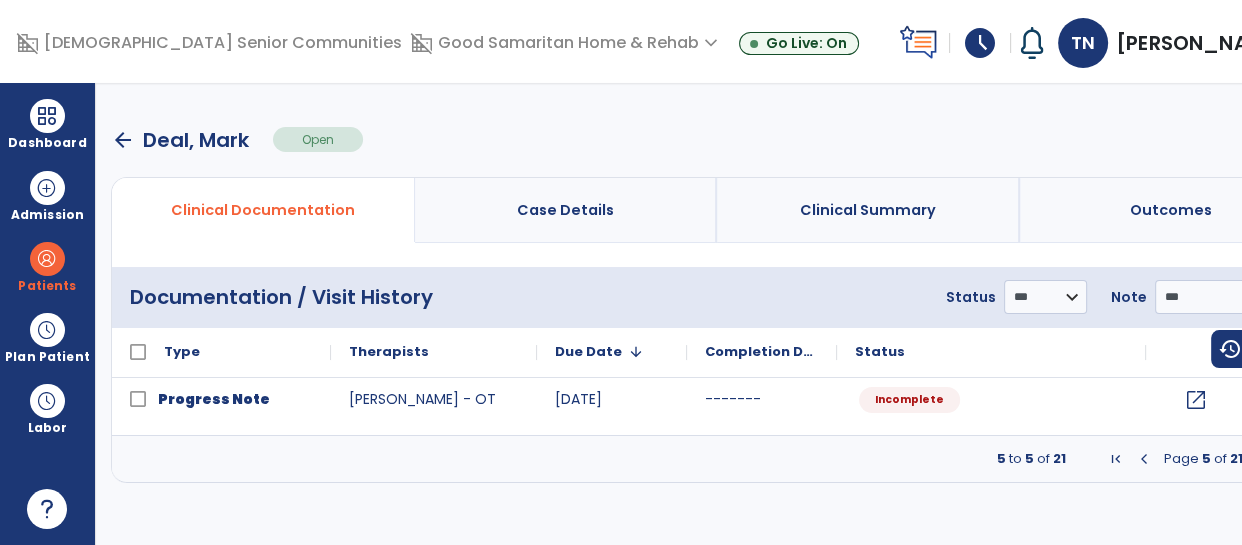click at bounding box center (1263, 459) 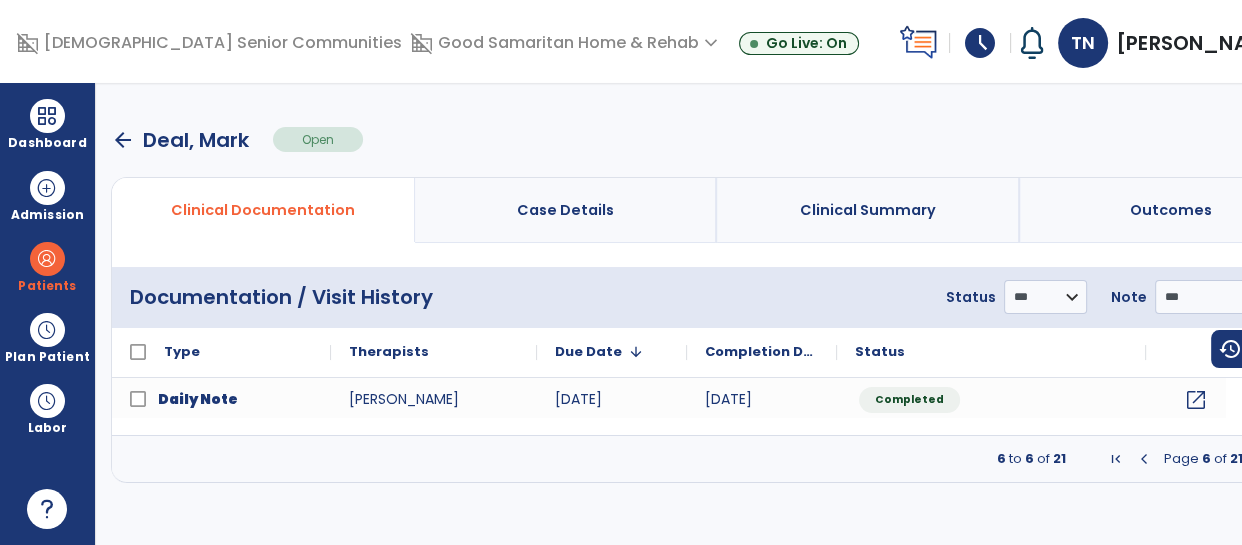 click at bounding box center (1263, 459) 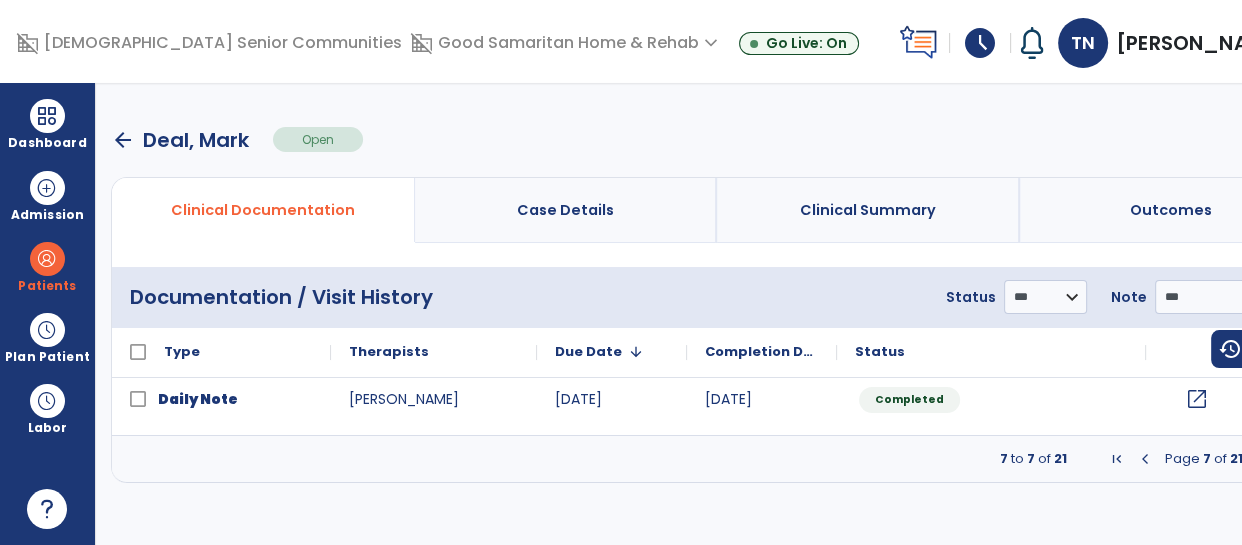 click on "open_in_new" 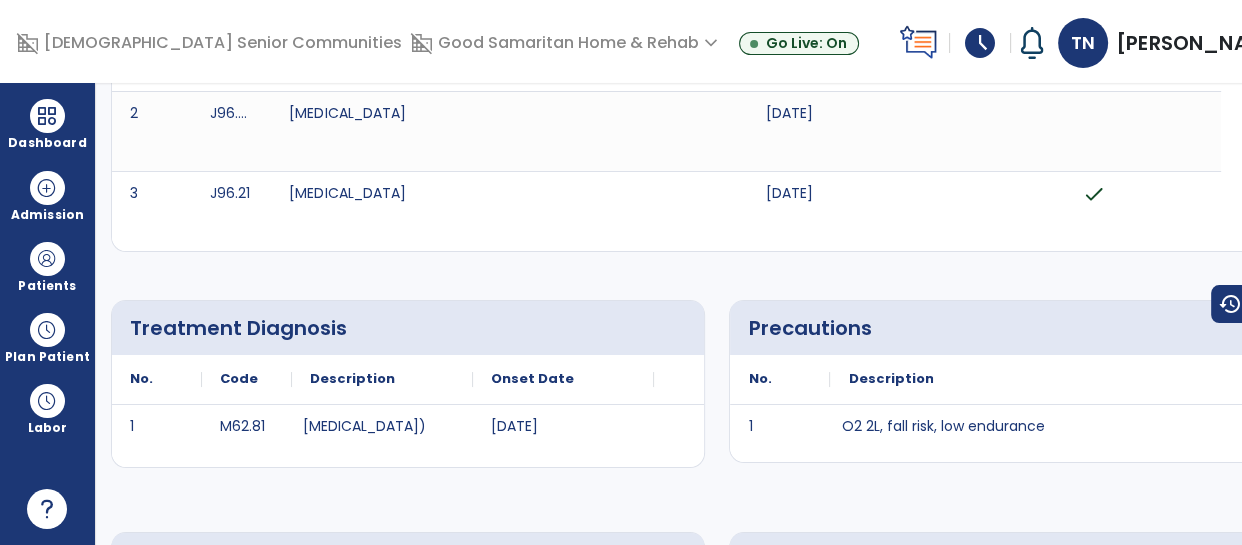 scroll, scrollTop: 0, scrollLeft: 0, axis: both 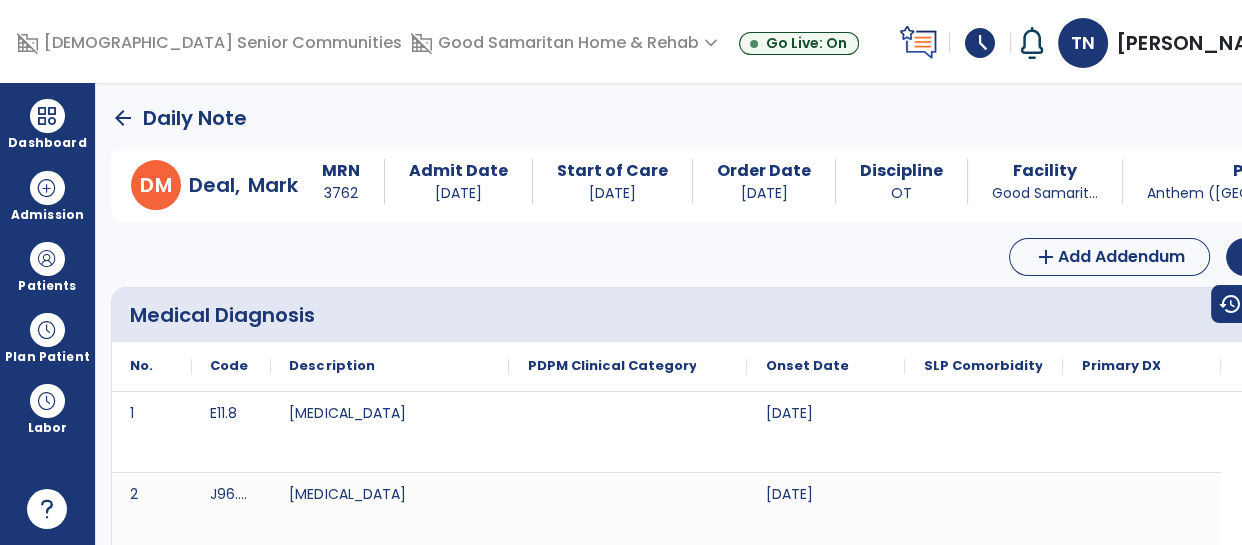 click on "arrow_back" 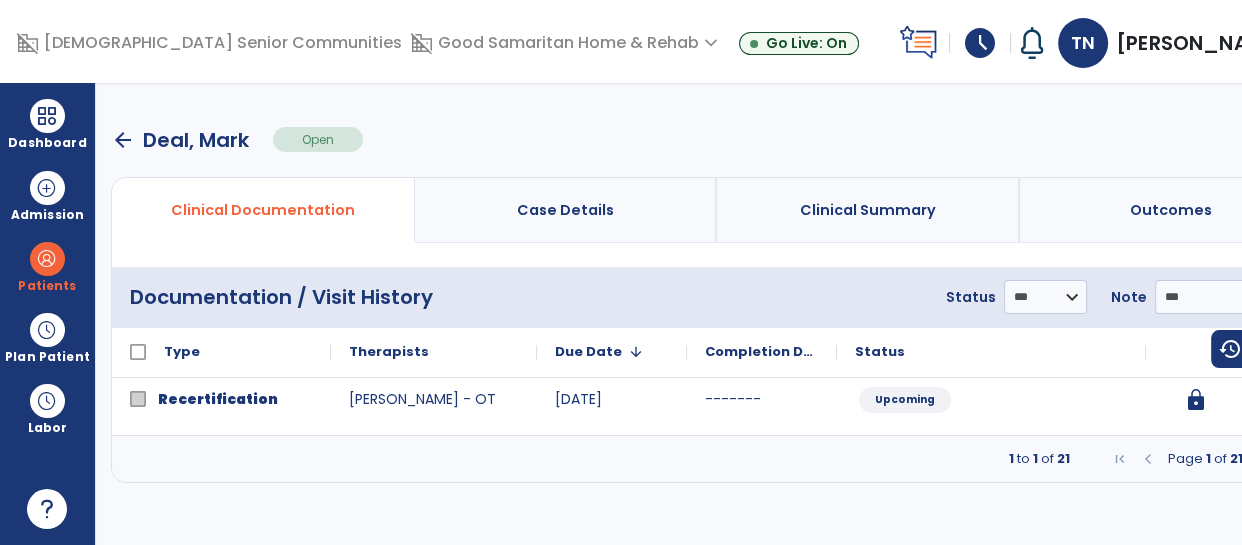 click on "**********" 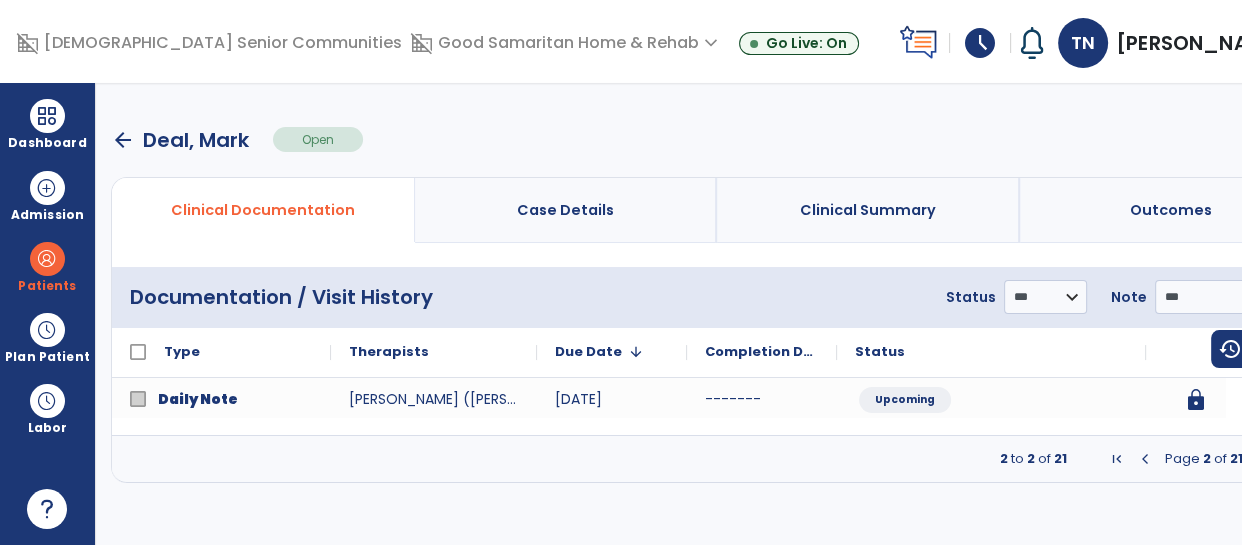 click at bounding box center (1263, 459) 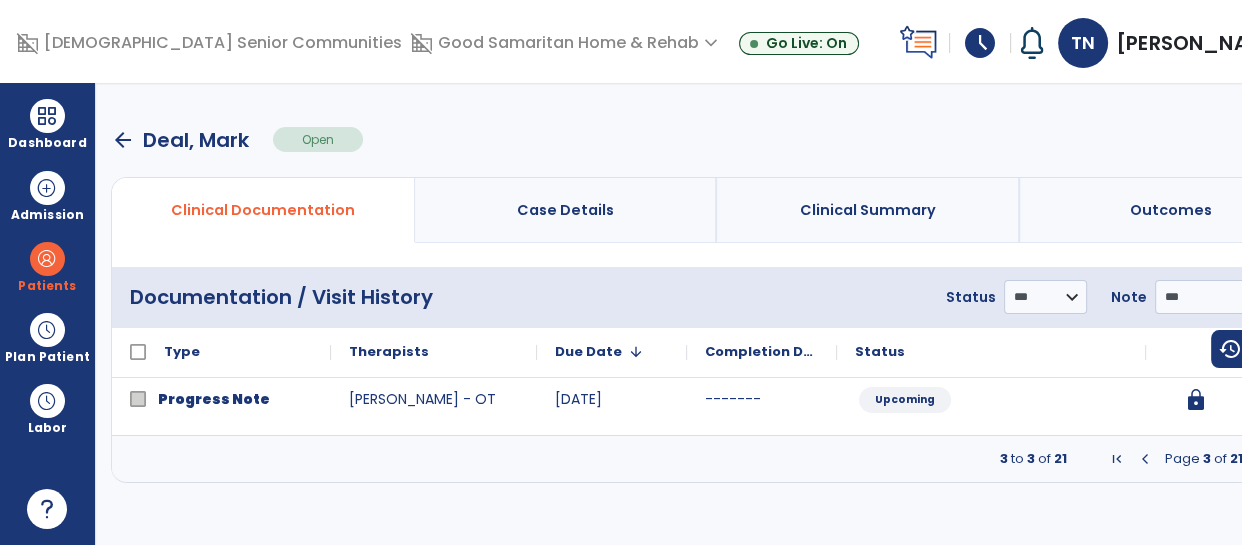 click at bounding box center (1263, 459) 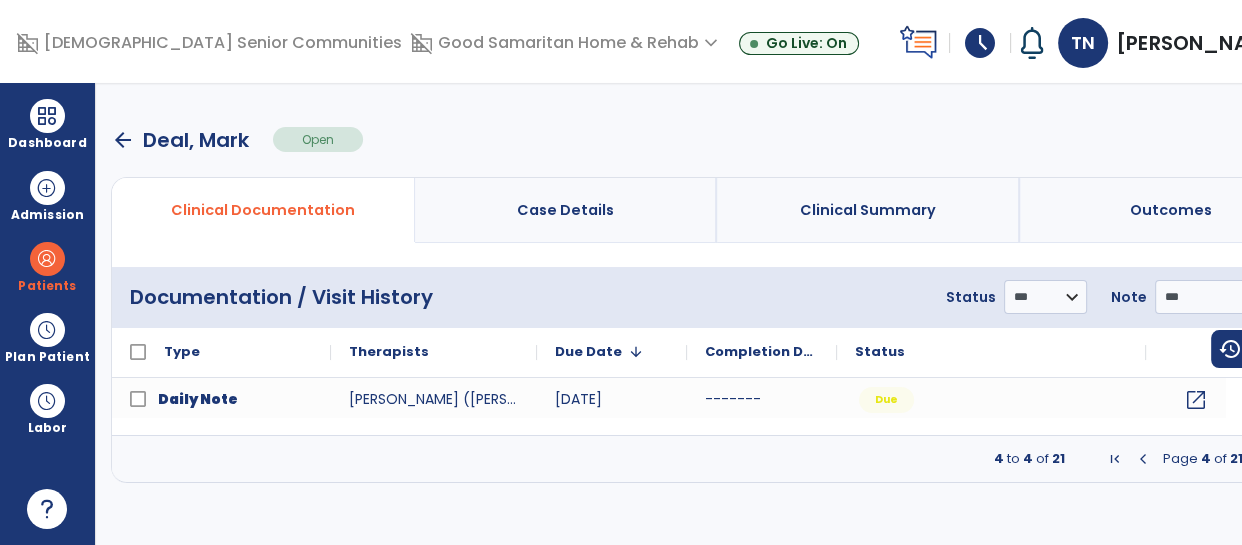 click at bounding box center [1263, 459] 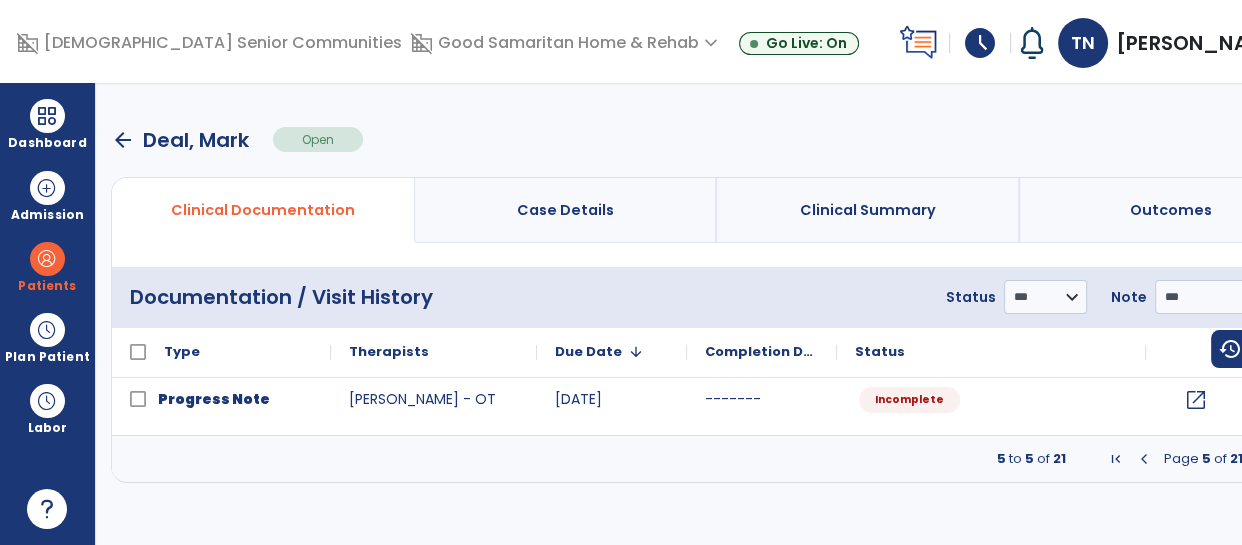 click at bounding box center (1263, 459) 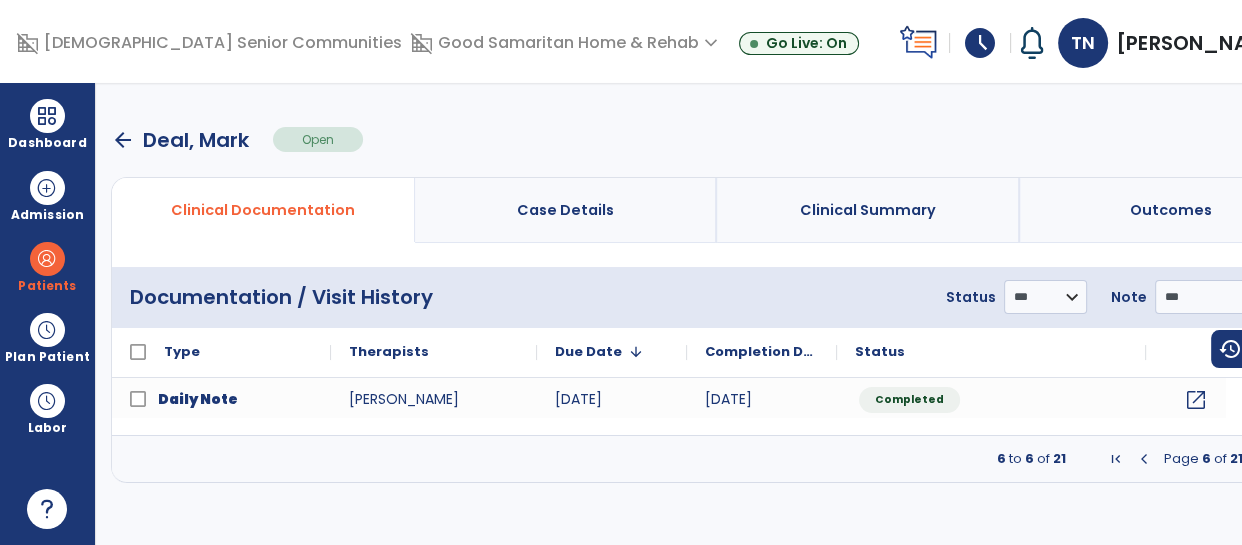 click at bounding box center (1263, 459) 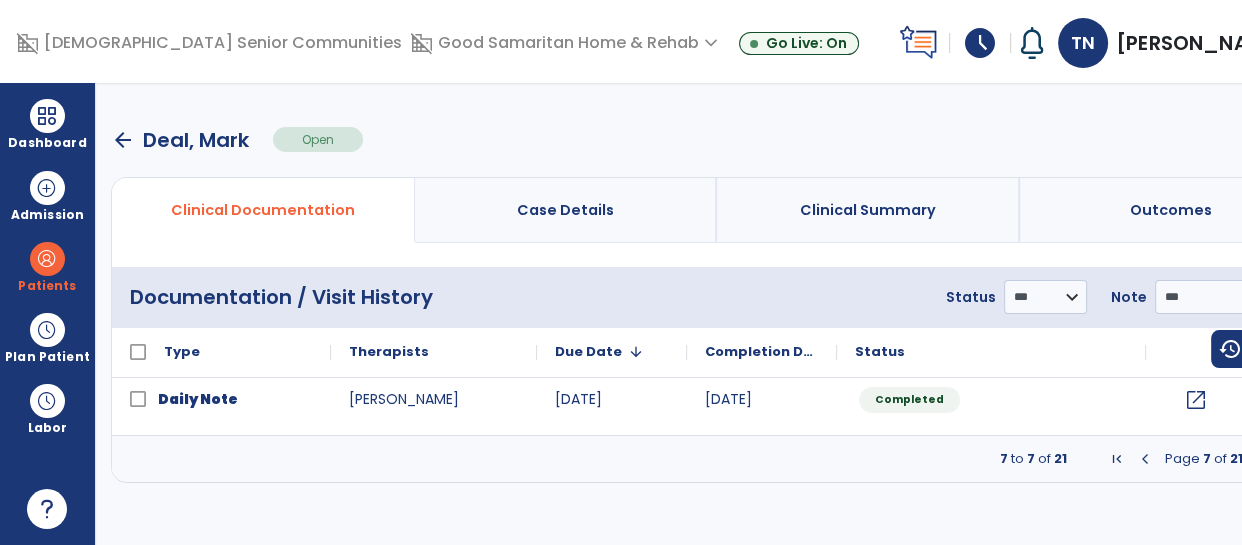 click at bounding box center (1263, 459) 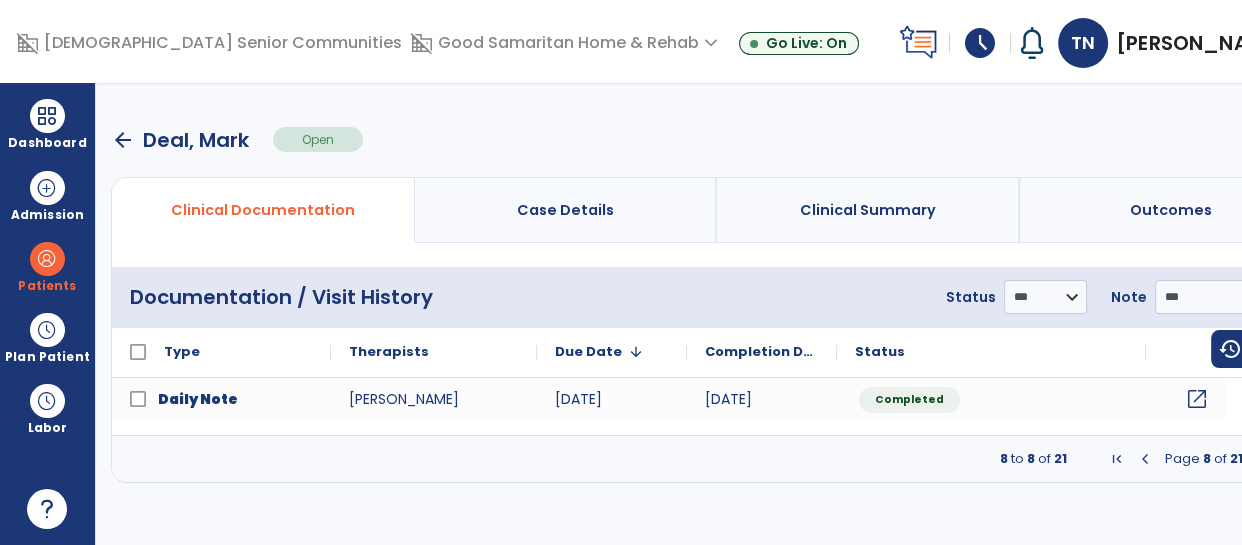 click on "open_in_new" 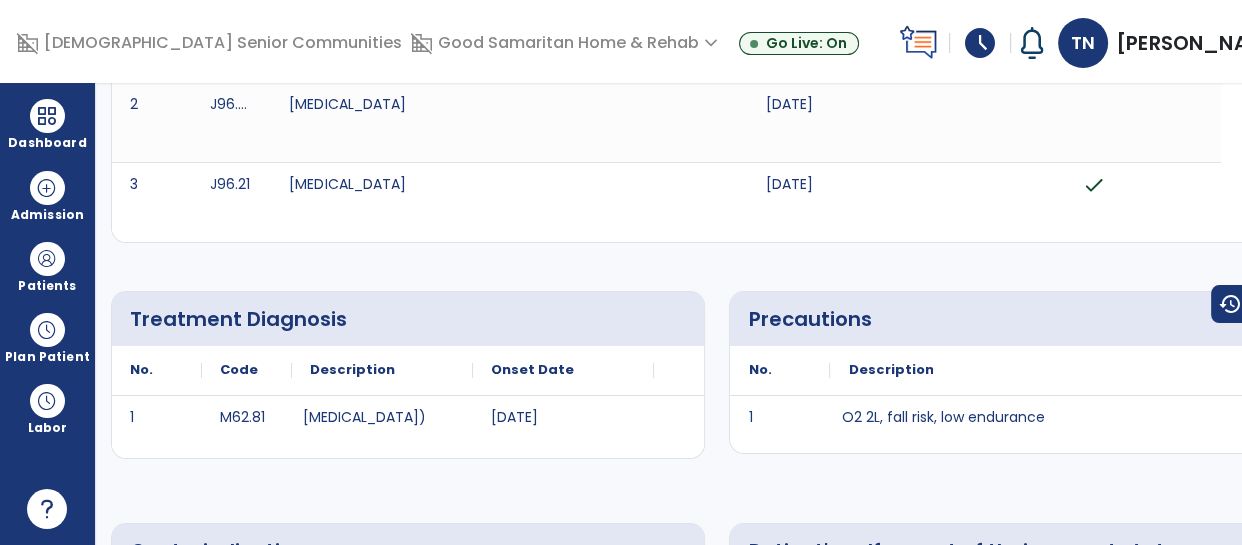 scroll, scrollTop: 0, scrollLeft: 0, axis: both 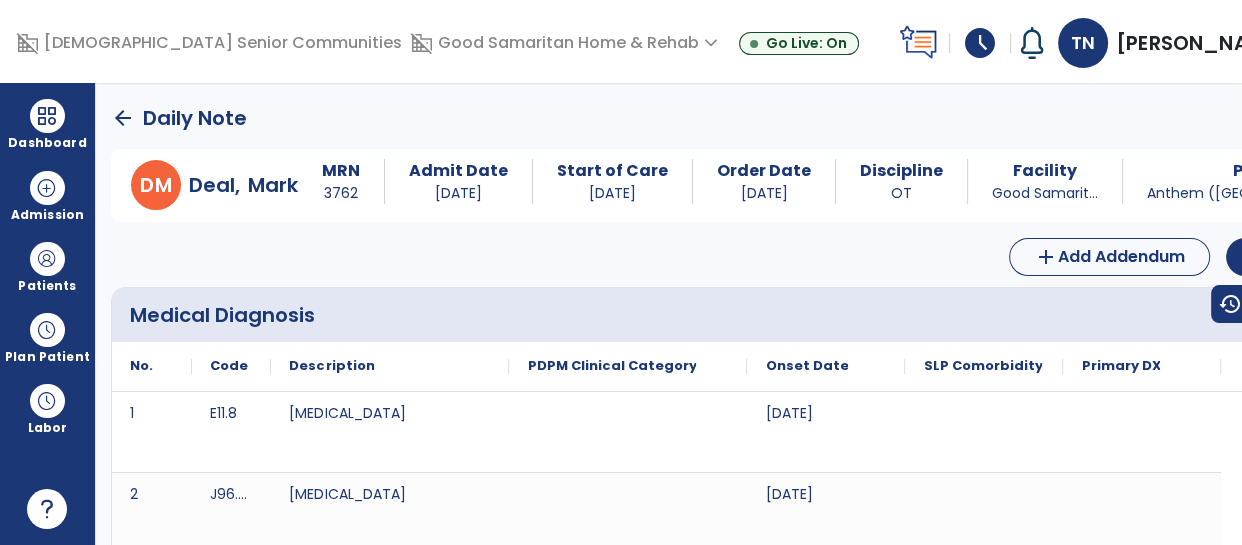 click on "arrow_back" 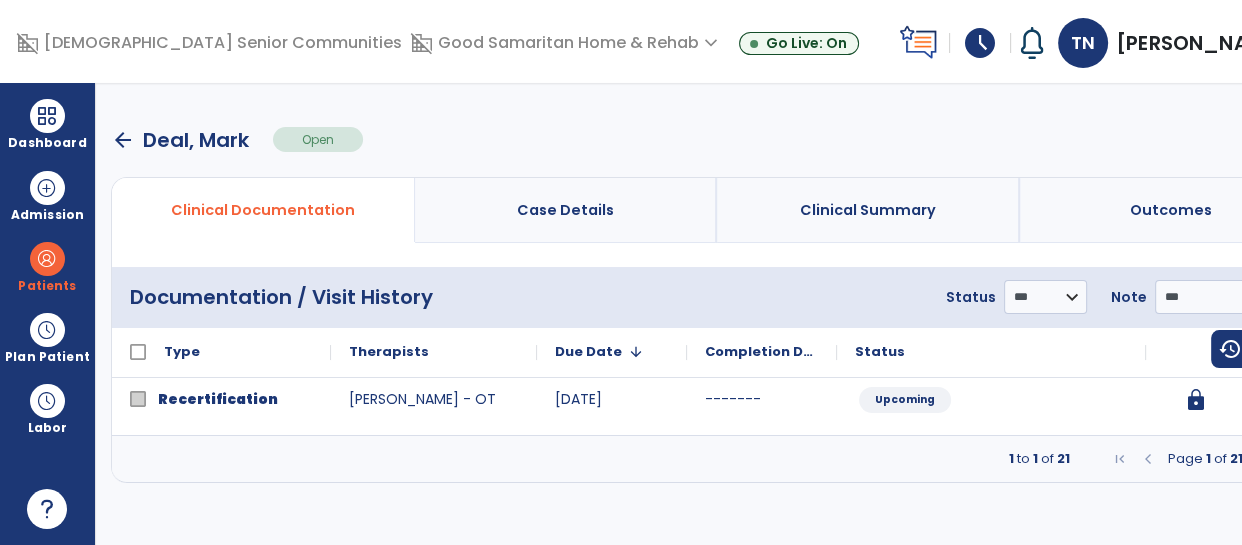 click at bounding box center (1263, 459) 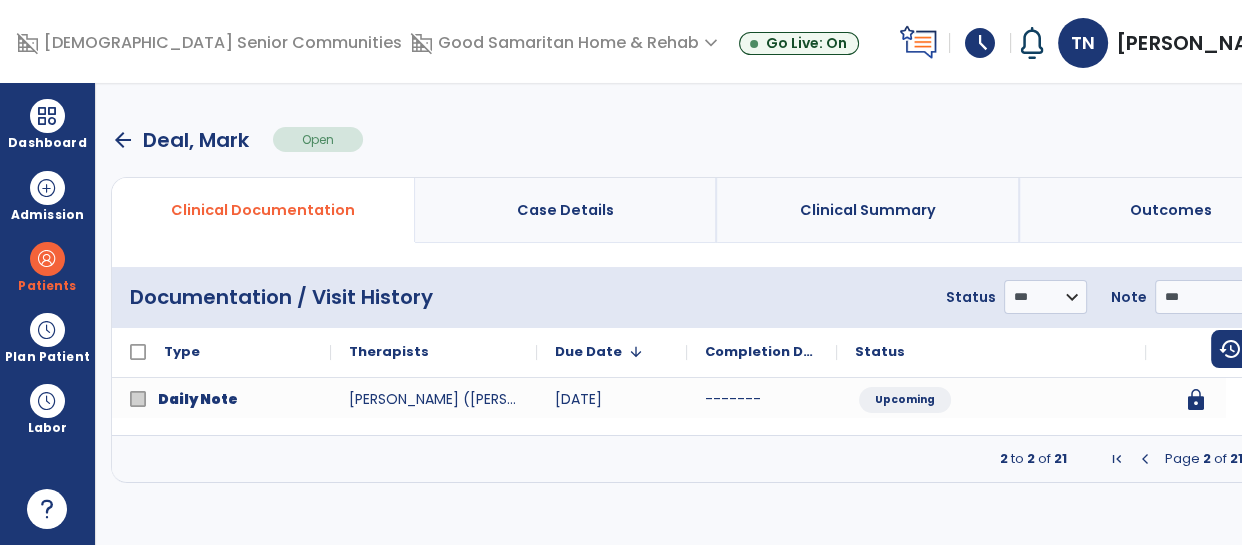 click at bounding box center (1263, 459) 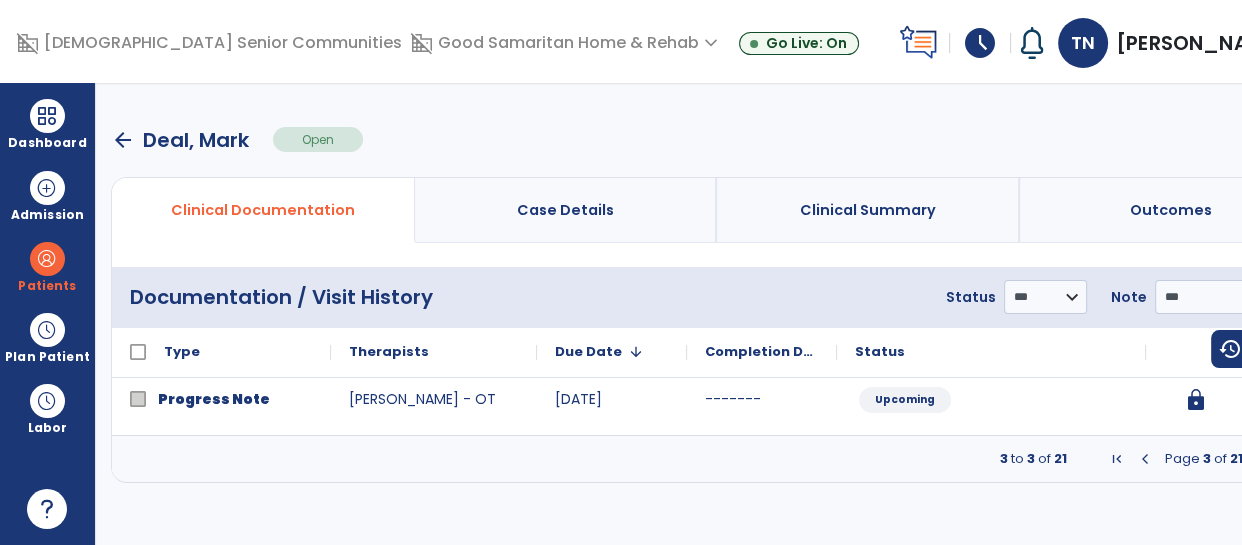 click at bounding box center (1263, 459) 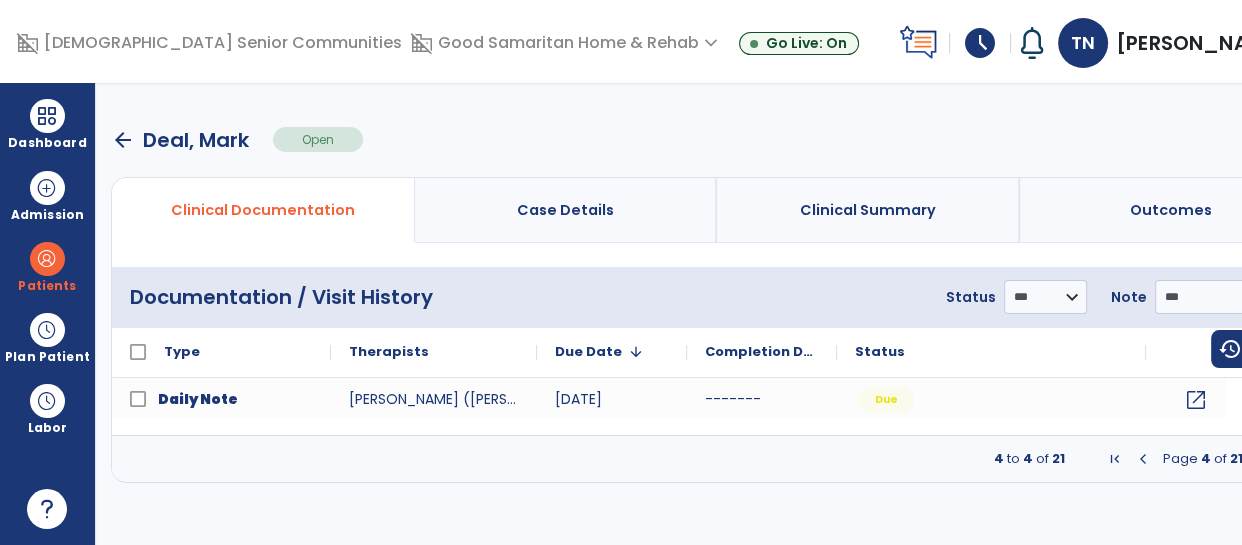 click at bounding box center [1263, 459] 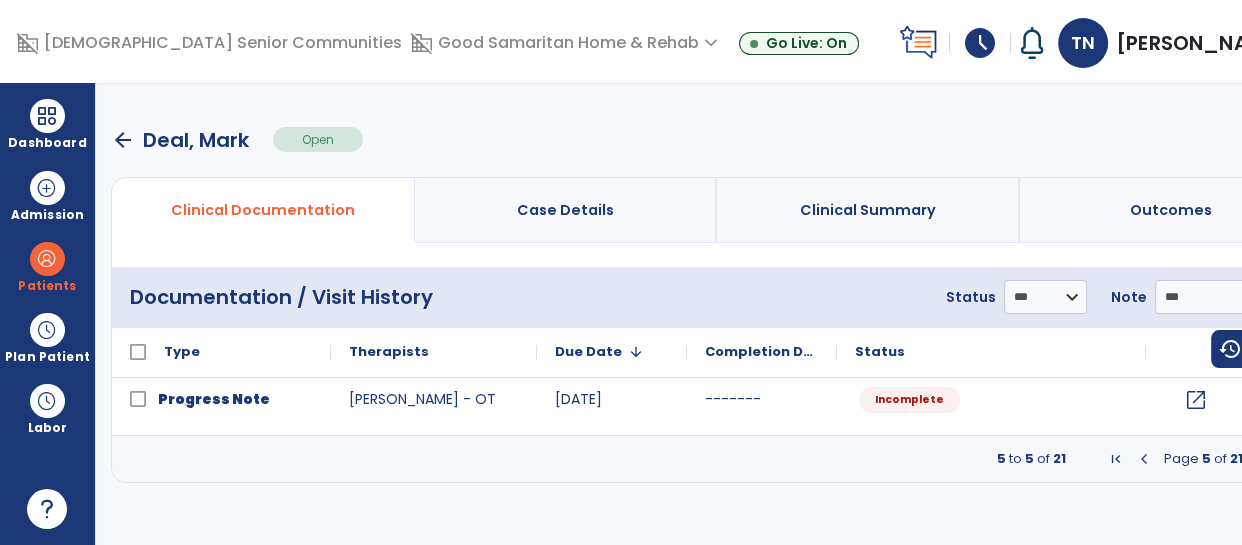 click at bounding box center (1263, 459) 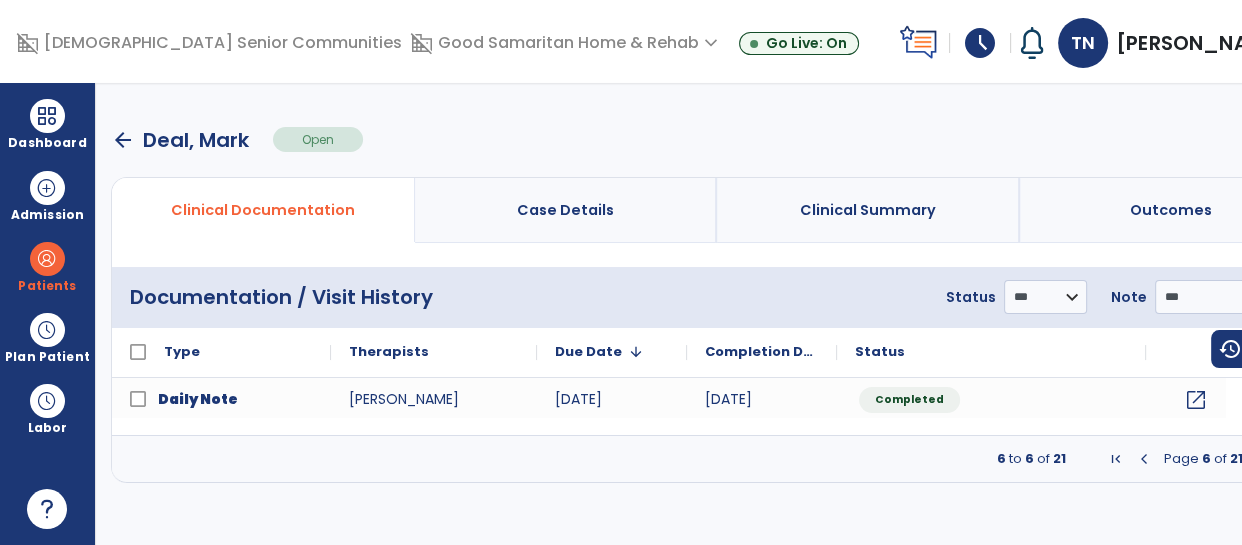 click at bounding box center [1263, 459] 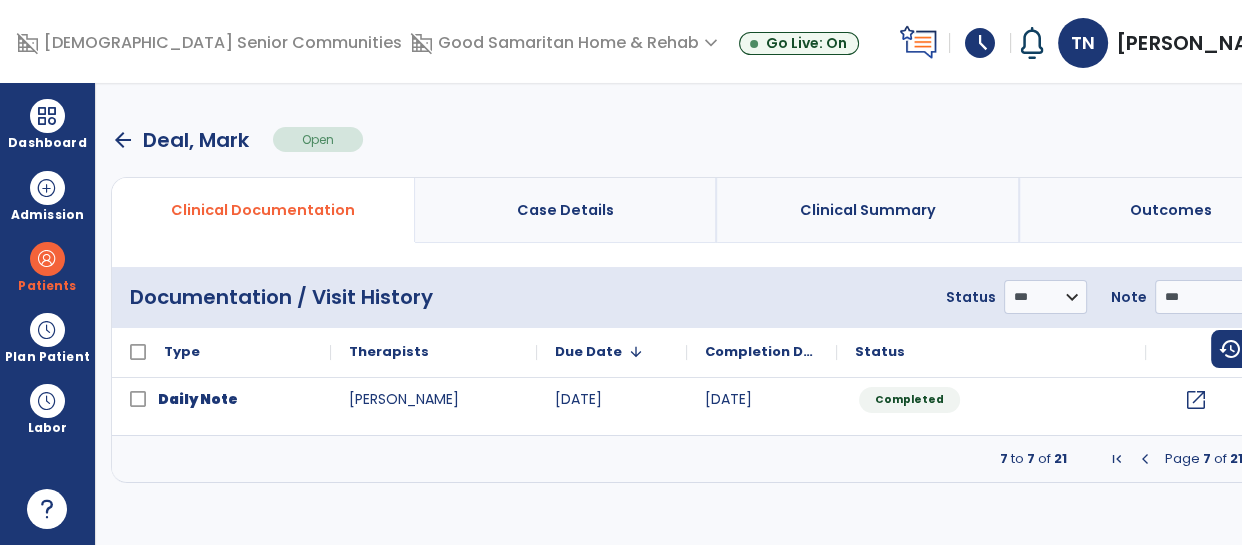 click at bounding box center (1263, 459) 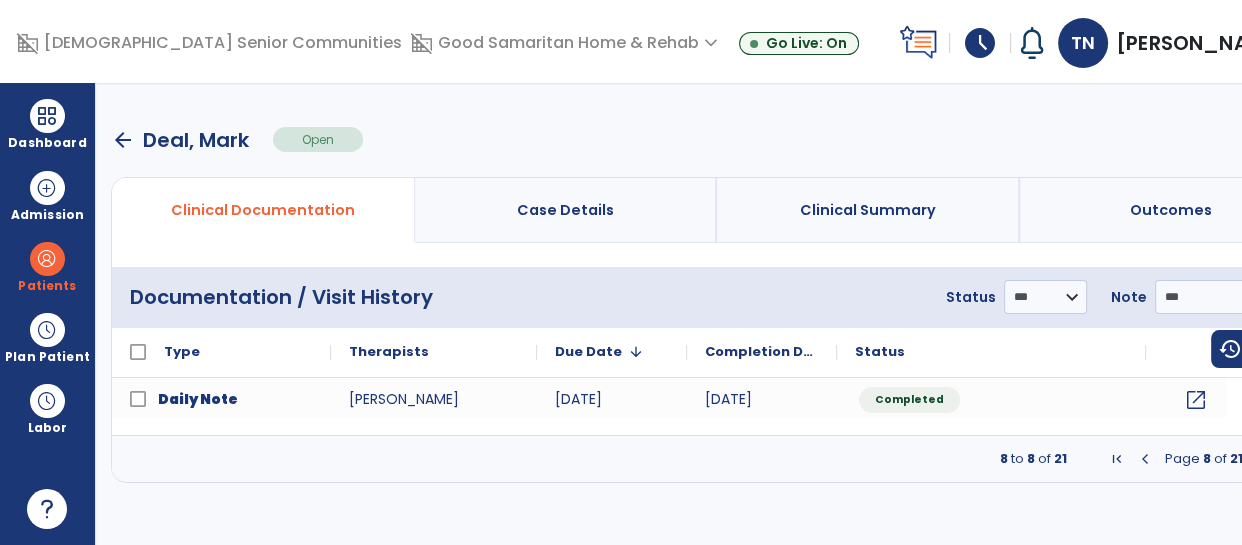 click at bounding box center [1263, 459] 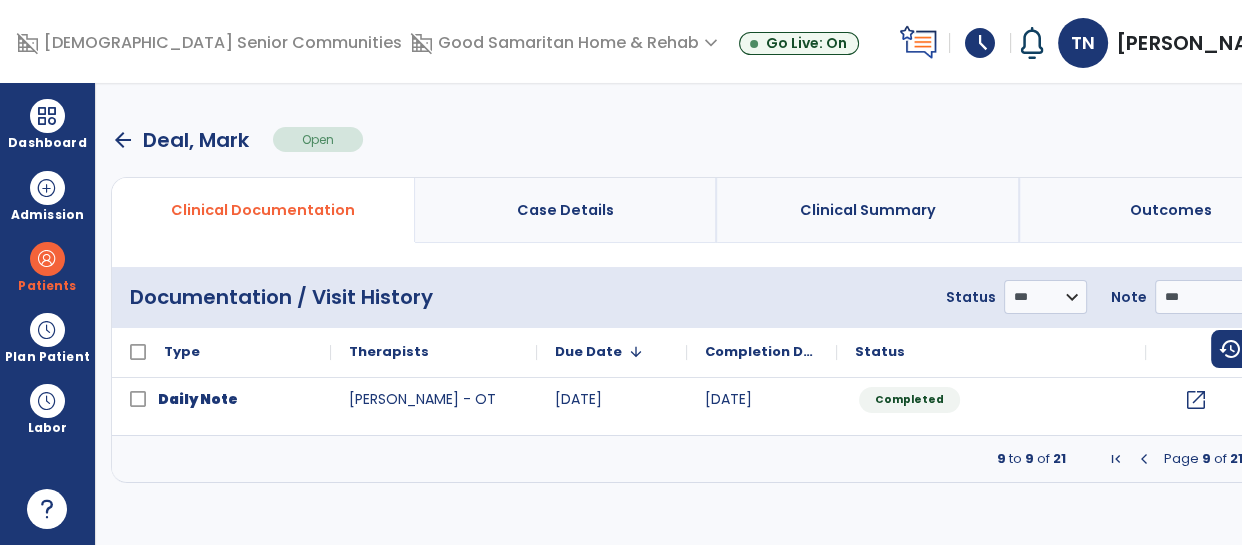click at bounding box center (1263, 459) 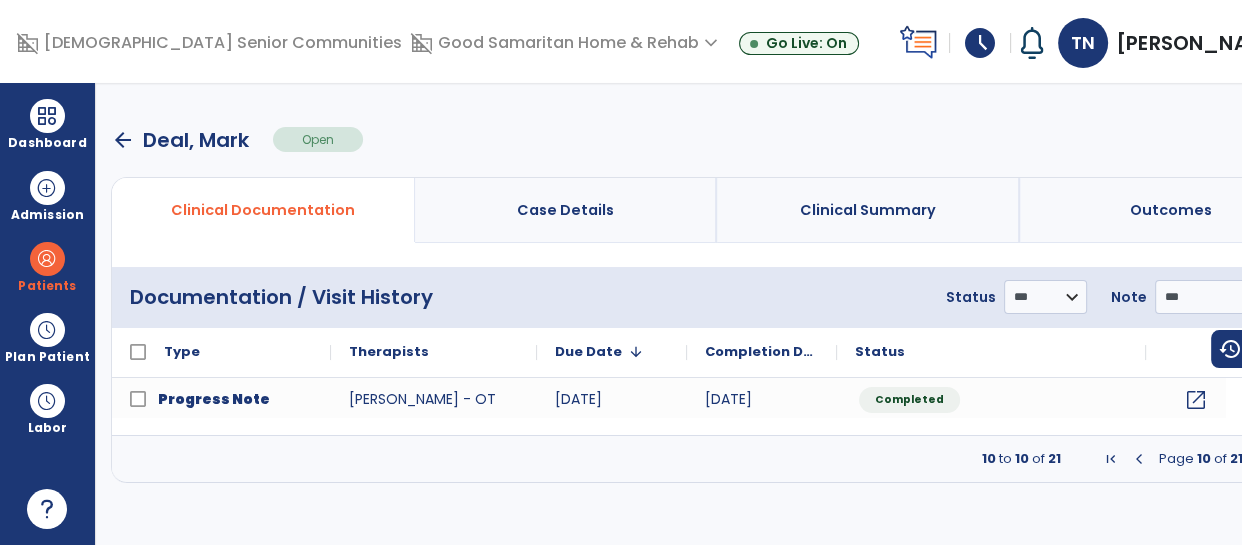 click at bounding box center (1139, 459) 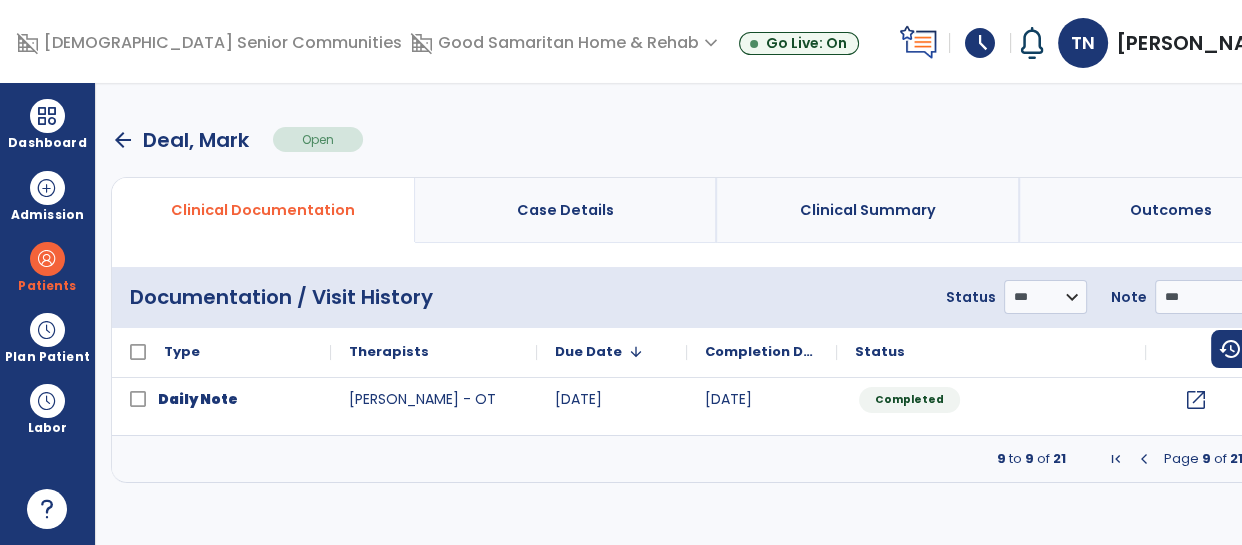 click at bounding box center (1116, 459) 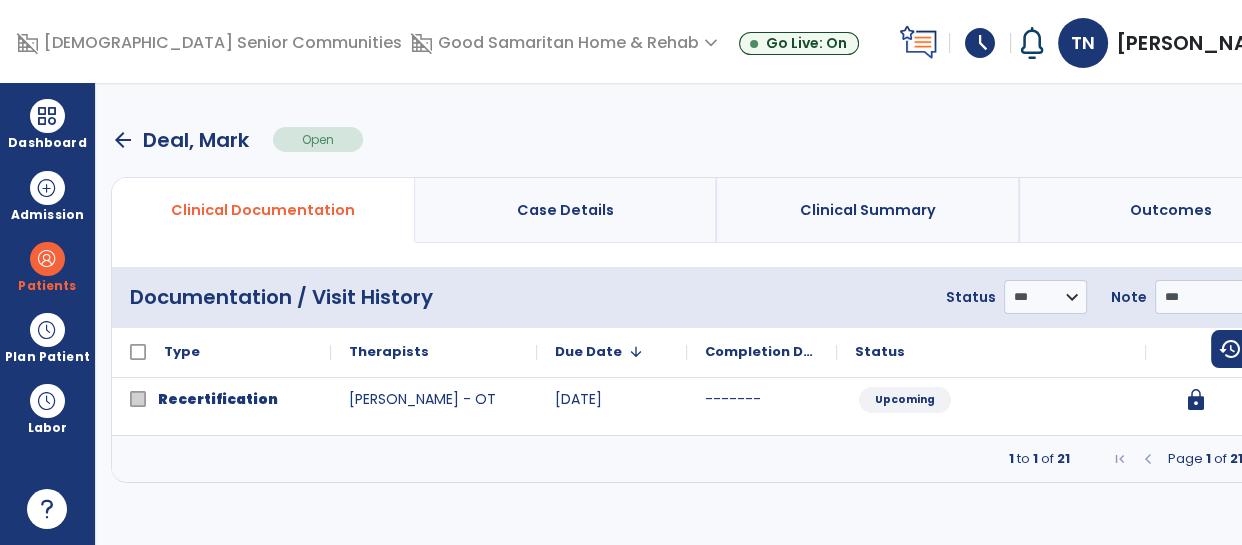 click at bounding box center [1263, 459] 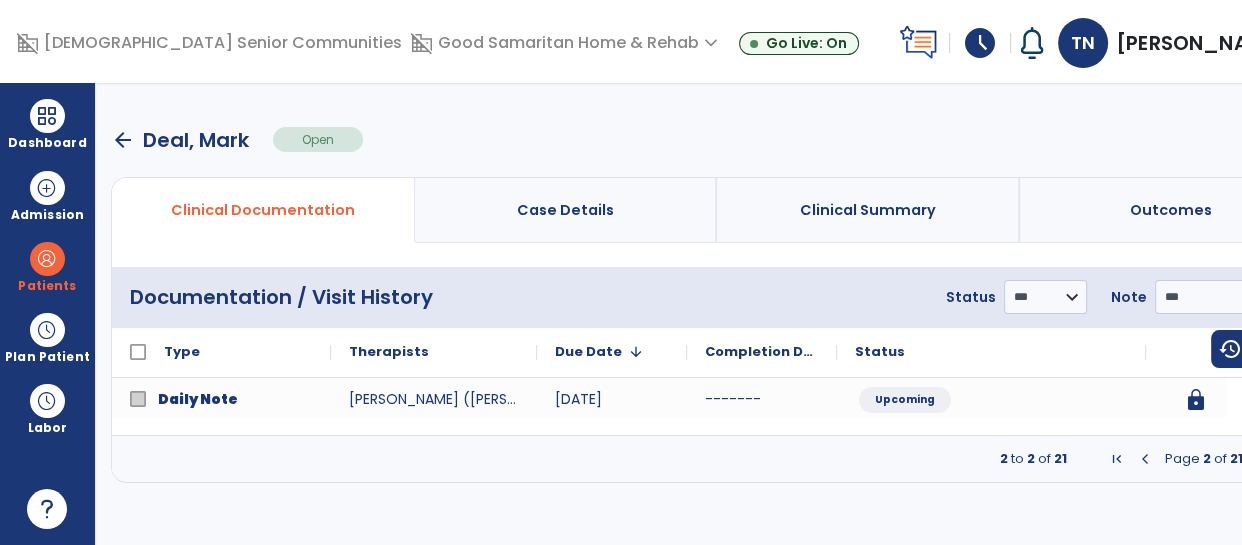 click at bounding box center [1263, 459] 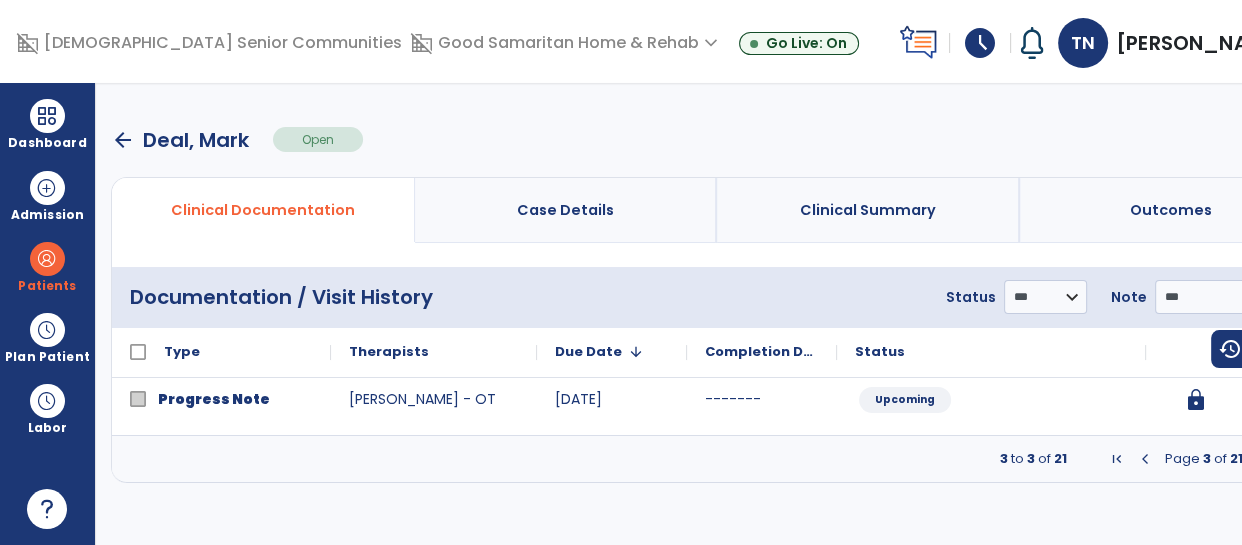 click at bounding box center (1263, 459) 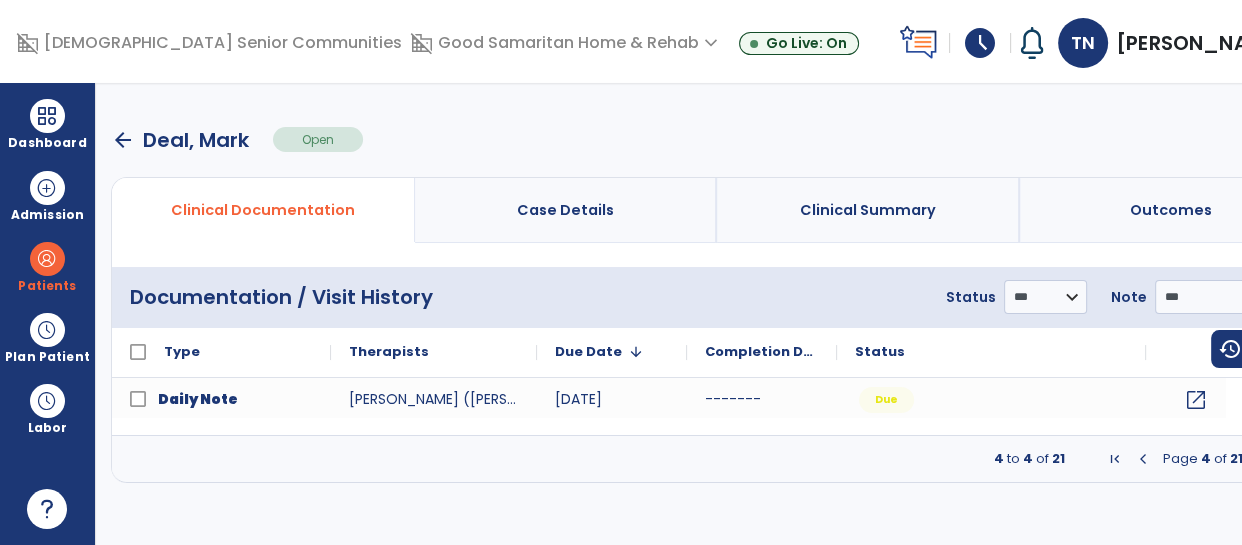 click at bounding box center (1263, 459) 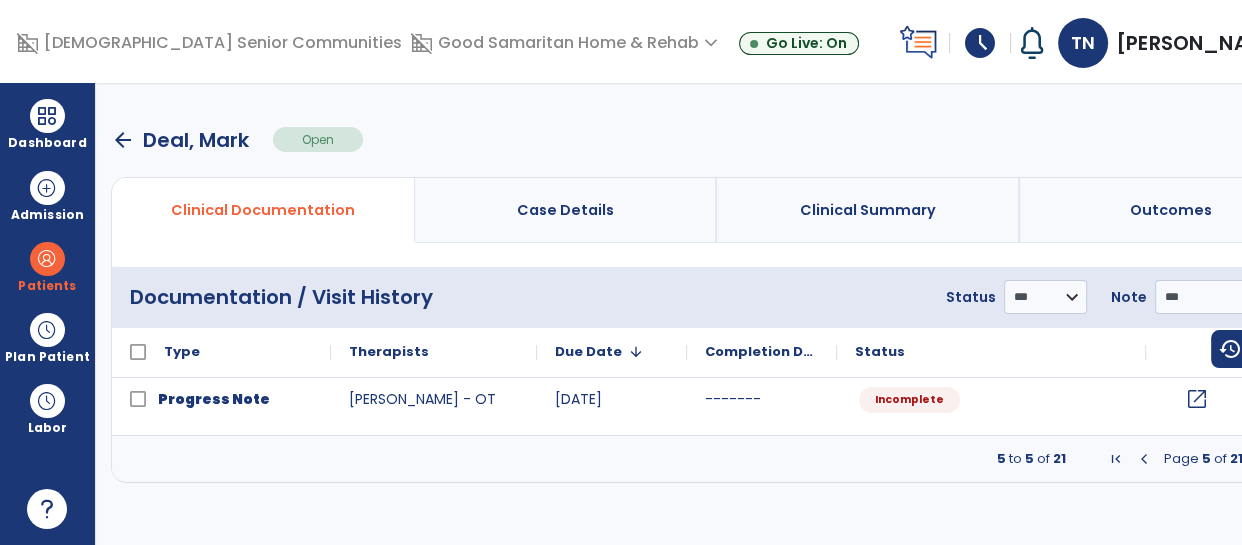 click on "open_in_new" 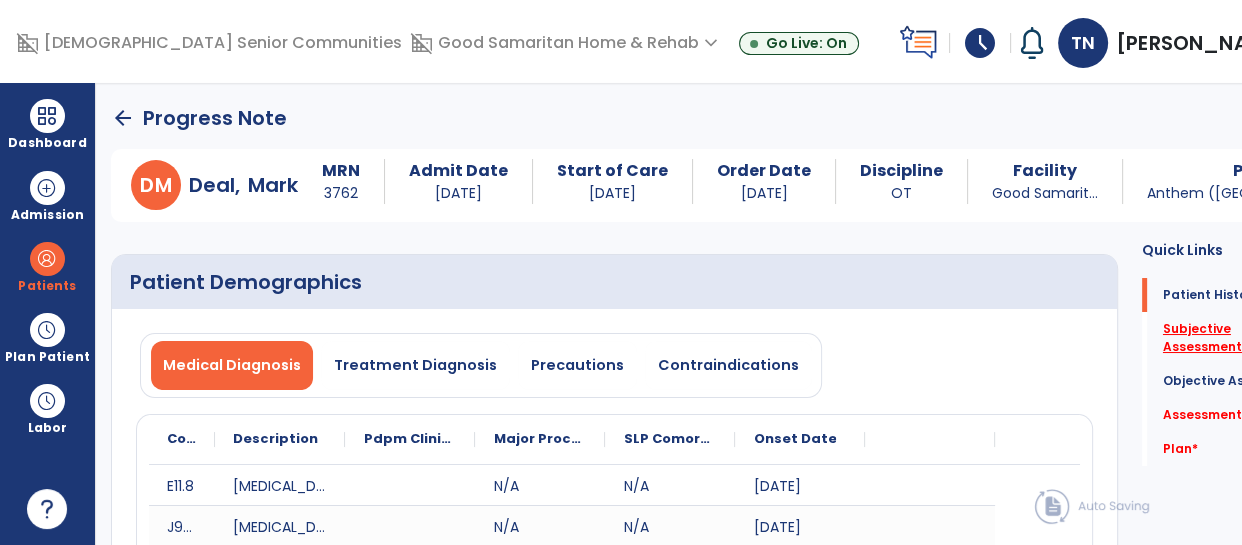 click on "Subjective Assessment   *" 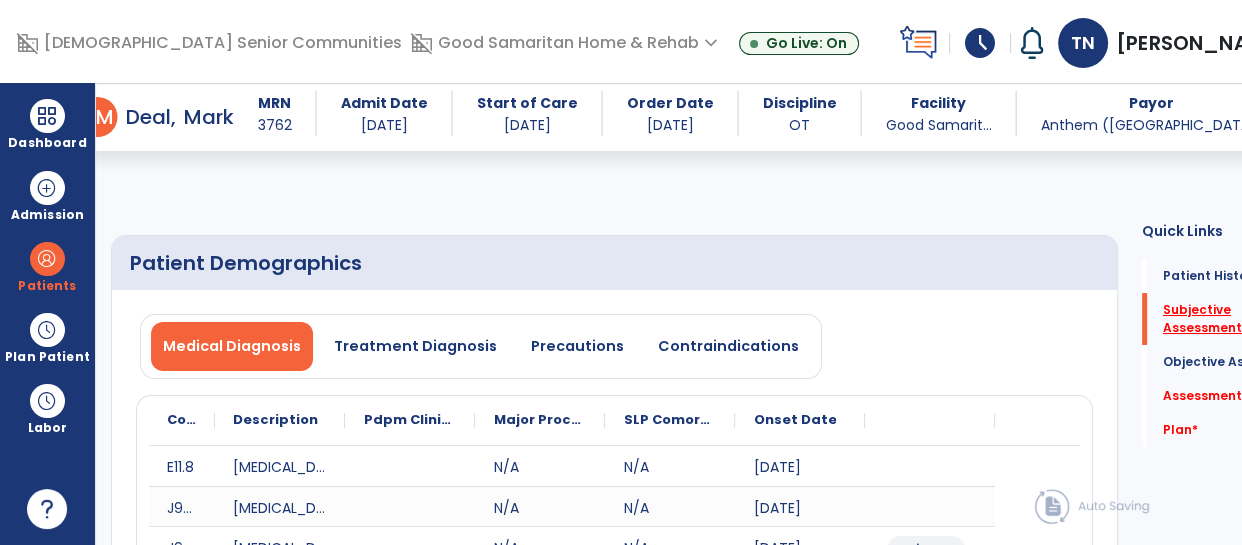 scroll, scrollTop: 378, scrollLeft: 0, axis: vertical 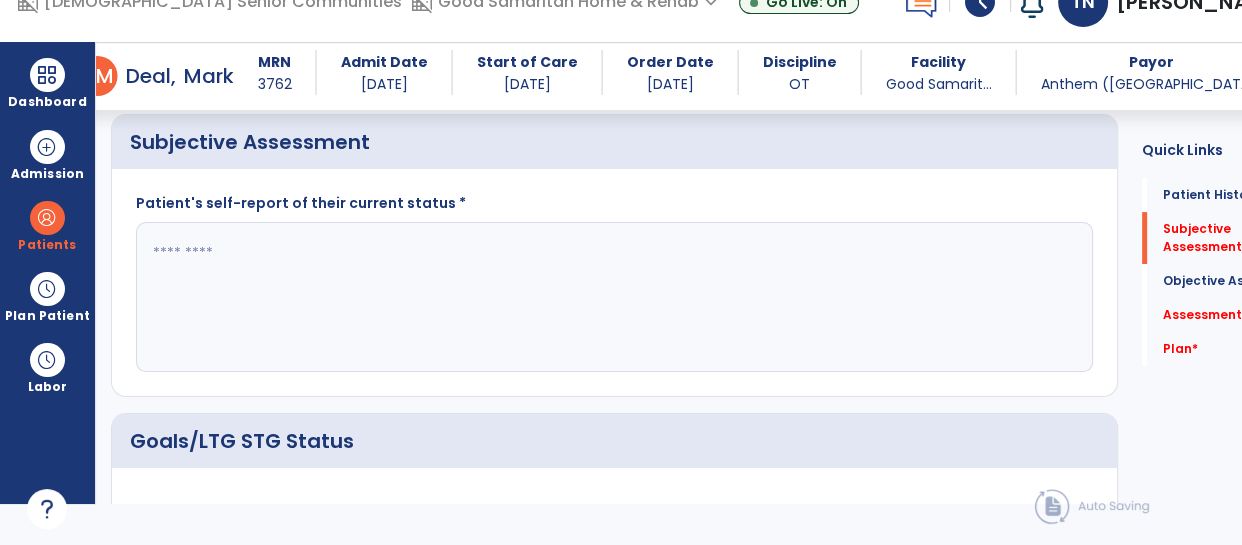 click 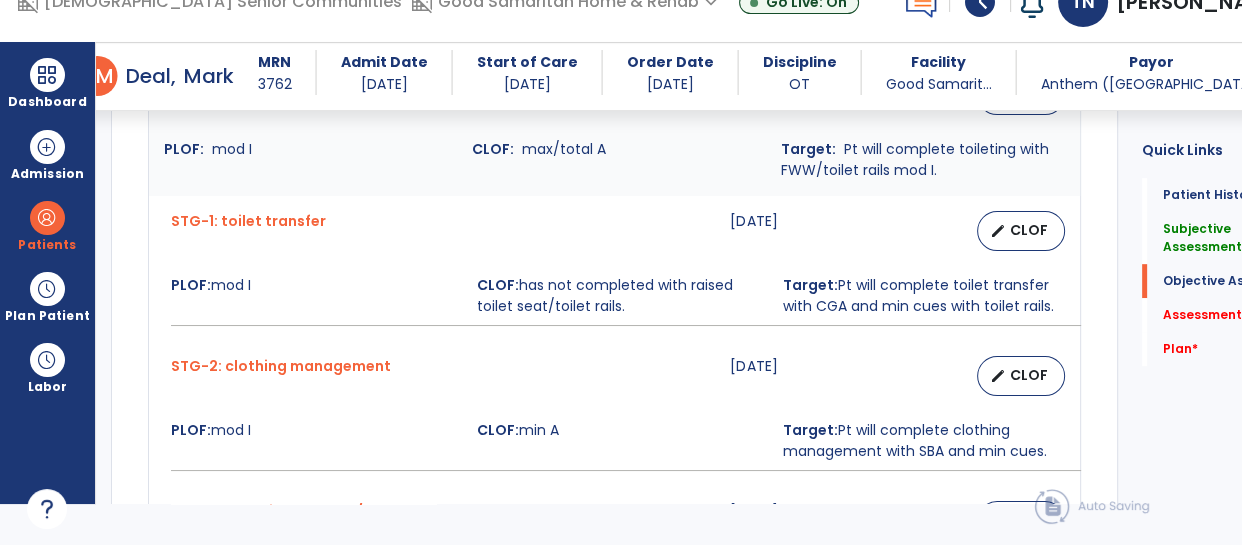 scroll, scrollTop: 914, scrollLeft: 0, axis: vertical 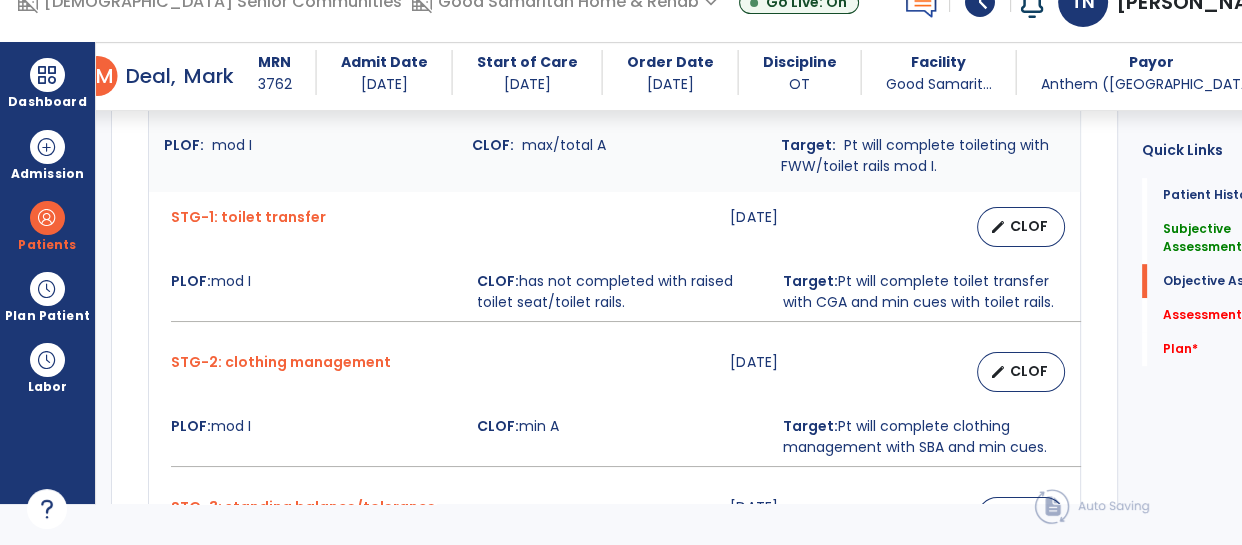 type on "**********" 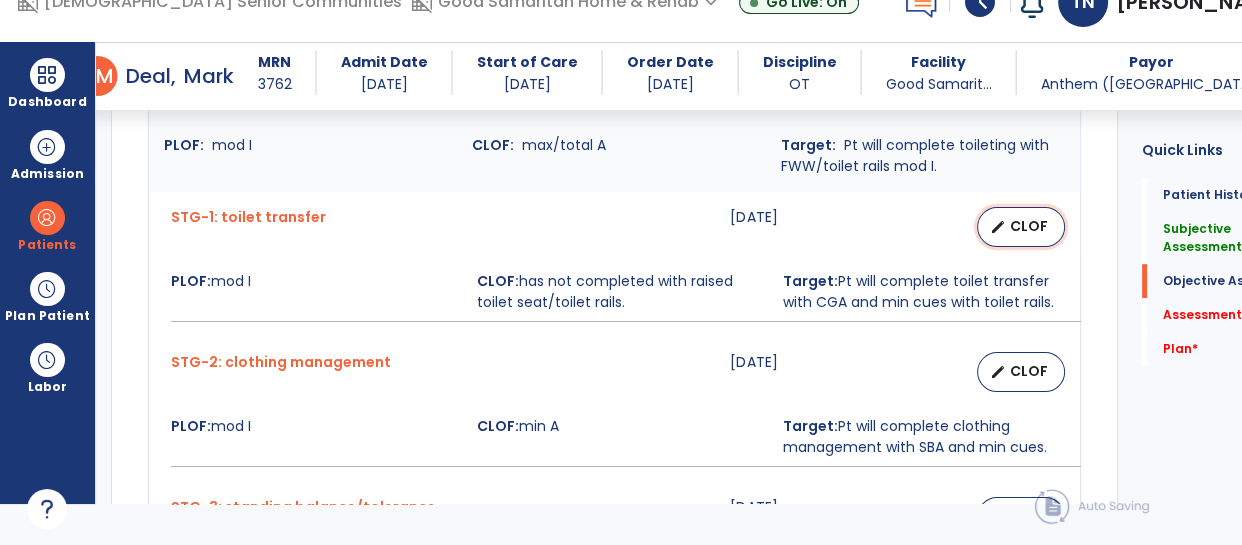click on "CLOF" at bounding box center [1029, 226] 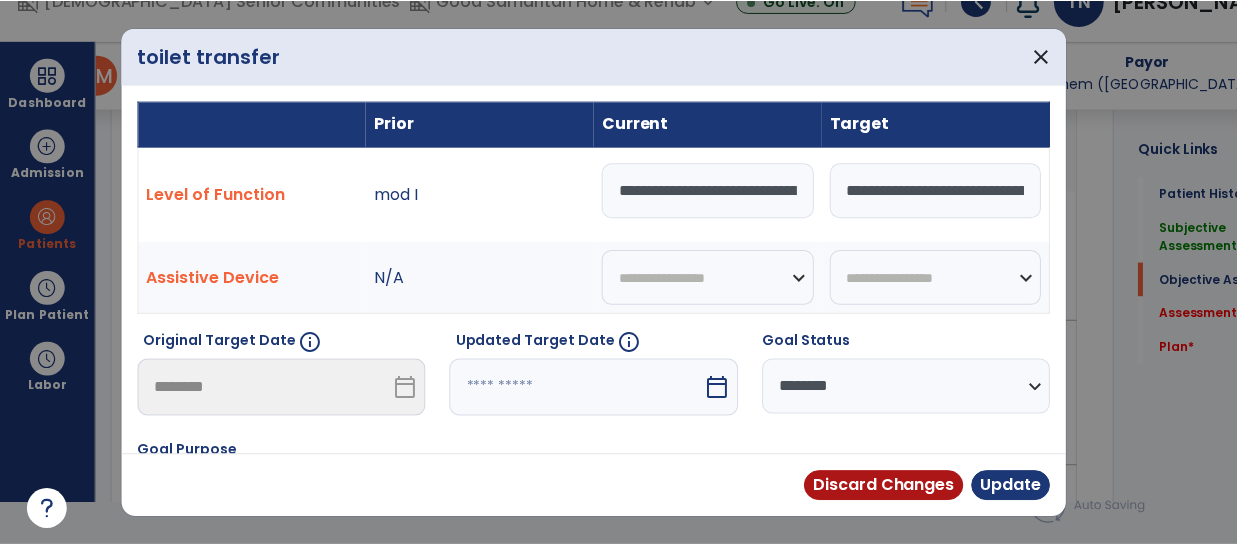 scroll, scrollTop: 0, scrollLeft: 0, axis: both 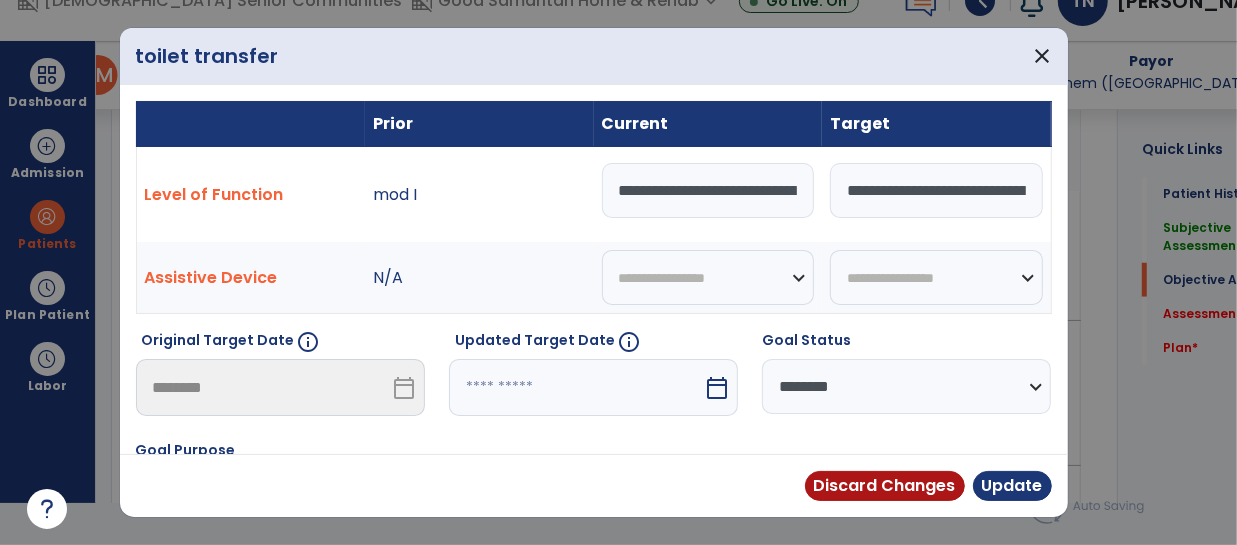 click on "**********" at bounding box center (708, 190) 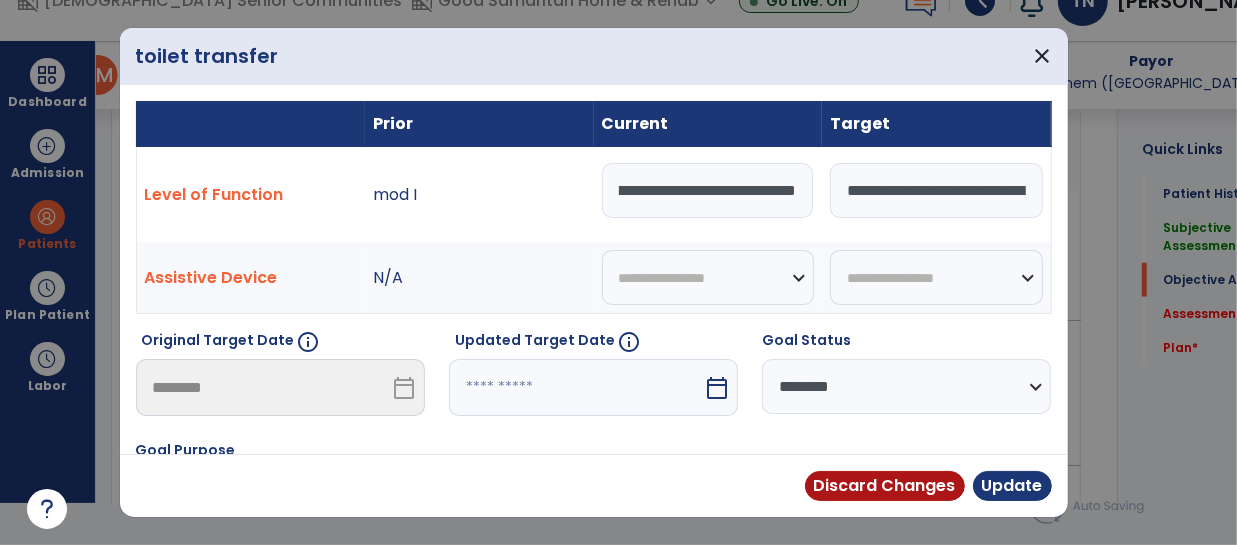scroll, scrollTop: 0, scrollLeft: 106, axis: horizontal 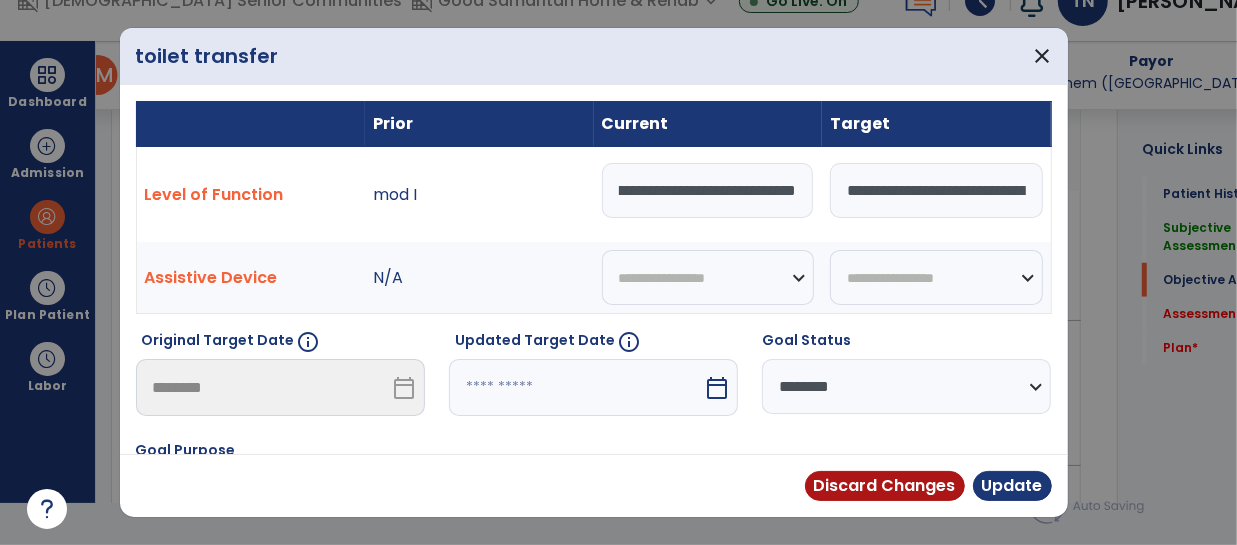 type on "**********" 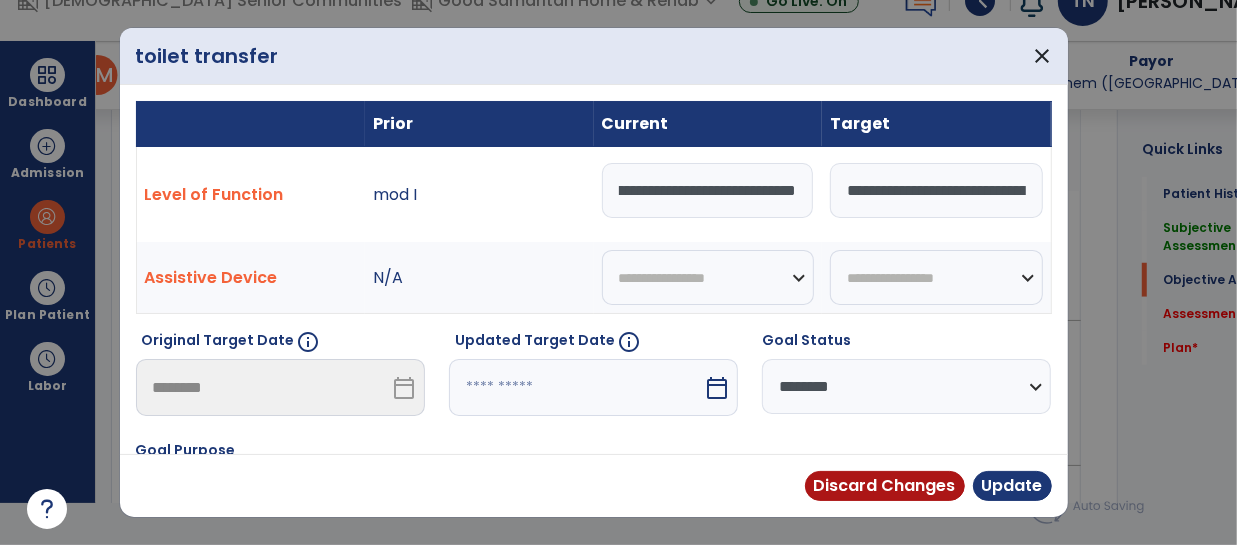 click on "**********" at bounding box center [936, 190] 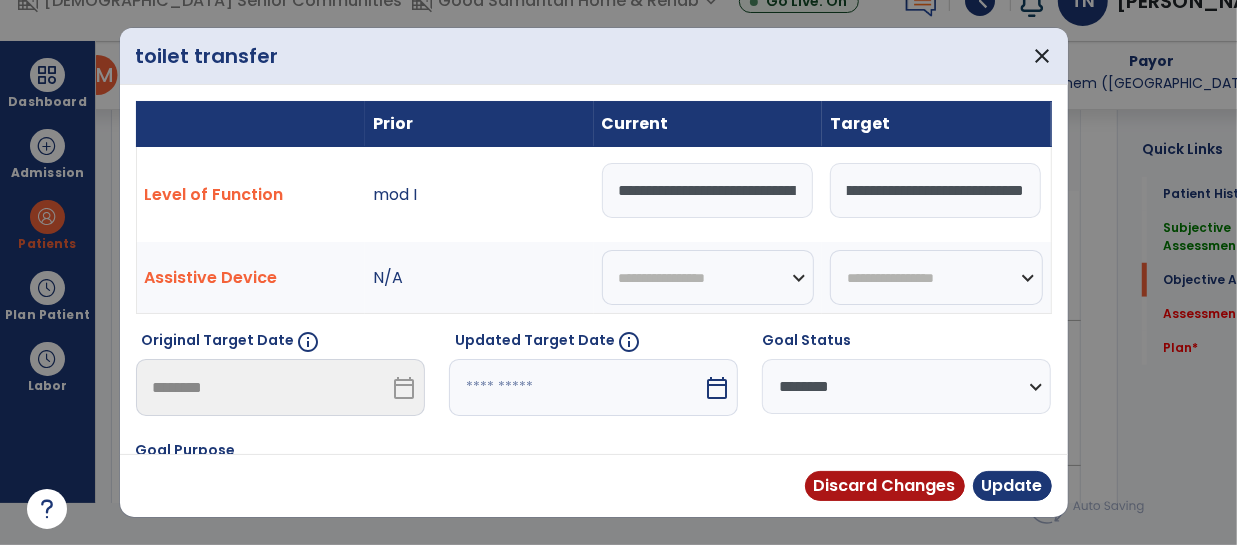 scroll, scrollTop: 0, scrollLeft: 235, axis: horizontal 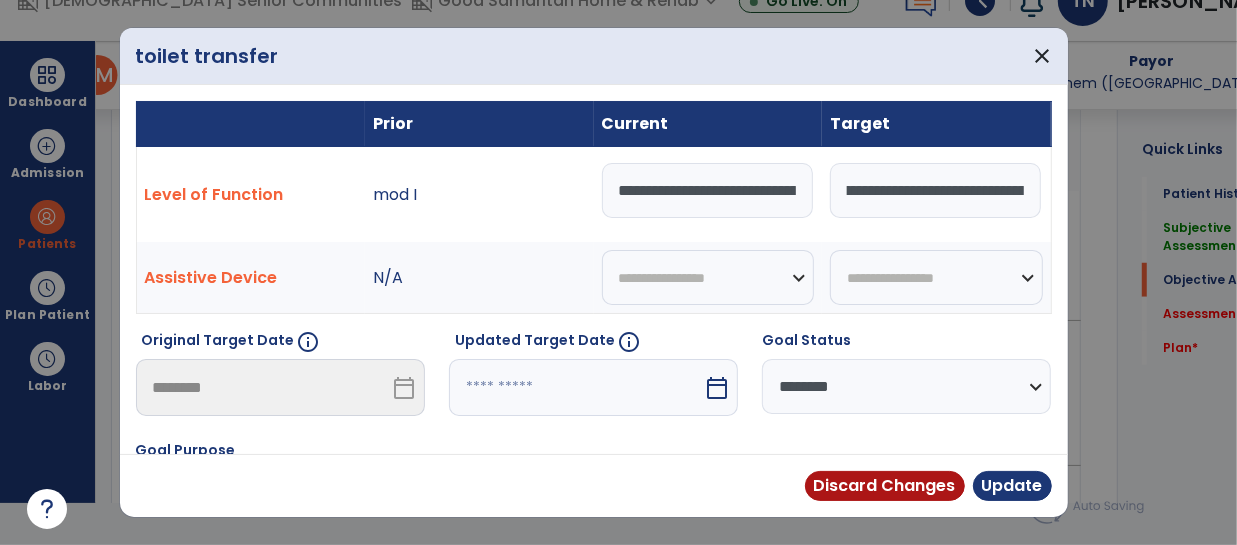 click on "calendar_today" at bounding box center [717, 388] 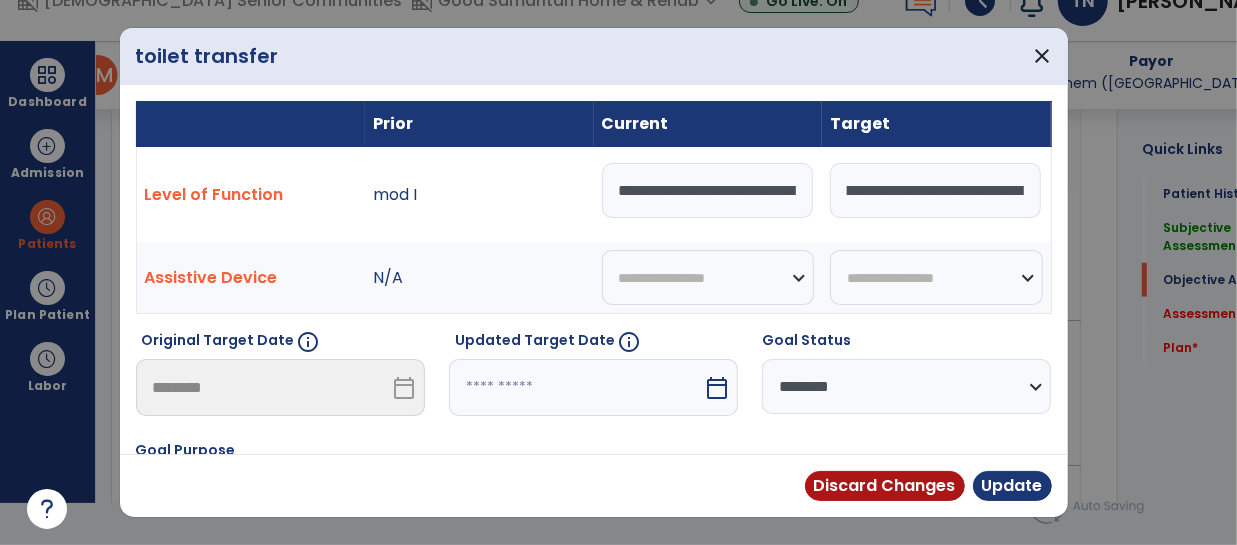 select on "*" 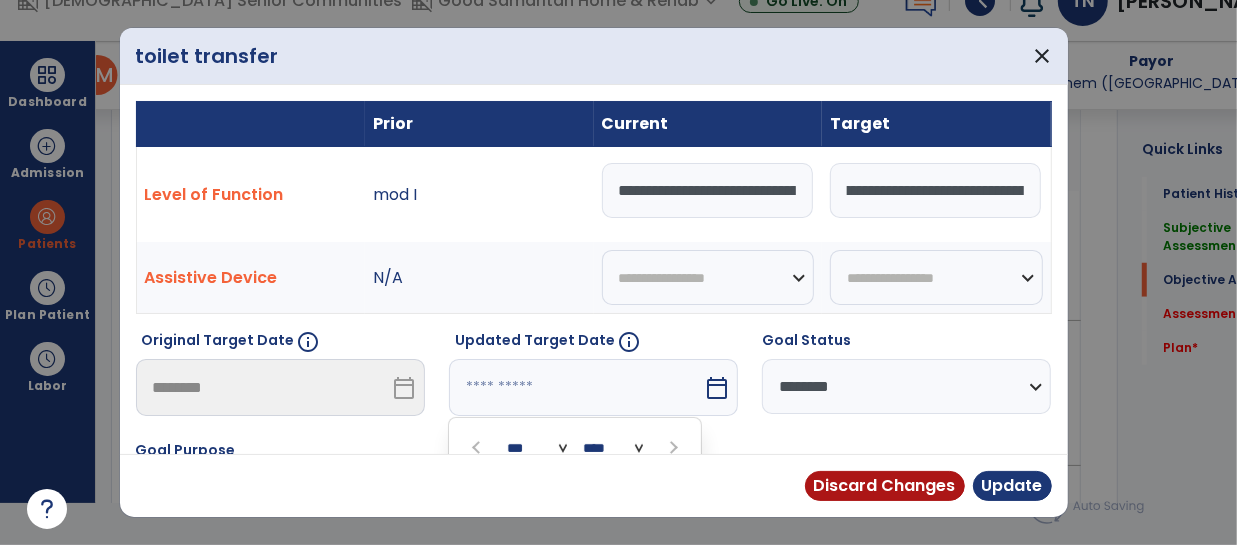 scroll, scrollTop: 0, scrollLeft: 0, axis: both 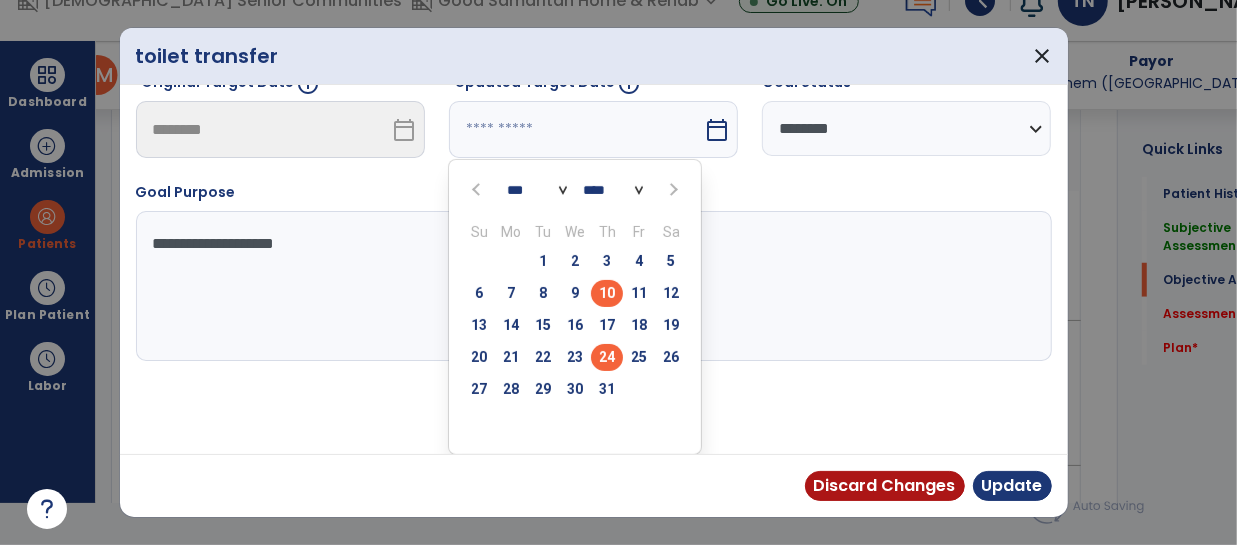 click on "24" at bounding box center [607, 357] 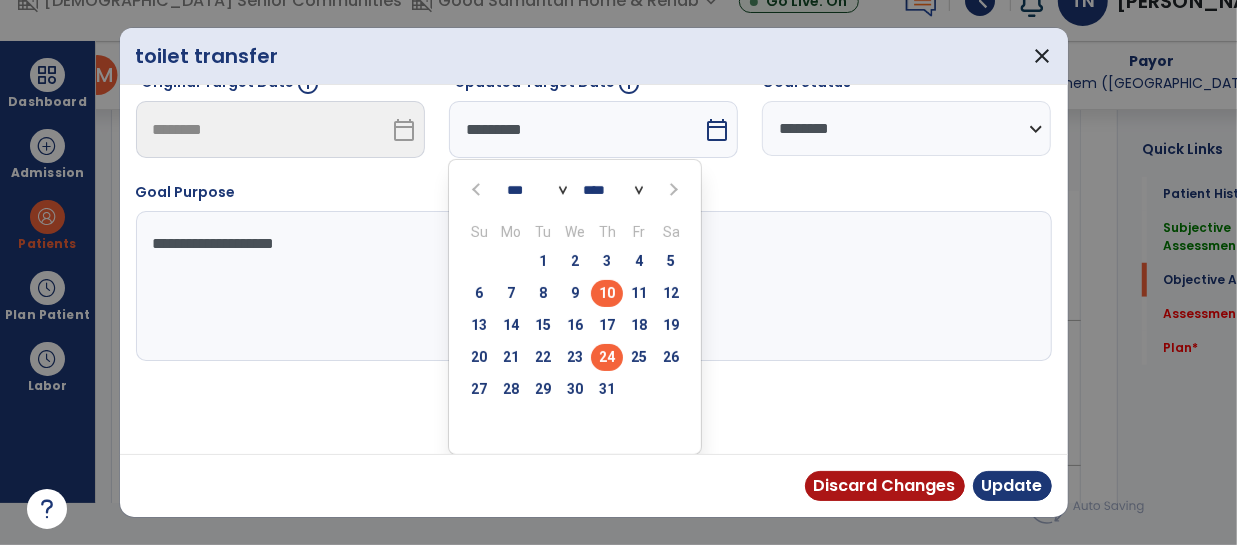 scroll, scrollTop: 180, scrollLeft: 0, axis: vertical 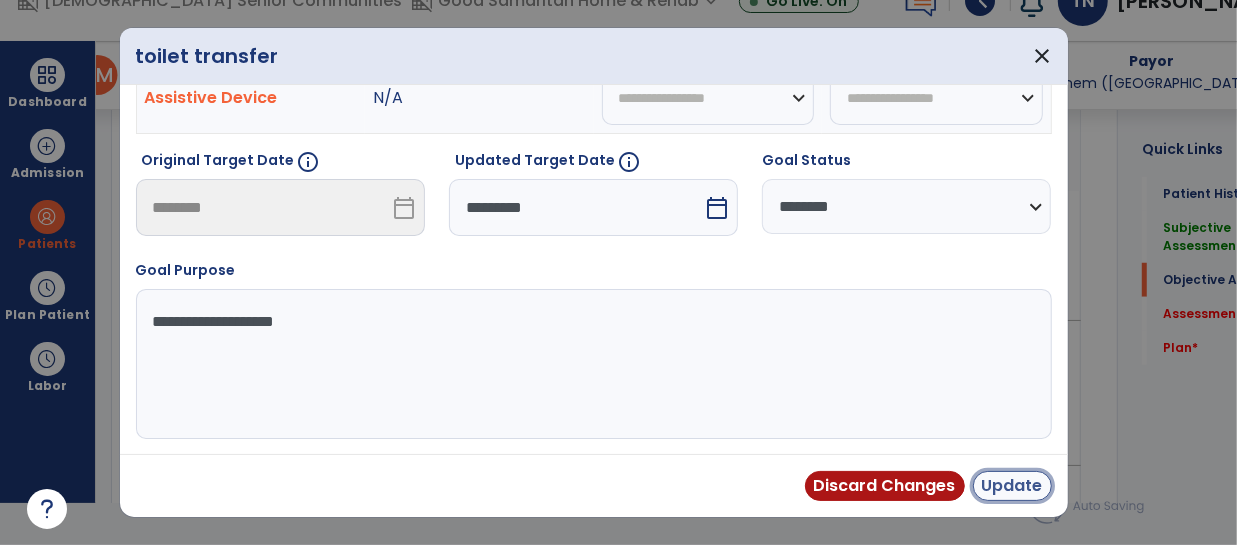 click on "Update" at bounding box center [1012, 486] 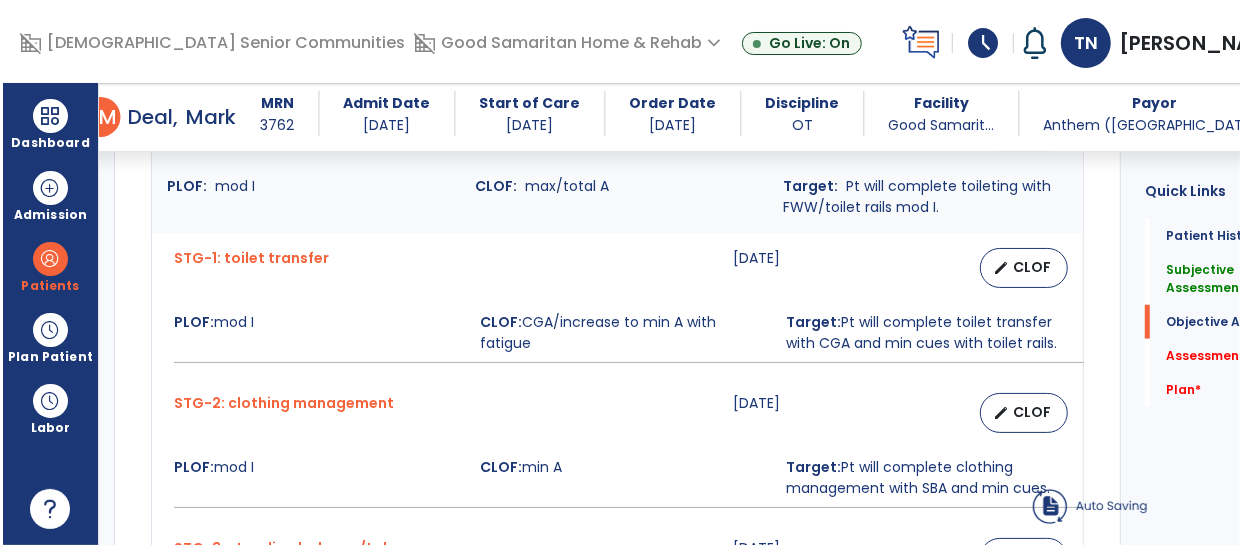 scroll, scrollTop: 41, scrollLeft: 0, axis: vertical 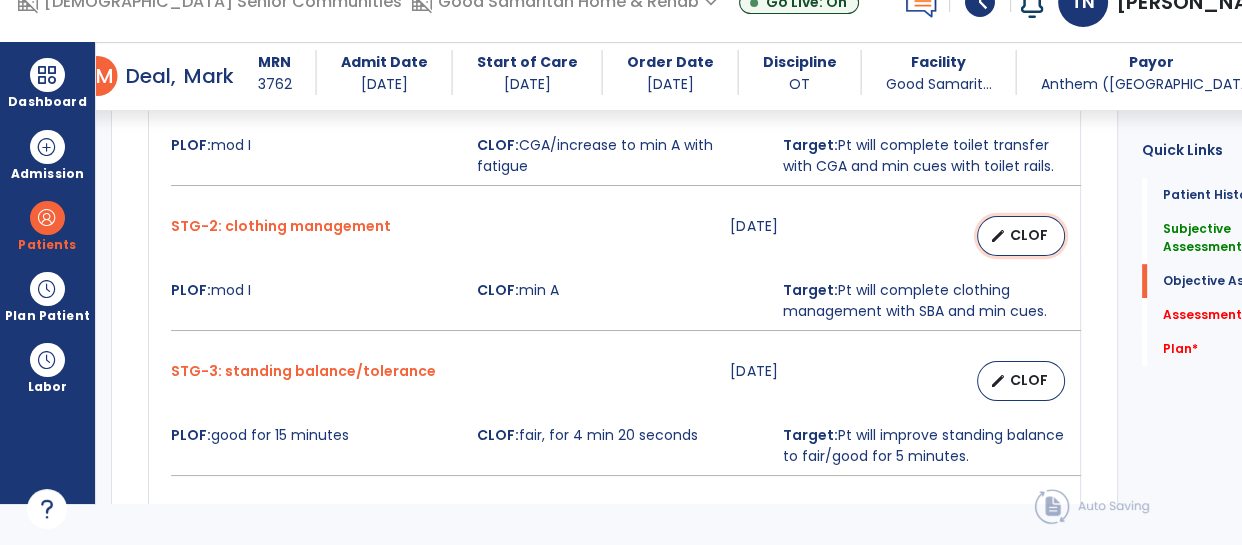 click on "CLOF" at bounding box center (1029, 235) 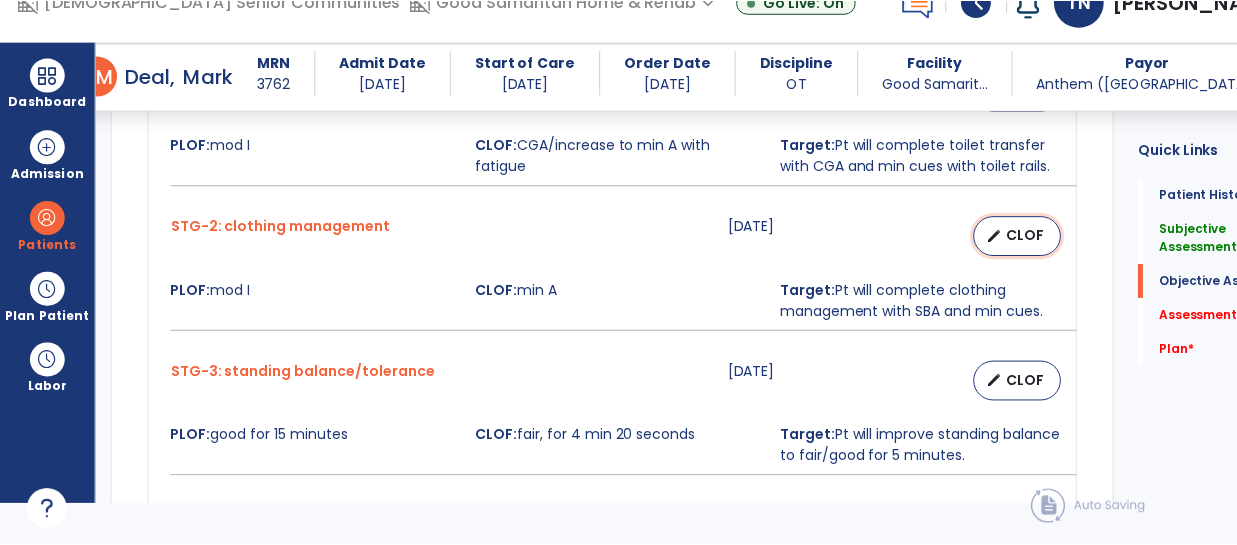 scroll, scrollTop: 0, scrollLeft: 0, axis: both 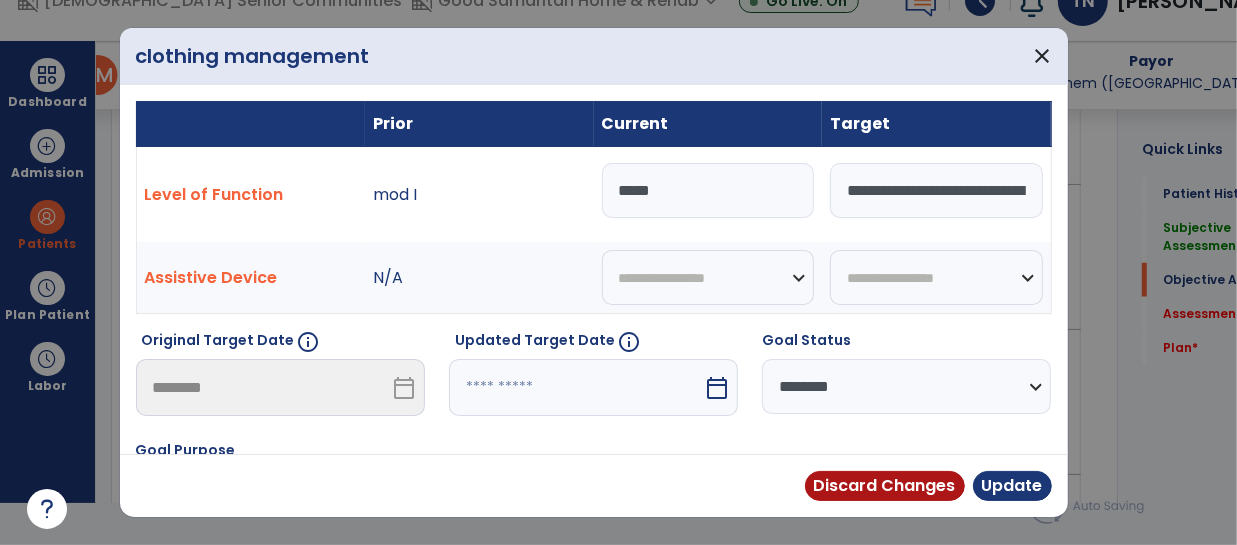click on "calendar_today" at bounding box center [717, 388] 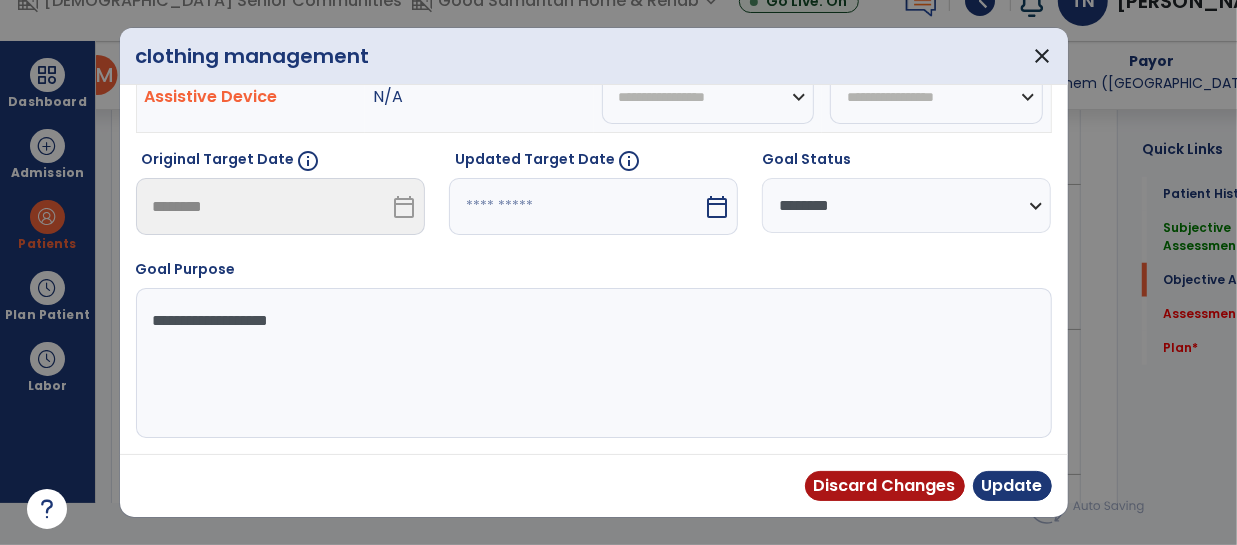 select on "*" 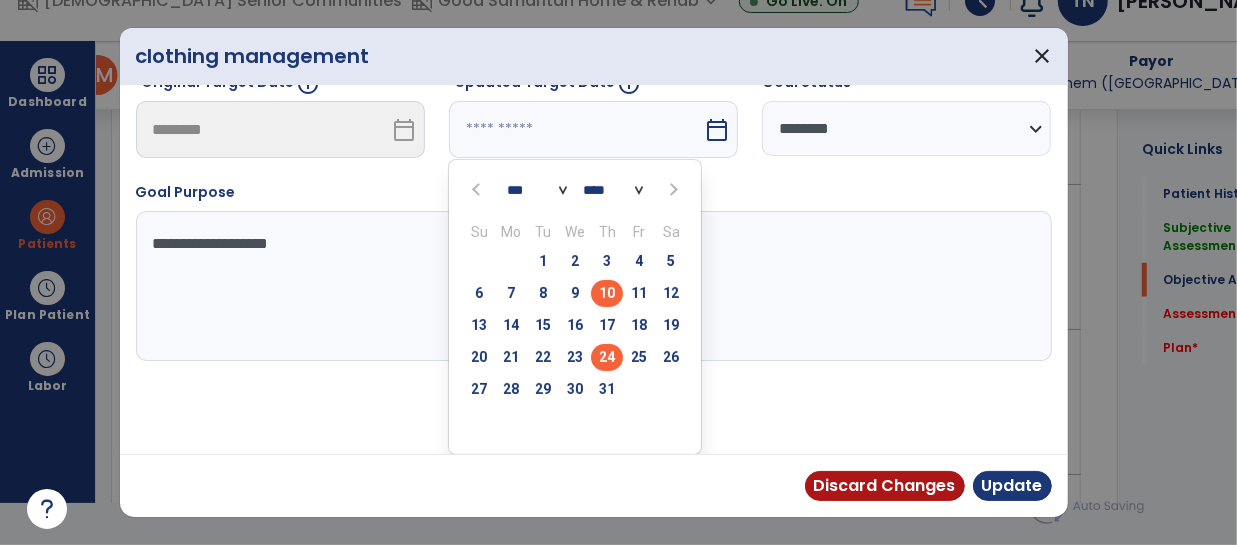 click on "24" at bounding box center (607, 357) 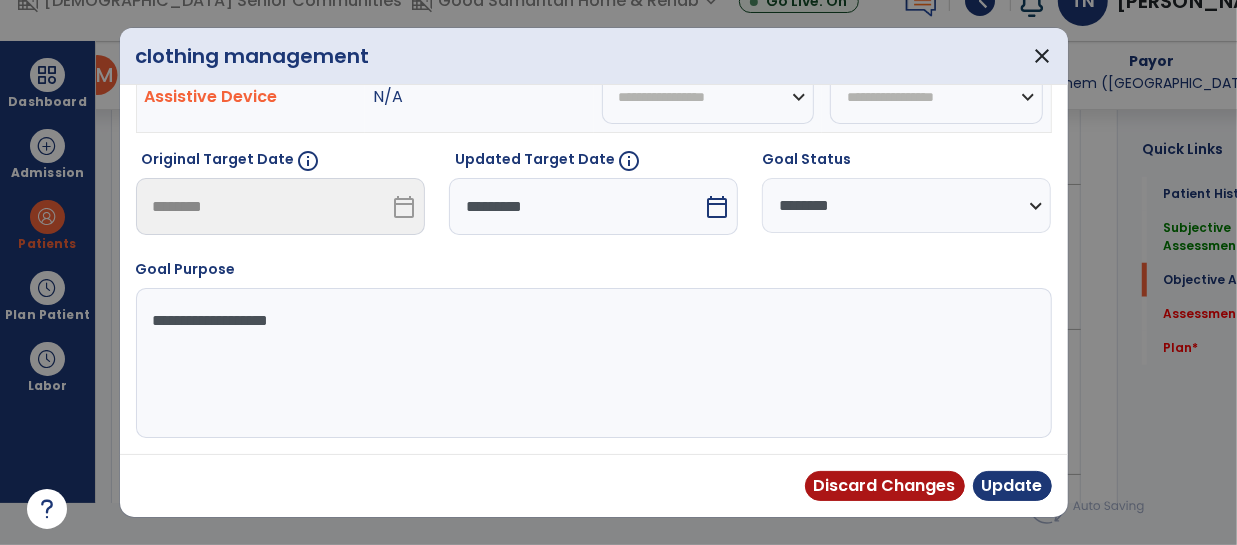 scroll, scrollTop: 180, scrollLeft: 0, axis: vertical 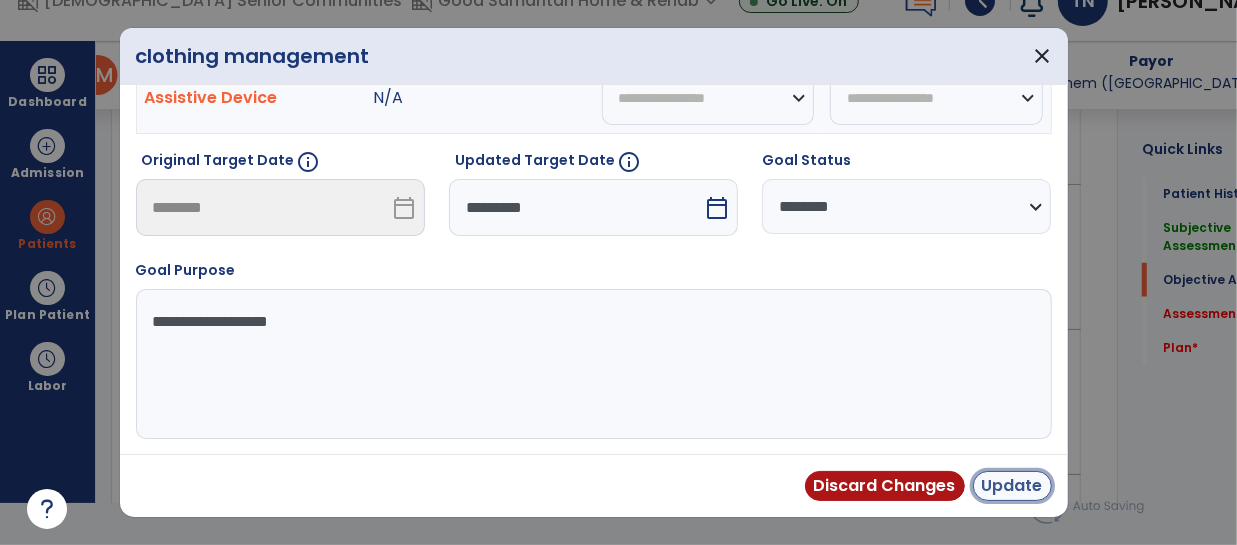 click on "Update" at bounding box center [1012, 486] 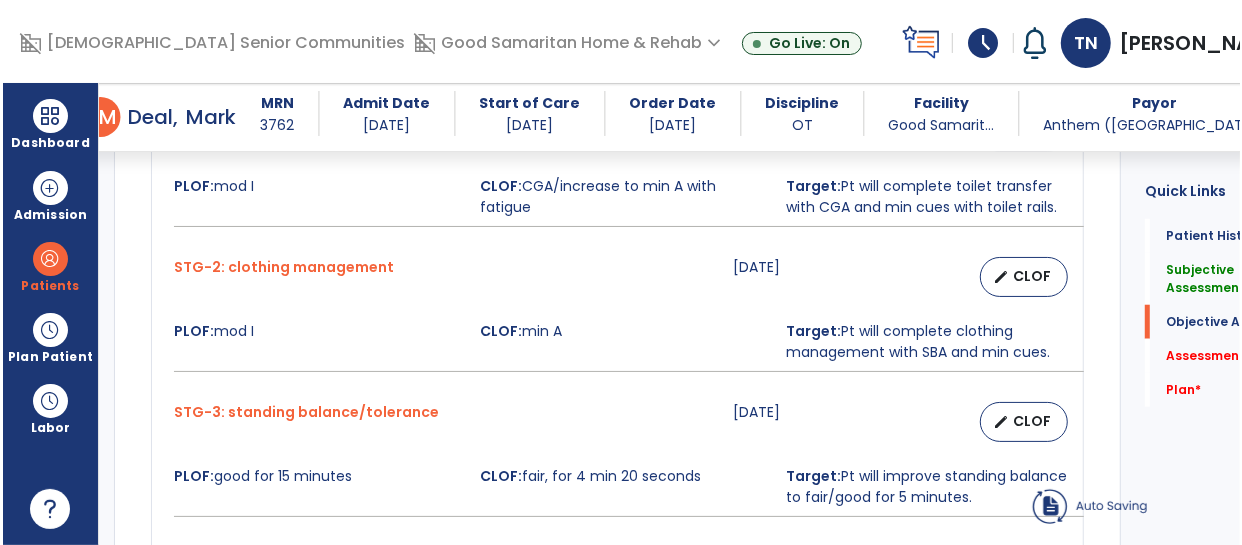 scroll, scrollTop: 41, scrollLeft: 0, axis: vertical 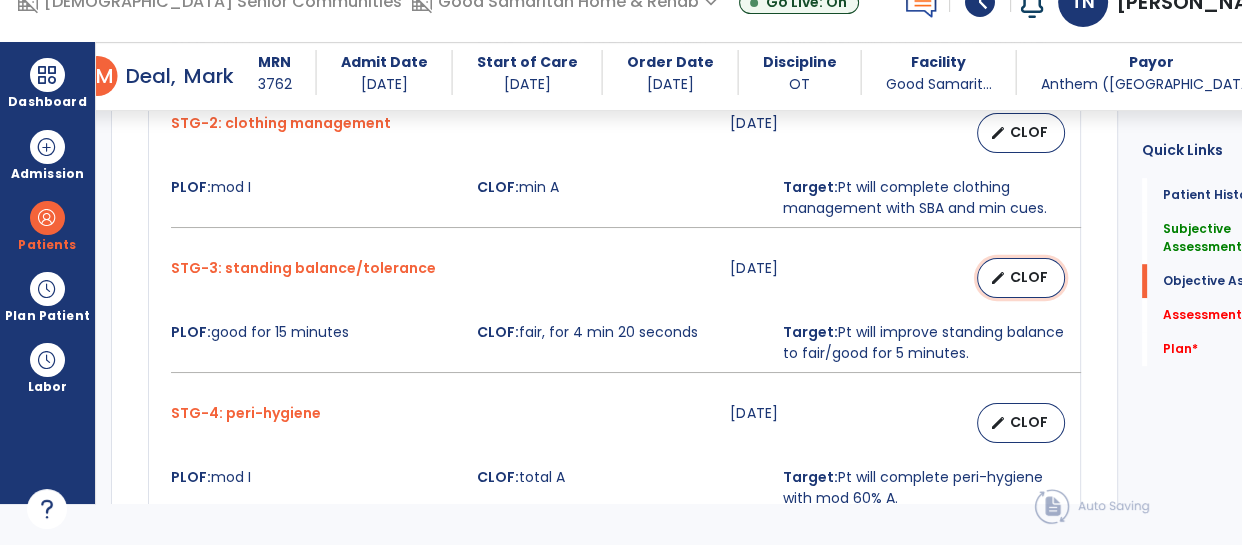 click on "CLOF" at bounding box center (1029, 277) 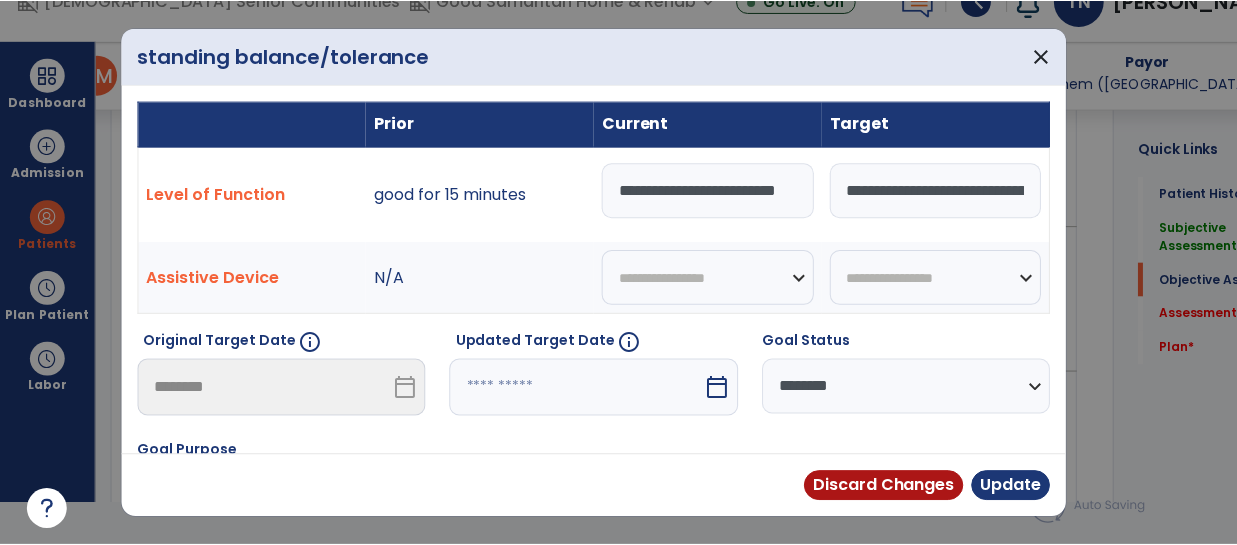 scroll, scrollTop: 0, scrollLeft: 0, axis: both 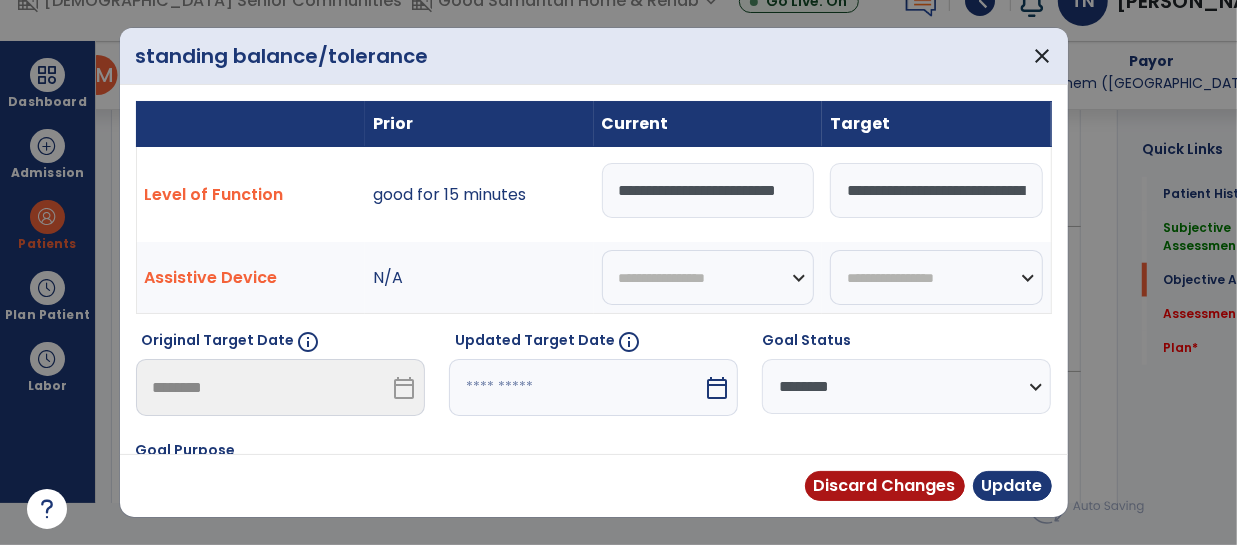 click on "**********" at bounding box center (708, 190) 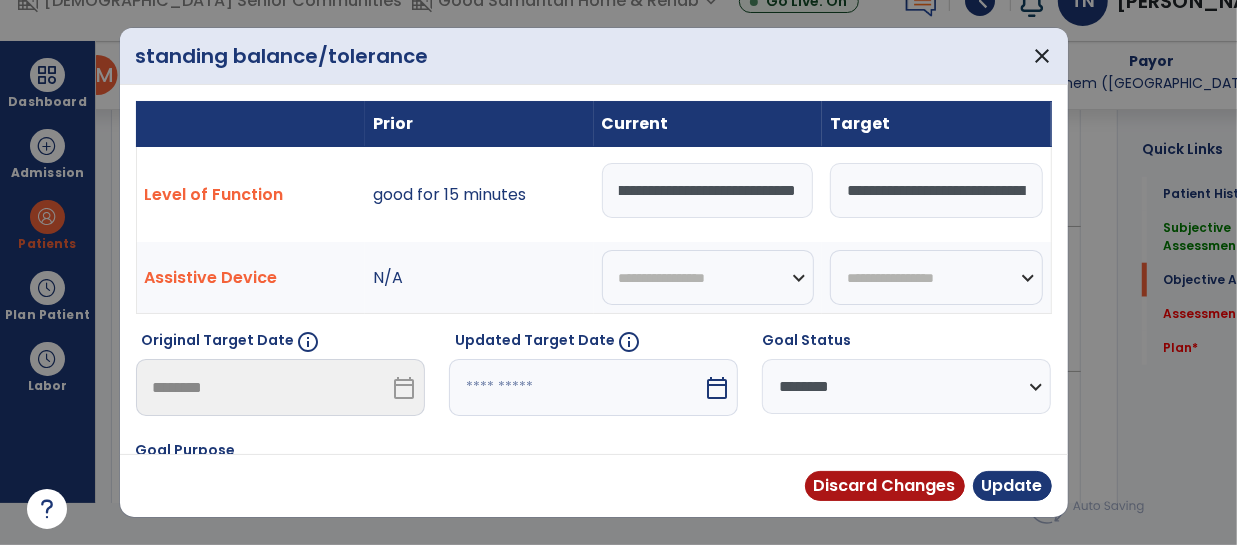 scroll, scrollTop: 0, scrollLeft: 209, axis: horizontal 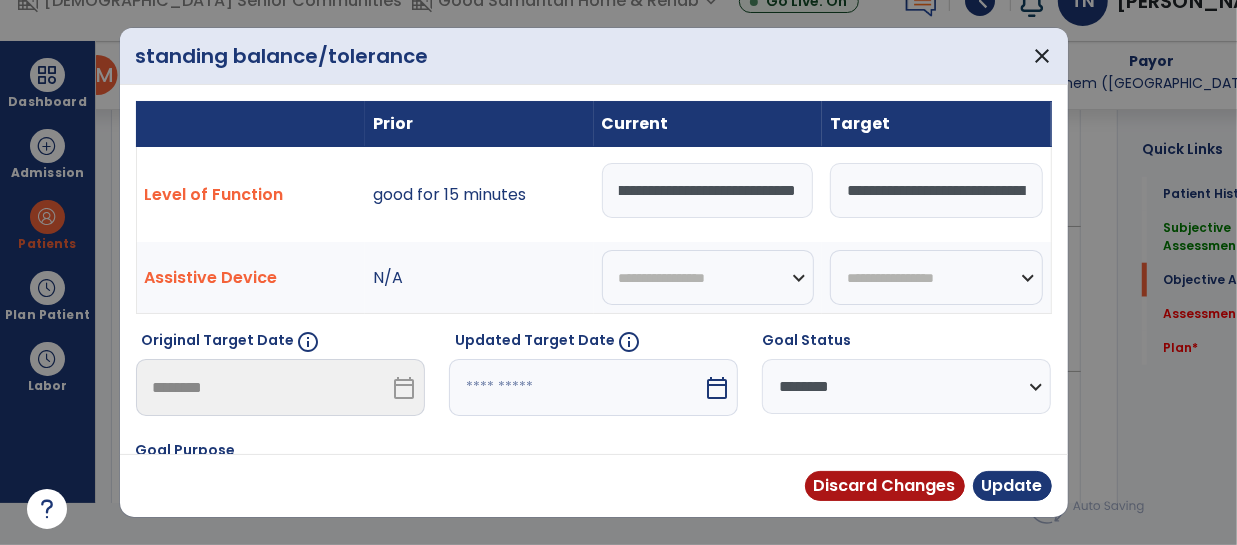 type on "**********" 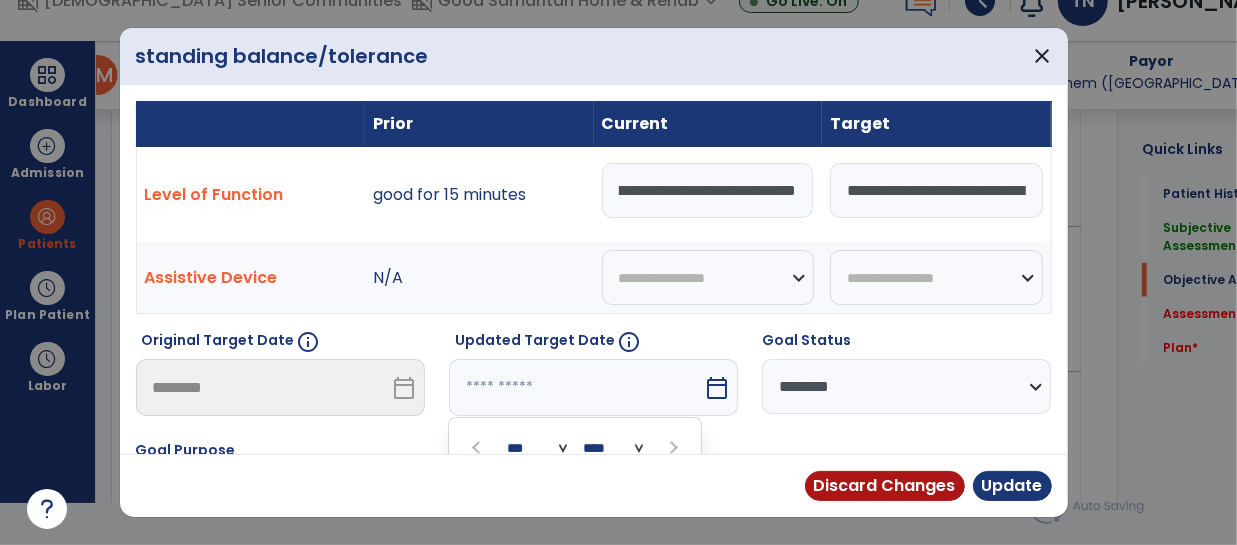 scroll, scrollTop: 0, scrollLeft: 0, axis: both 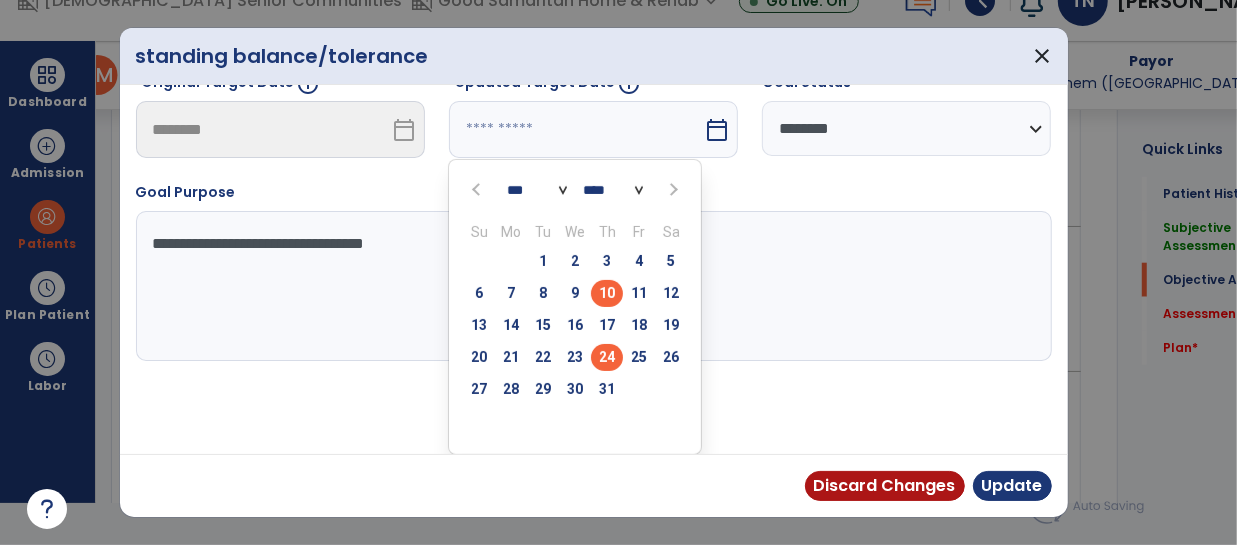 click on "24" at bounding box center (607, 357) 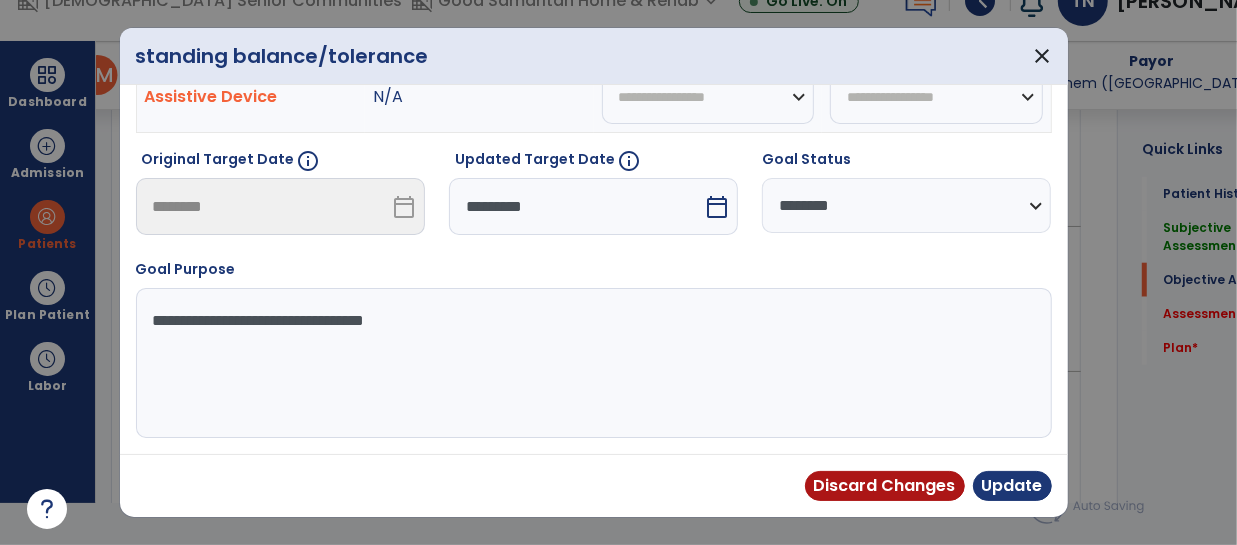 scroll, scrollTop: 180, scrollLeft: 0, axis: vertical 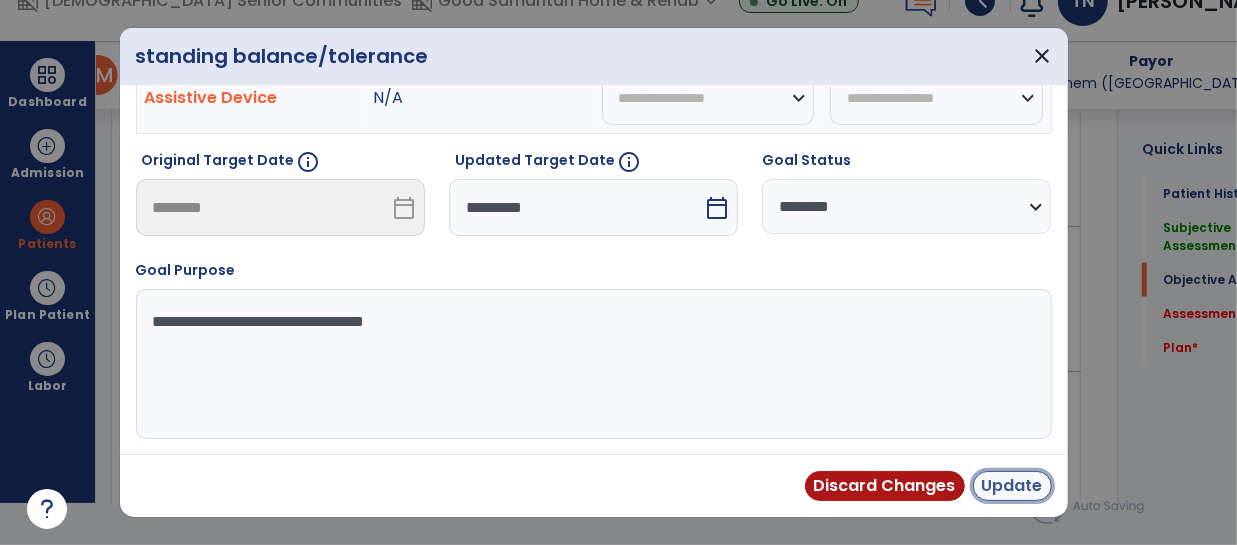 click on "Update" at bounding box center [1012, 486] 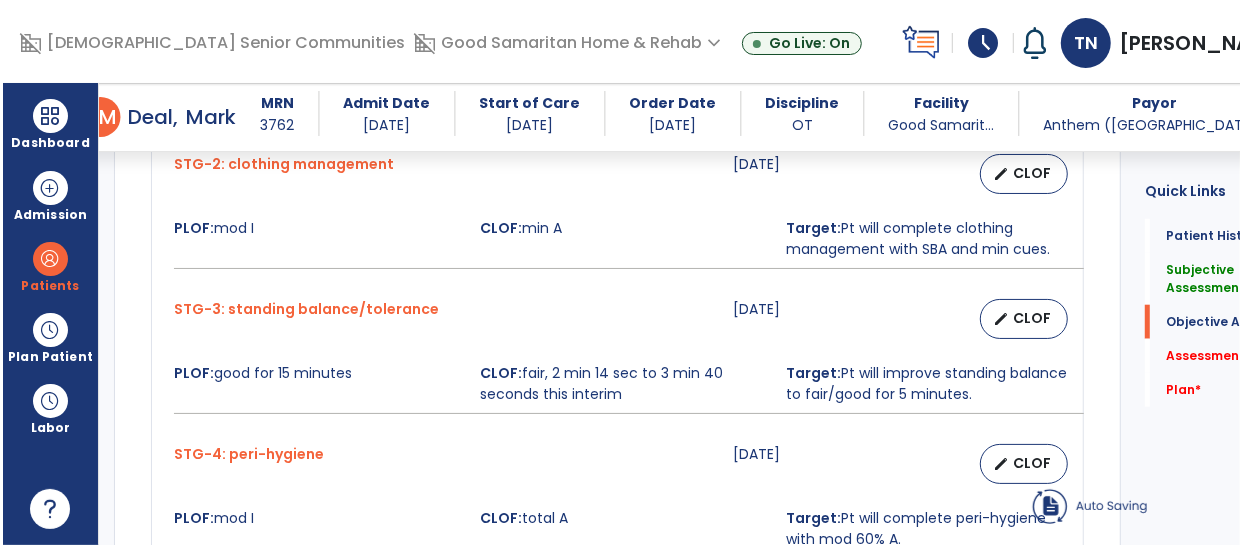 scroll, scrollTop: 41, scrollLeft: 0, axis: vertical 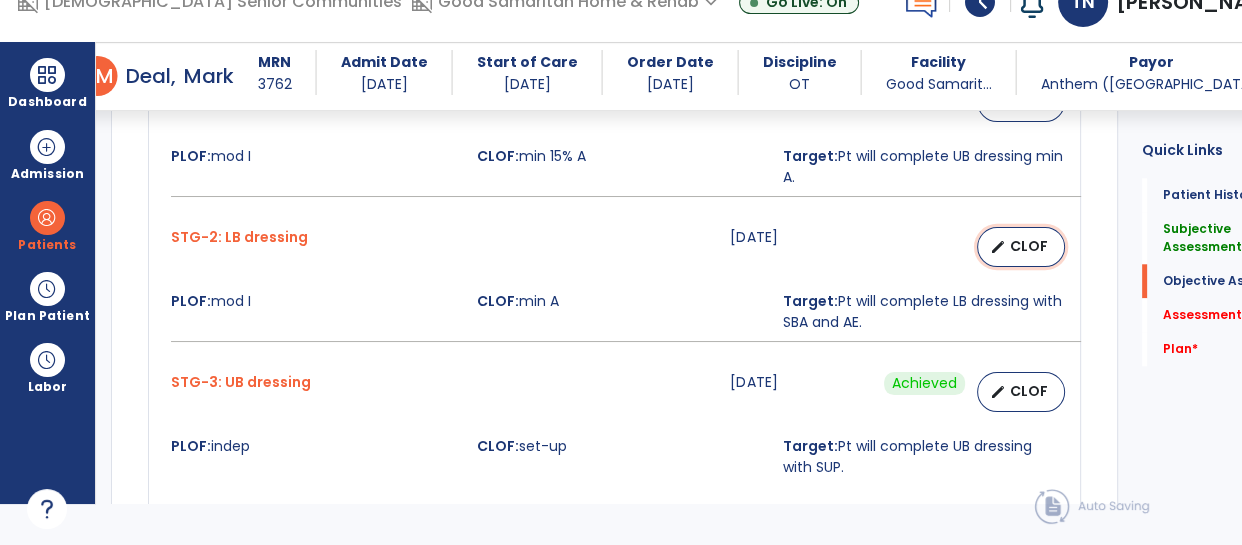 click on "CLOF" at bounding box center (1029, 246) 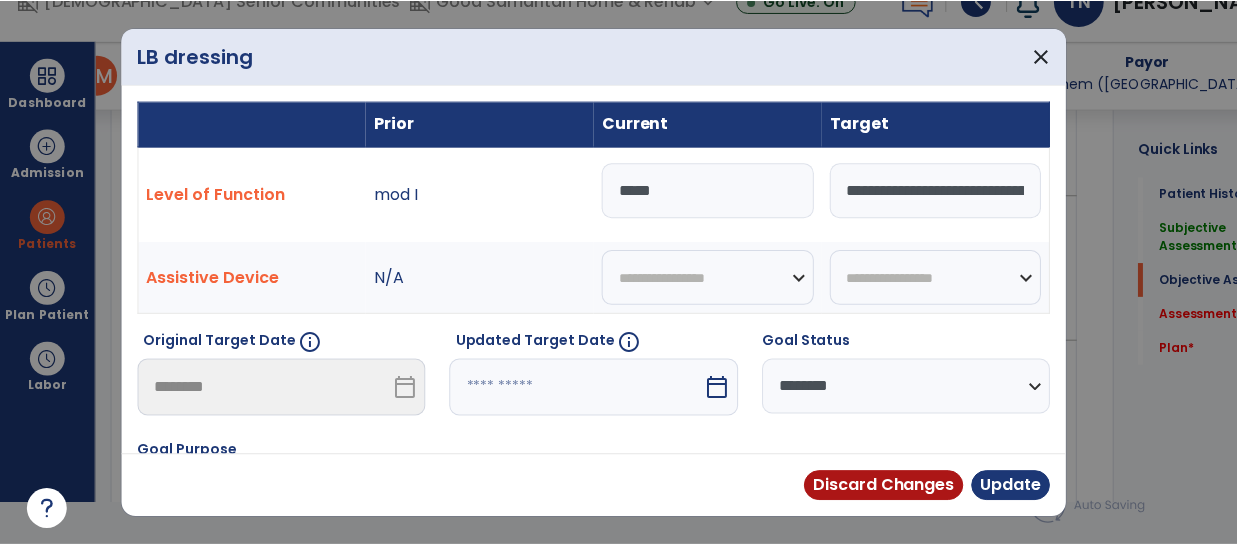 scroll, scrollTop: 0, scrollLeft: 0, axis: both 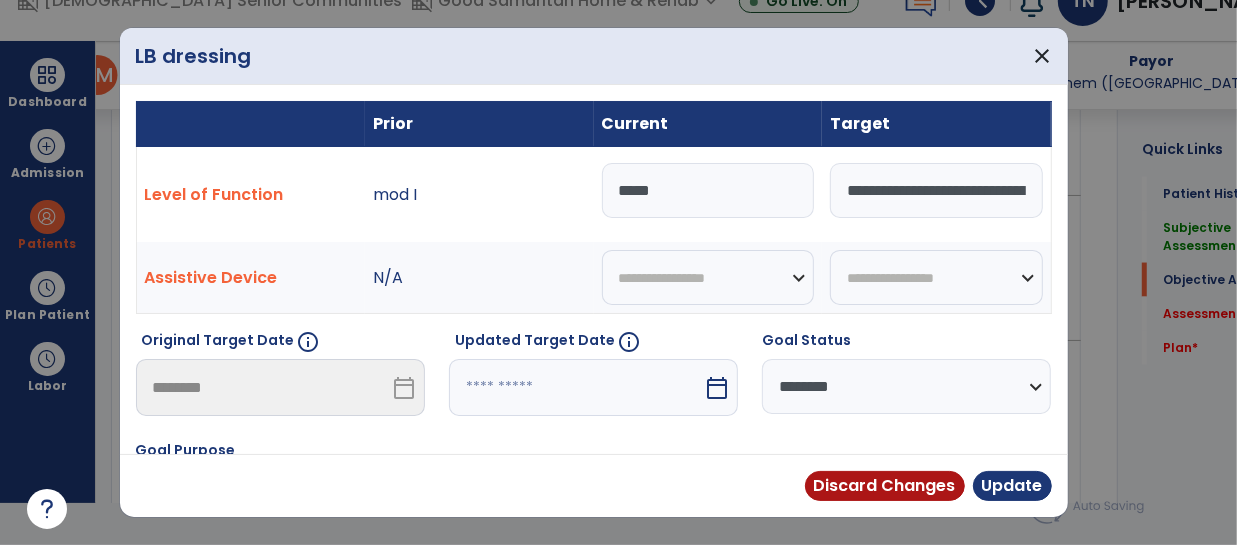 click on "*****" at bounding box center [708, 190] 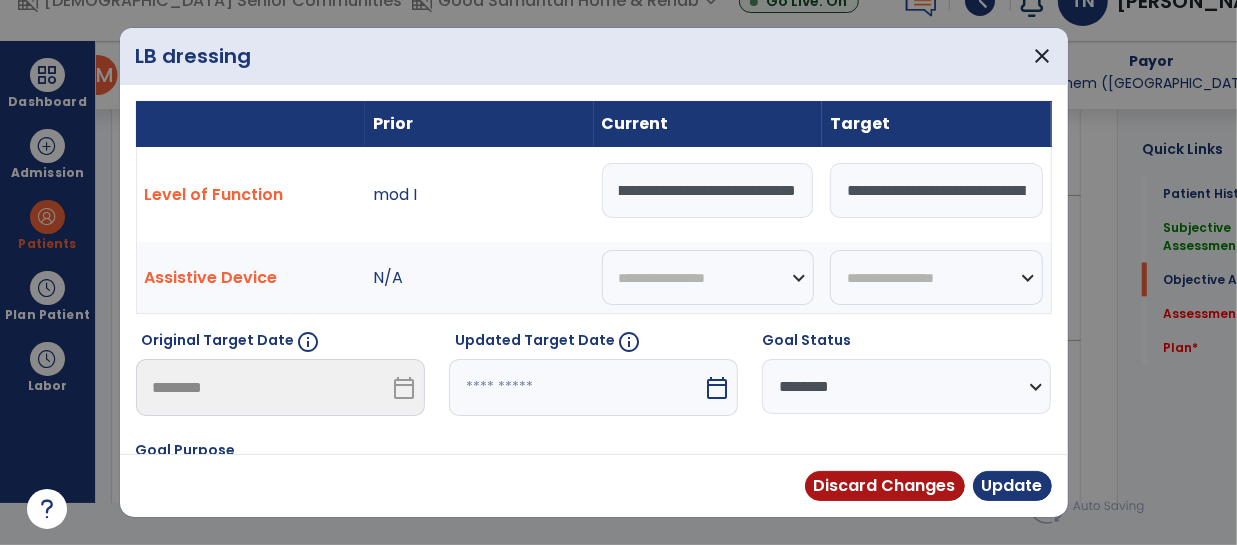 scroll, scrollTop: 0, scrollLeft: 130, axis: horizontal 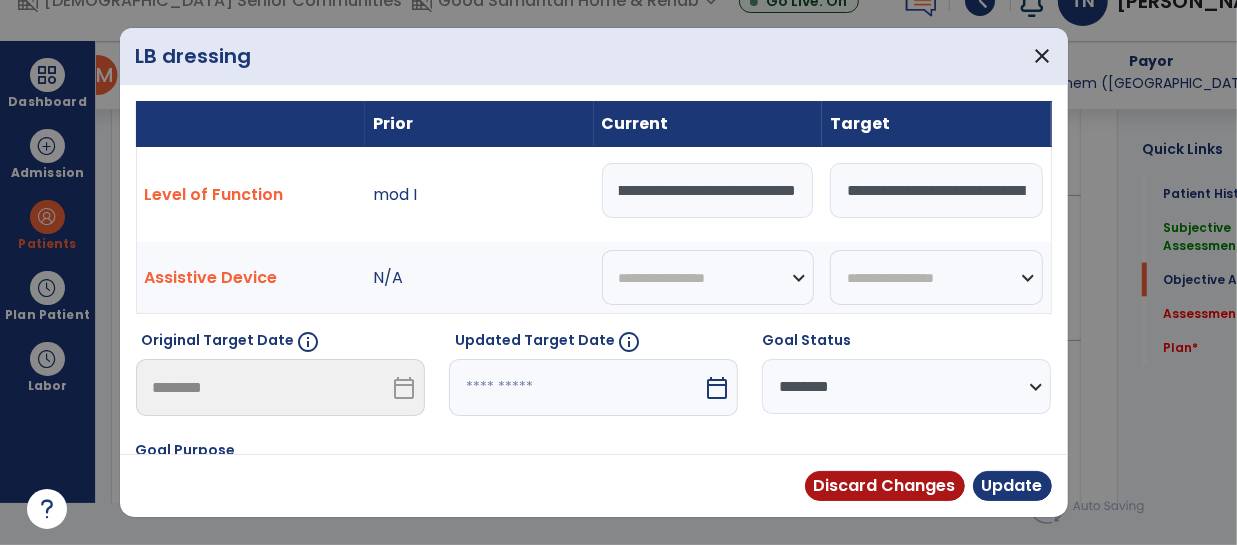 type on "**********" 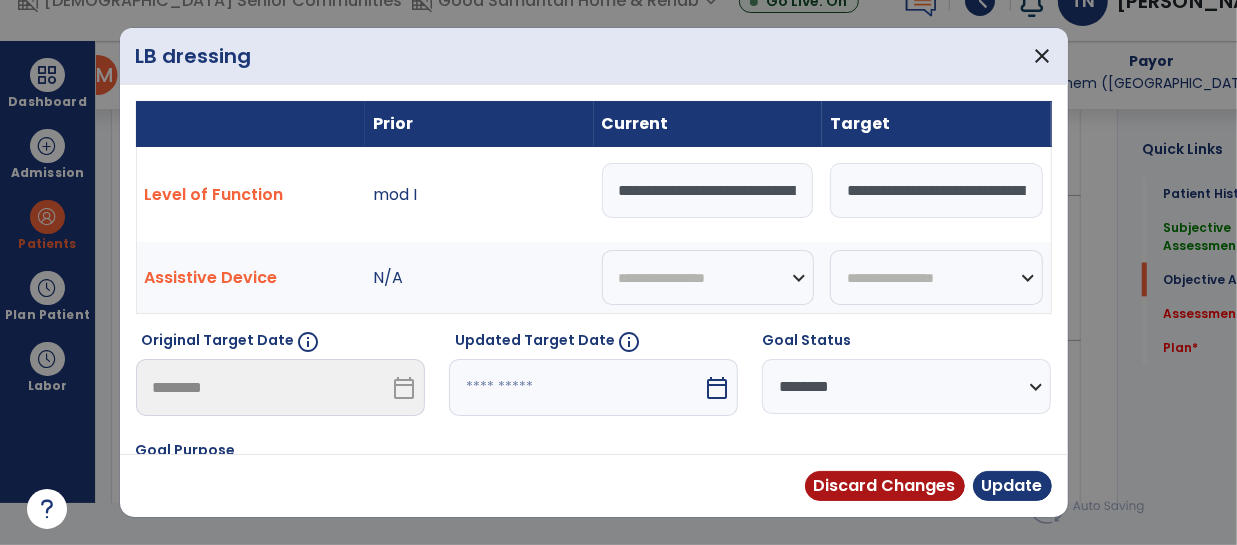 click on "calendar_today" at bounding box center [717, 388] 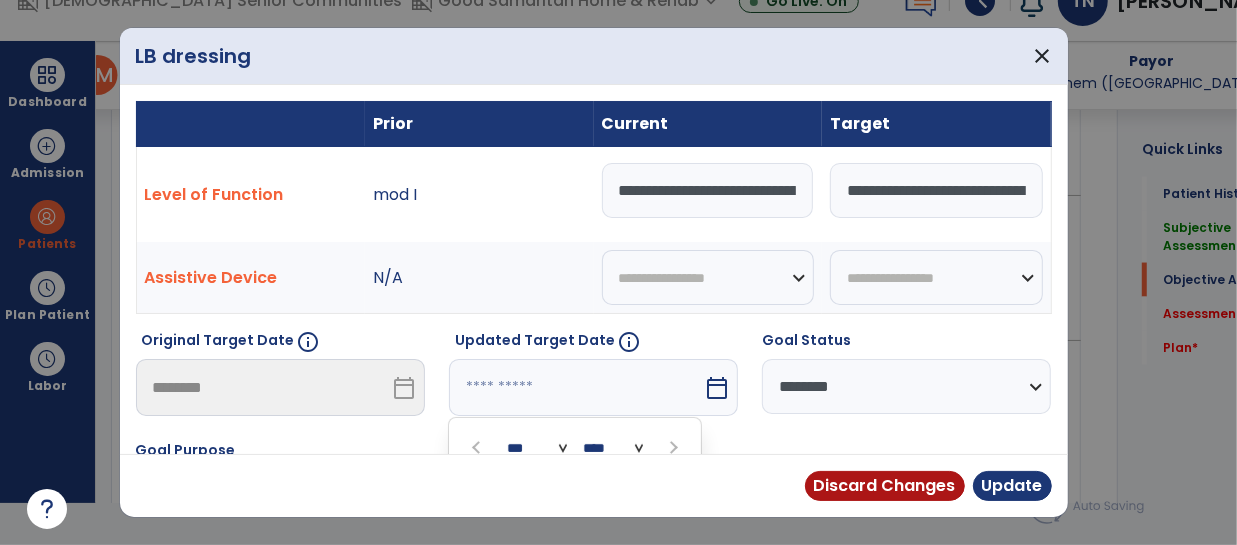 scroll, scrollTop: 258, scrollLeft: 0, axis: vertical 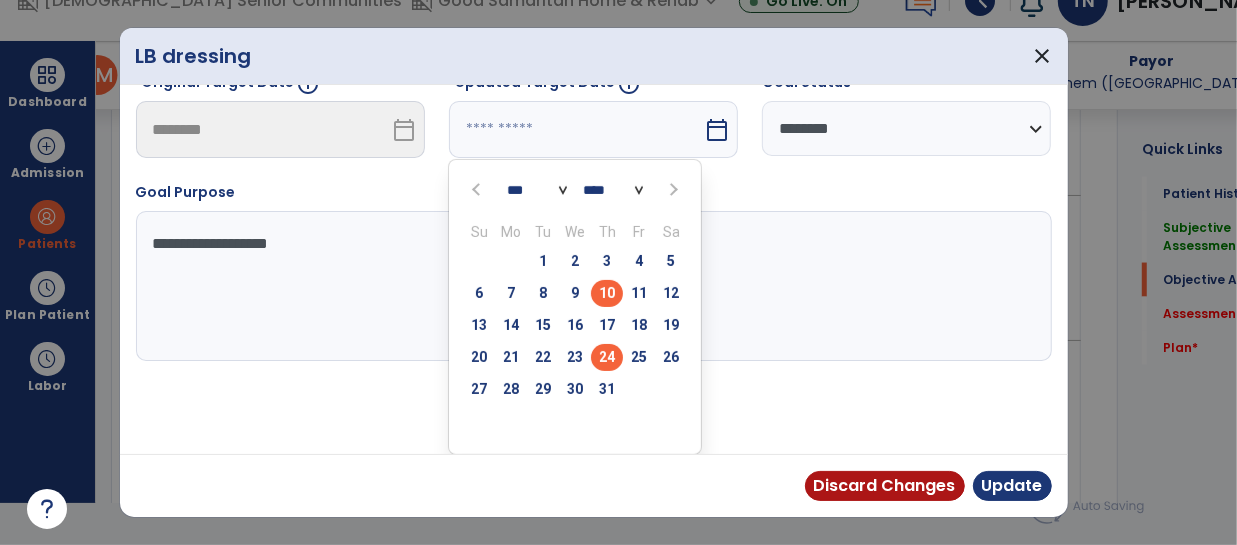 click on "24" at bounding box center [607, 357] 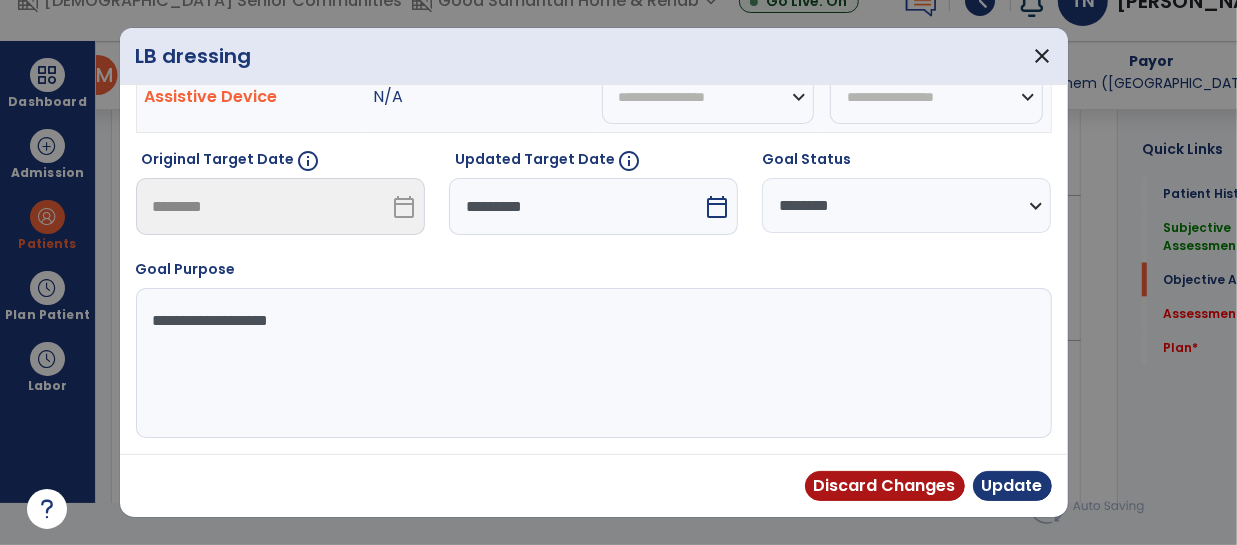 scroll, scrollTop: 180, scrollLeft: 0, axis: vertical 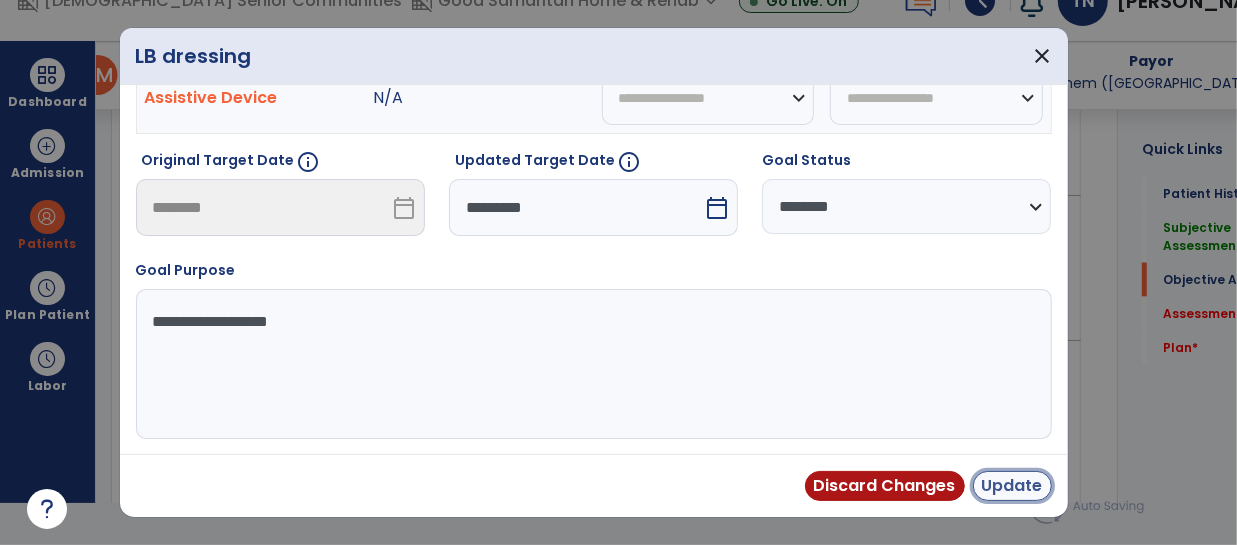click on "Update" at bounding box center [1012, 486] 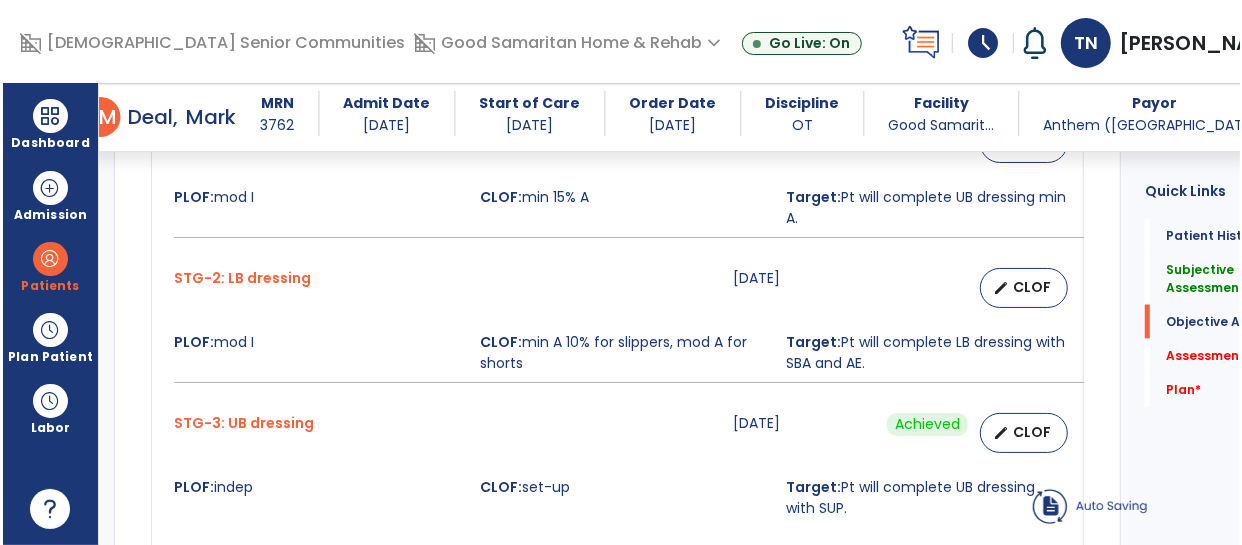 scroll, scrollTop: 41, scrollLeft: 0, axis: vertical 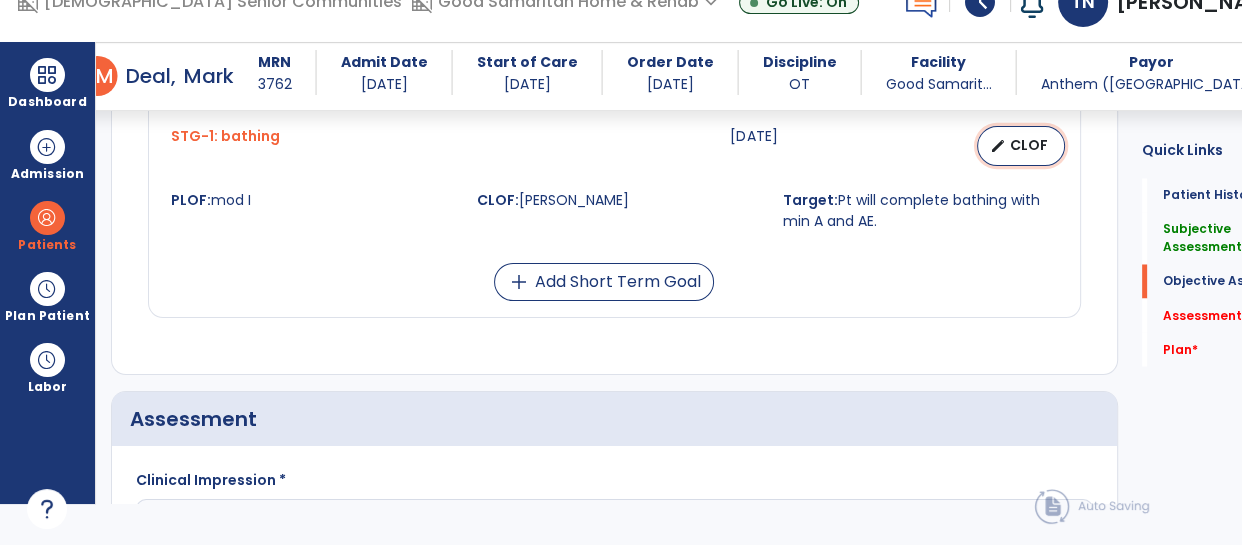 click on "CLOF" at bounding box center [1029, 145] 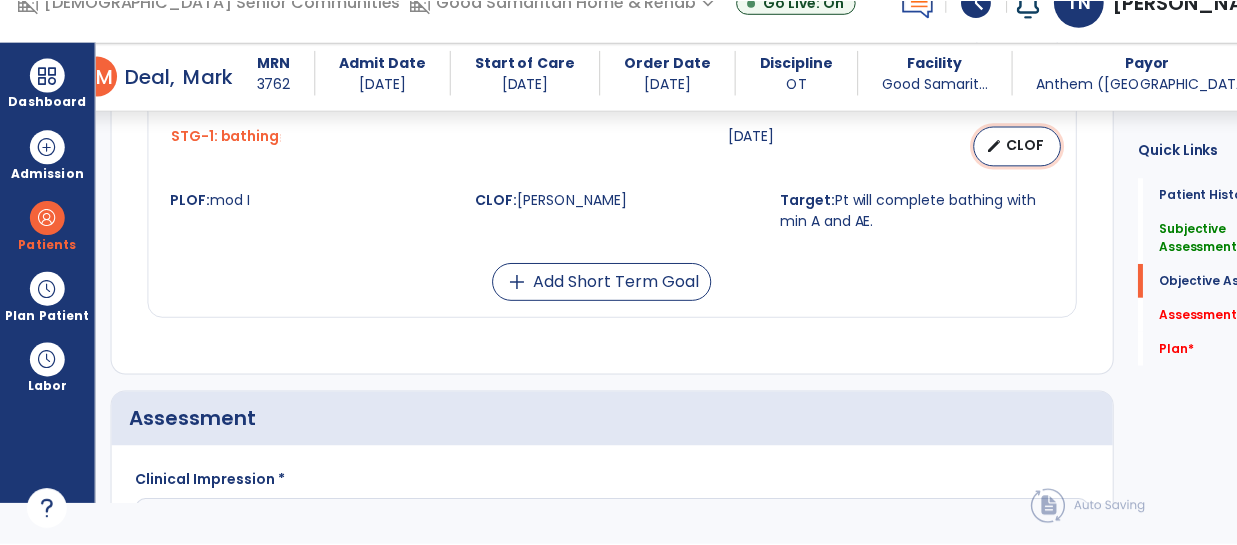 scroll, scrollTop: 0, scrollLeft: 0, axis: both 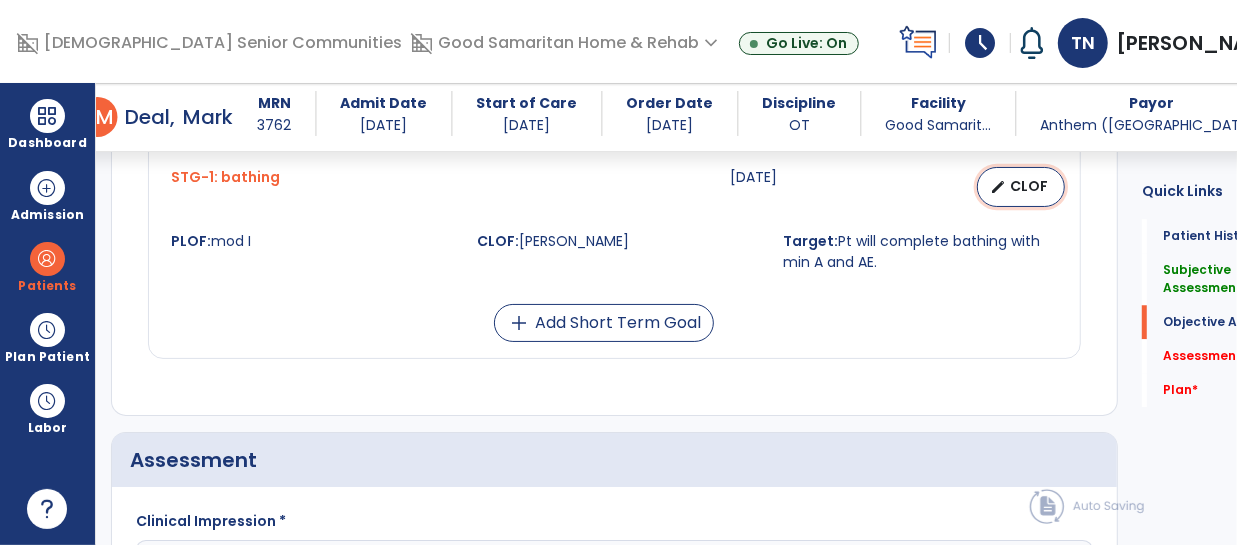 select on "********" 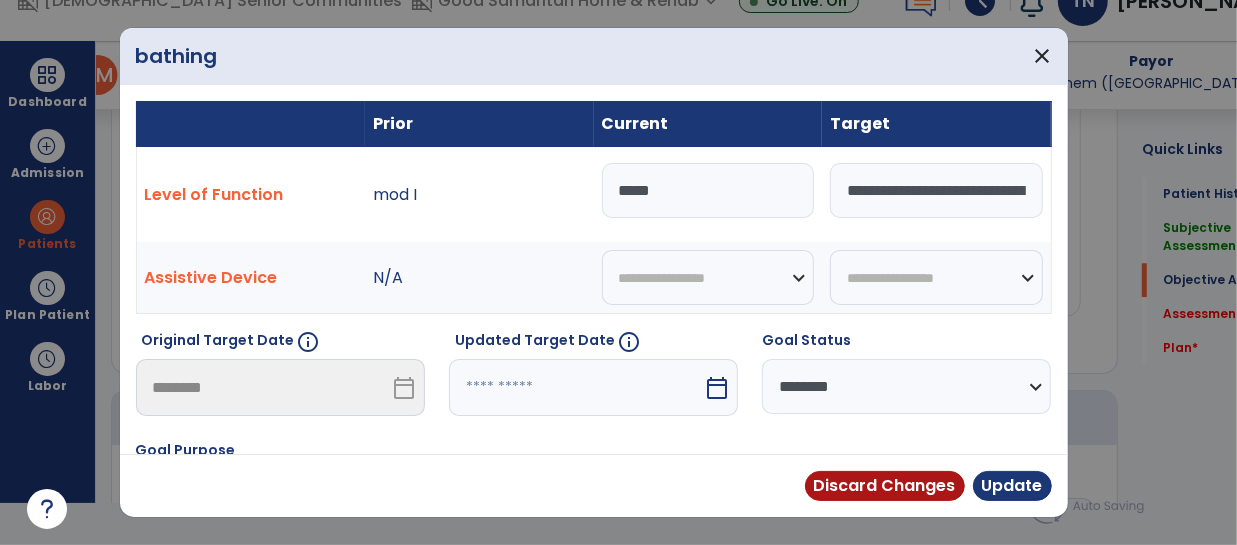 scroll, scrollTop: 3141, scrollLeft: 0, axis: vertical 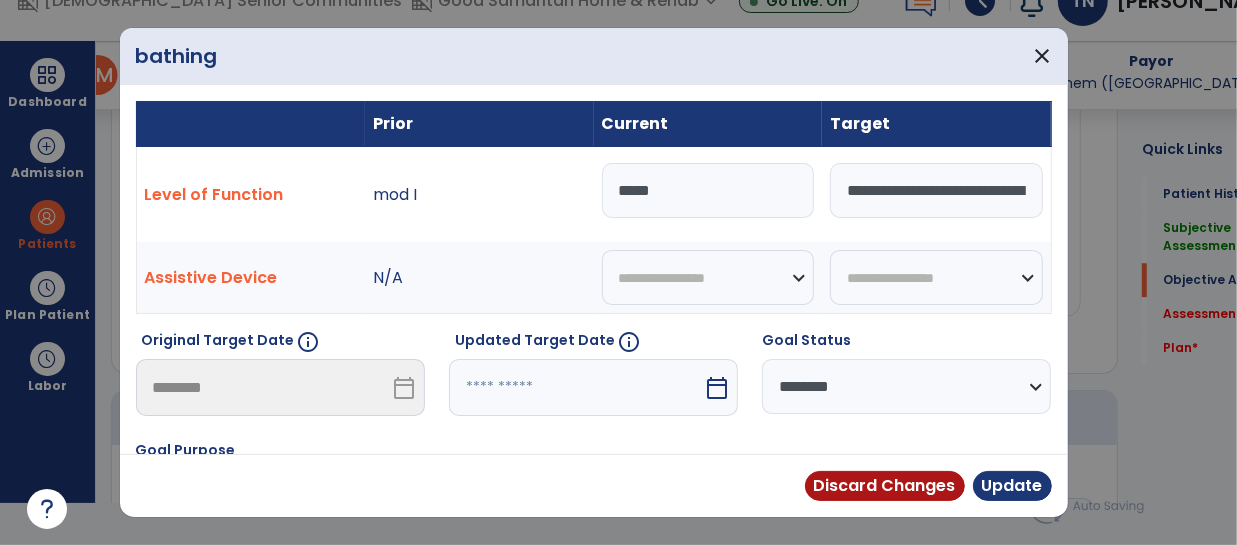 click on "*****" at bounding box center [708, 190] 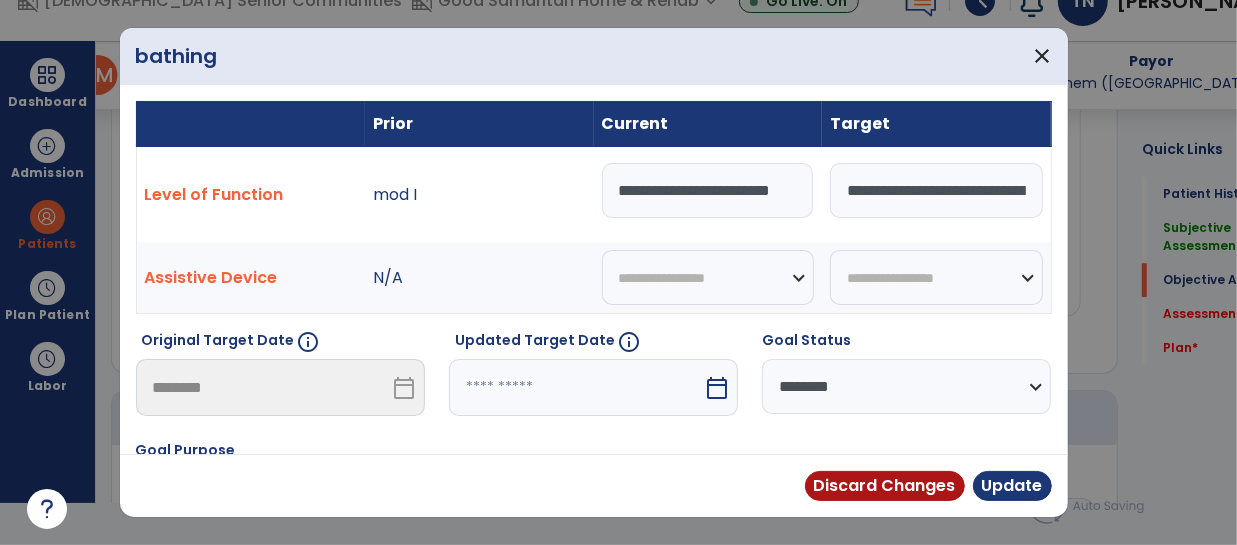 scroll, scrollTop: 0, scrollLeft: 36, axis: horizontal 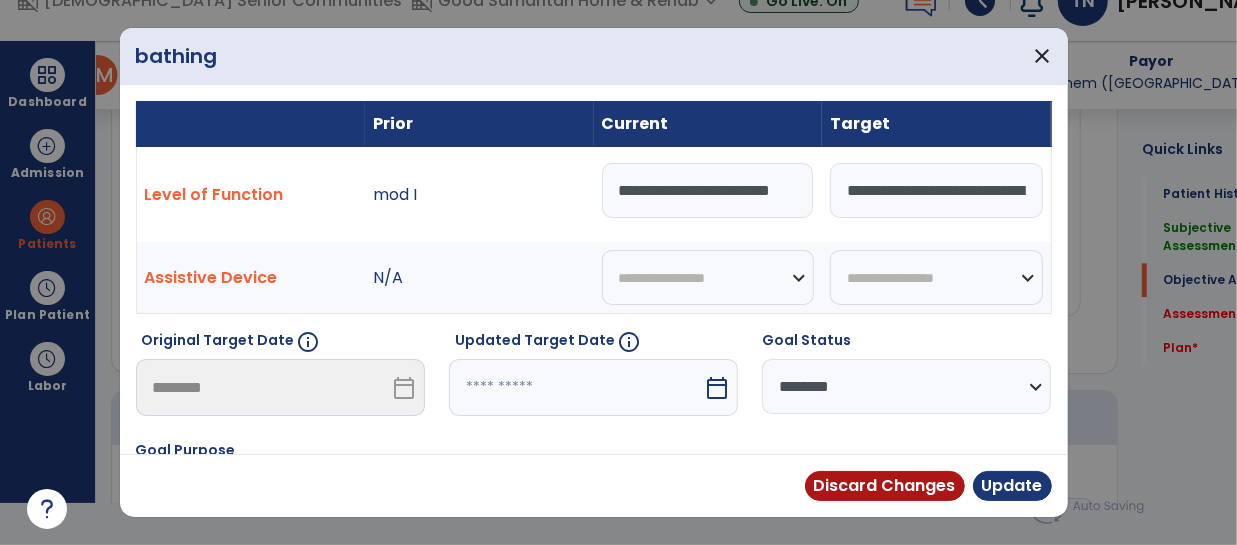 type on "**********" 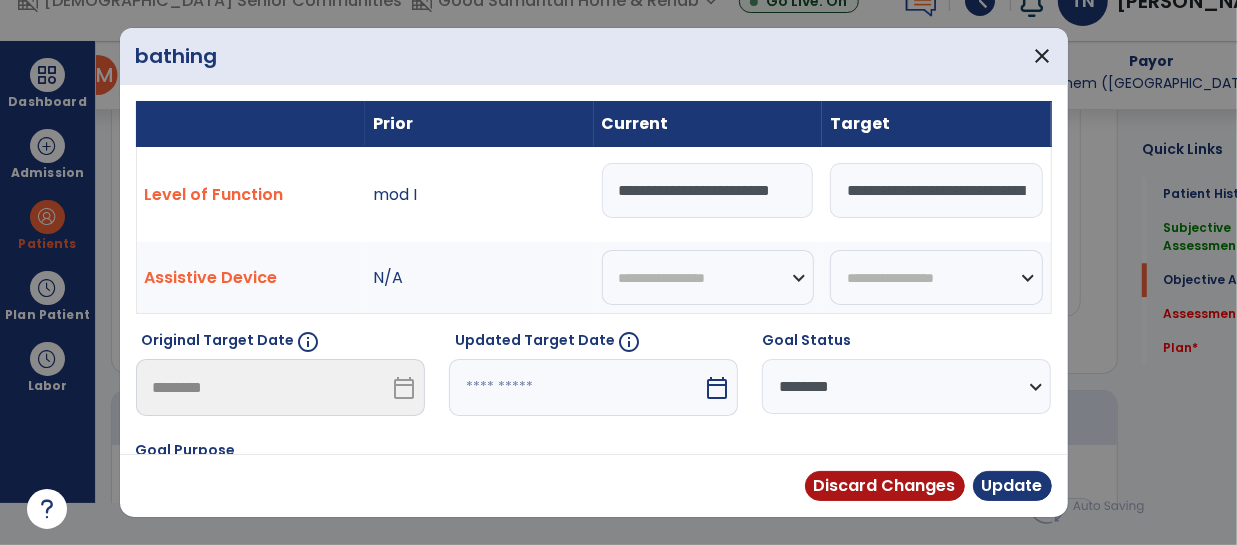 click on "**********" at bounding box center (906, 386) 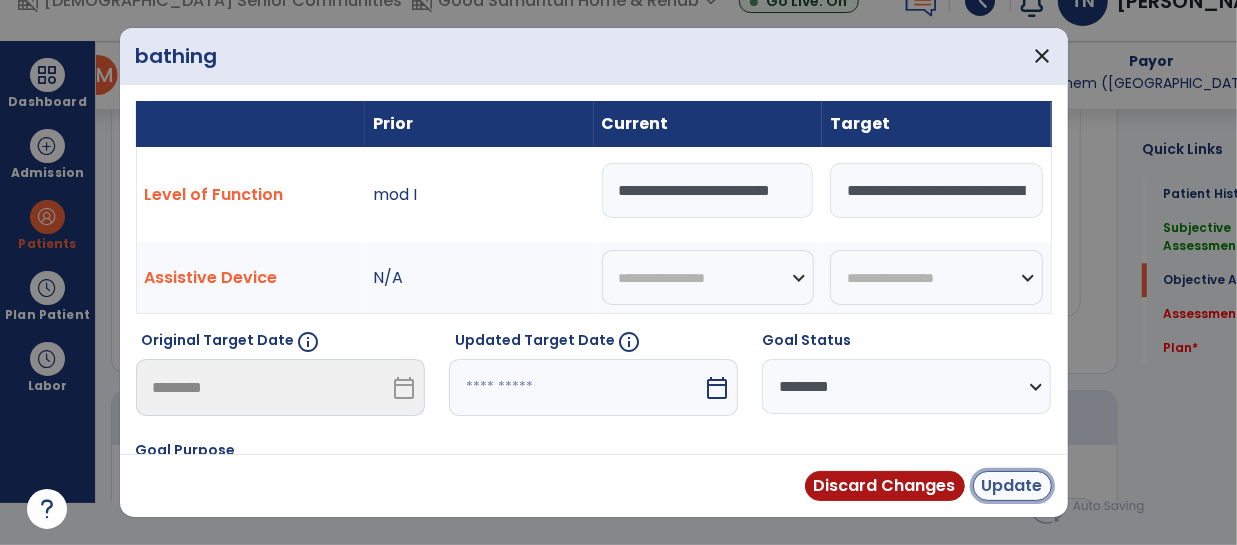 click on "Update" at bounding box center [1012, 486] 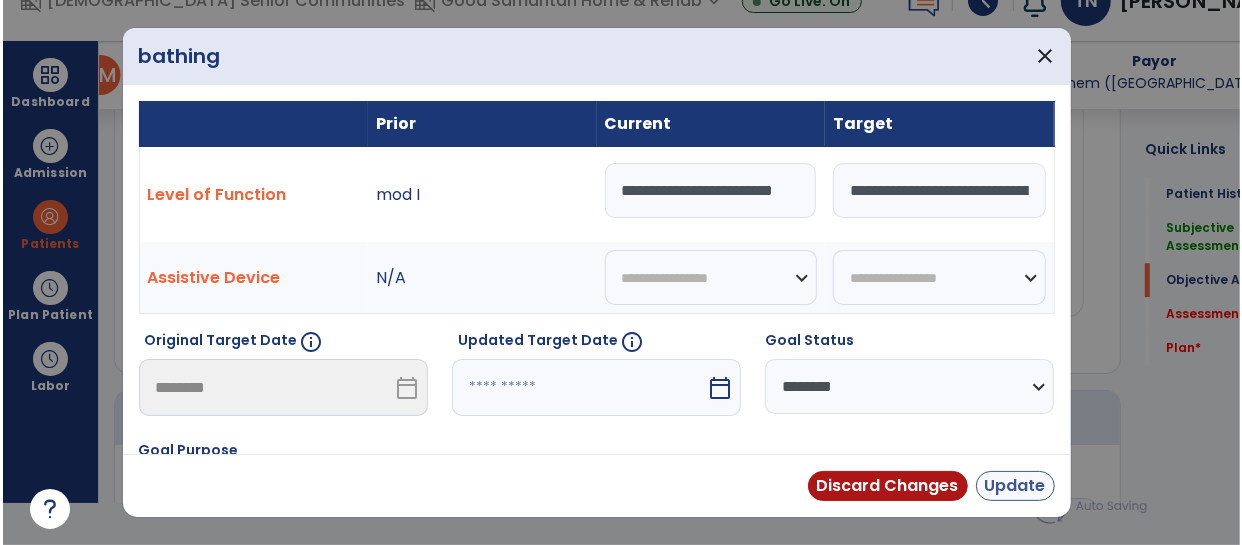 scroll, scrollTop: 41, scrollLeft: 0, axis: vertical 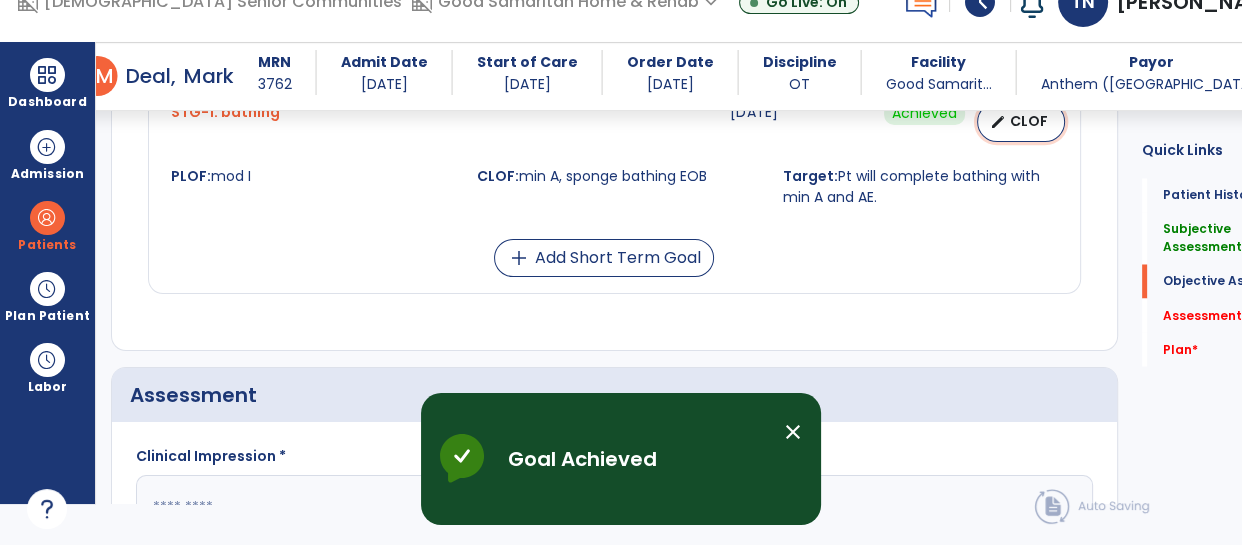 click on "edit   CLOF" at bounding box center [1021, 122] 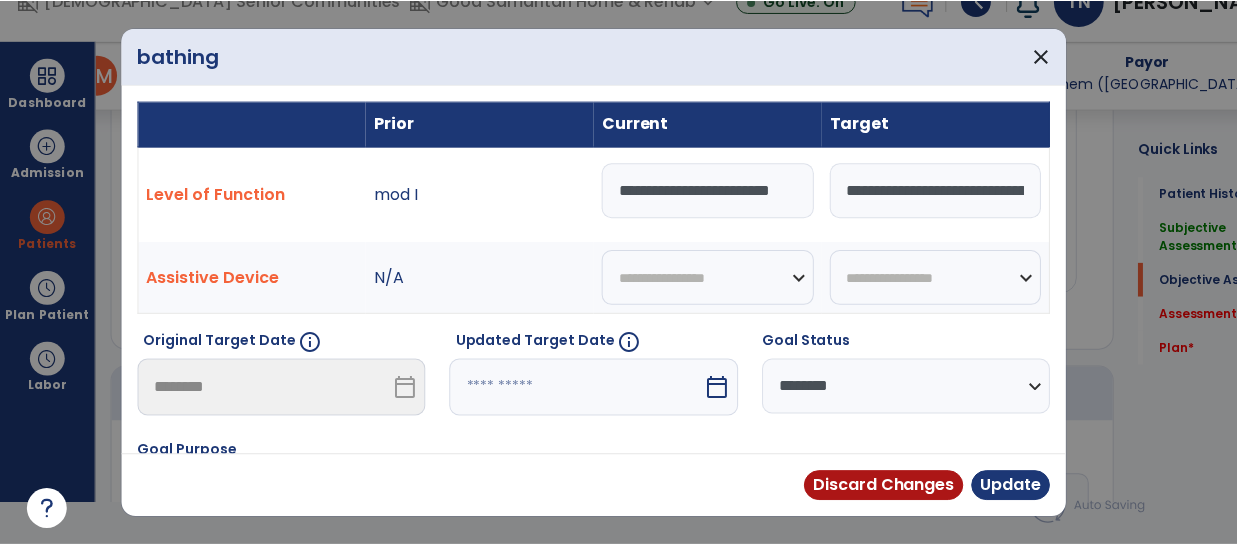 scroll, scrollTop: 0, scrollLeft: 0, axis: both 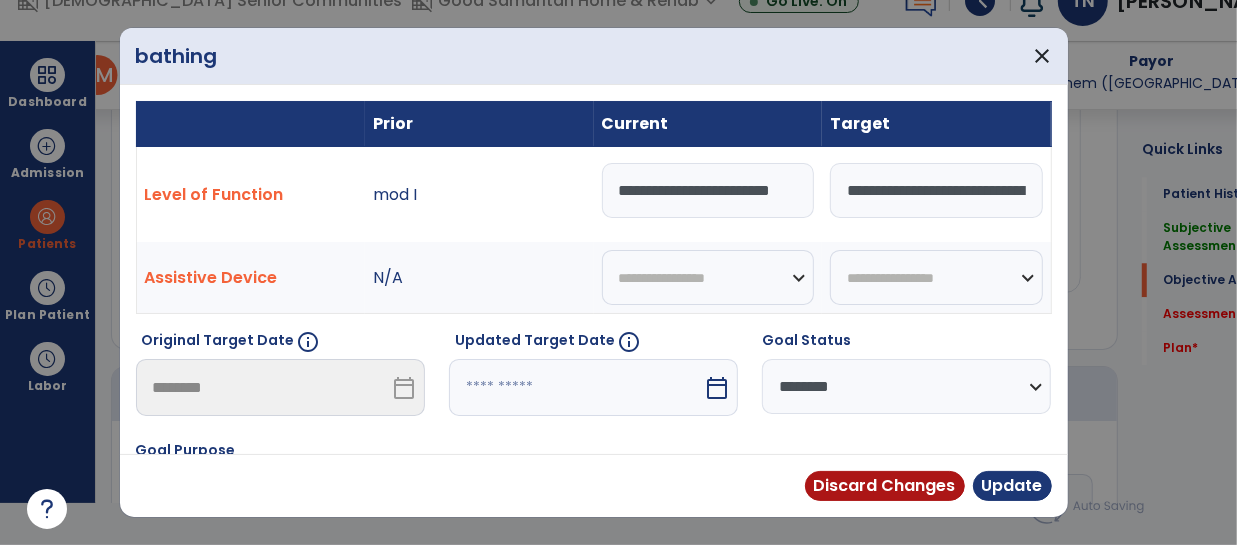 click on "**********" at bounding box center [936, 190] 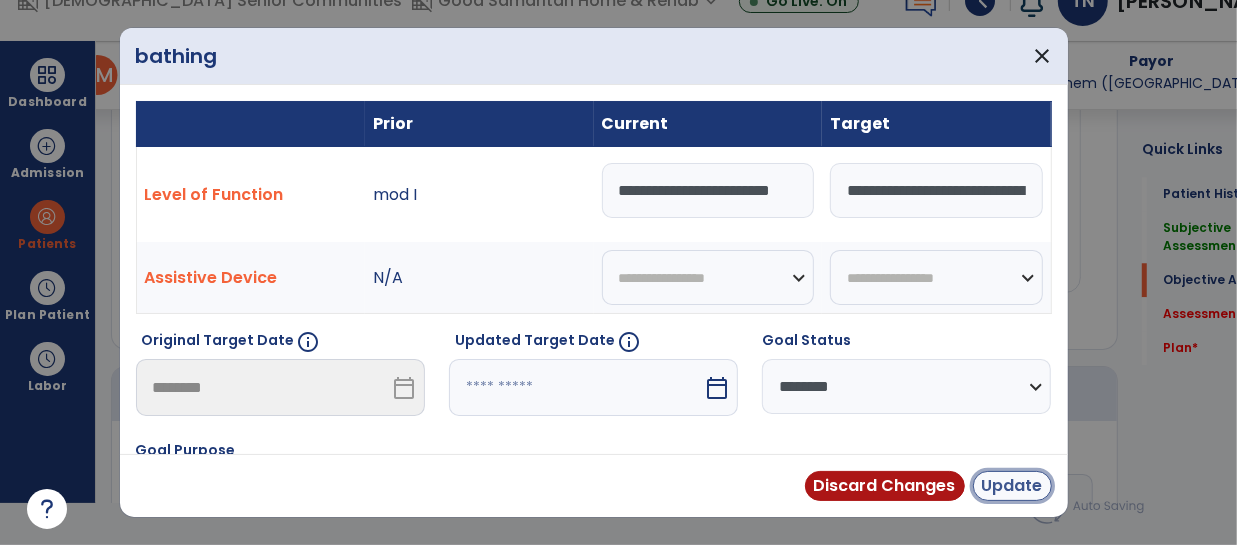 click on "Update" at bounding box center (1012, 486) 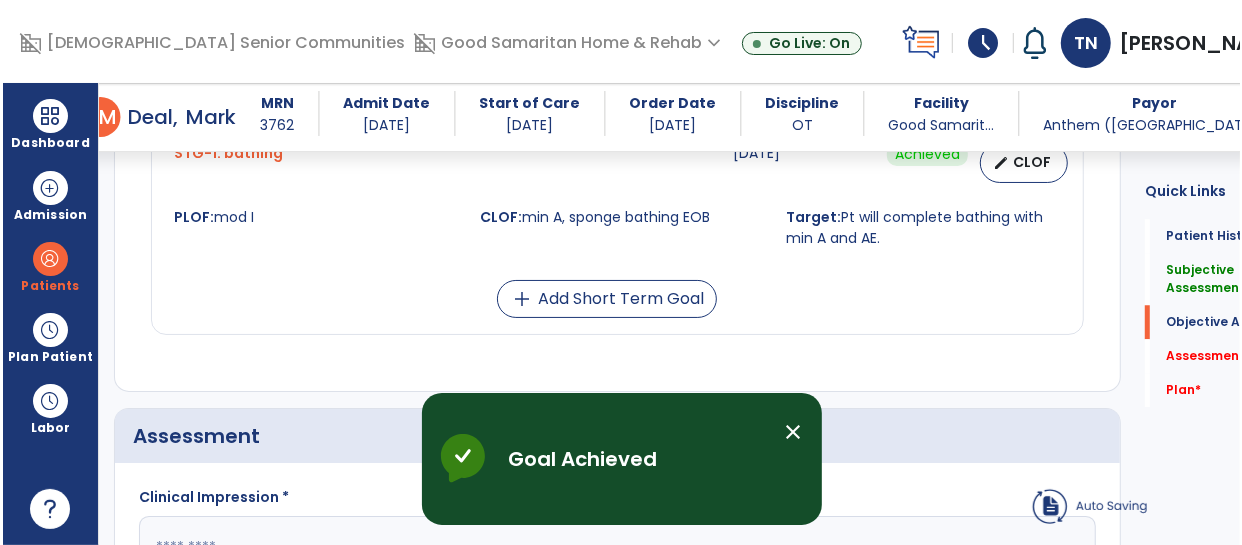 scroll, scrollTop: 41, scrollLeft: 0, axis: vertical 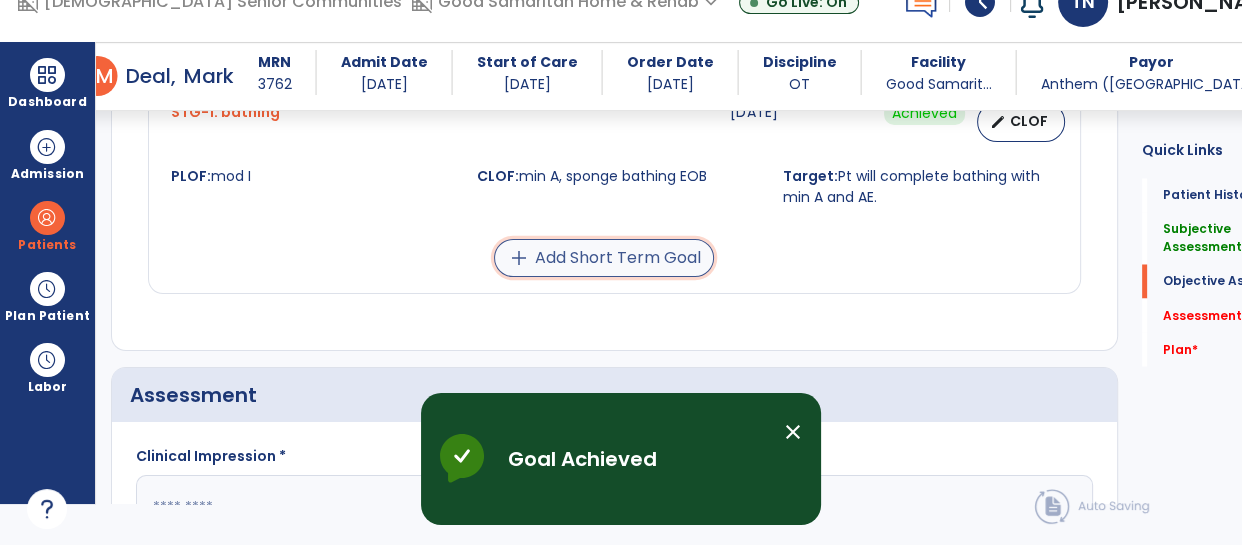 click on "add  Add Short Term Goal" at bounding box center (604, 258) 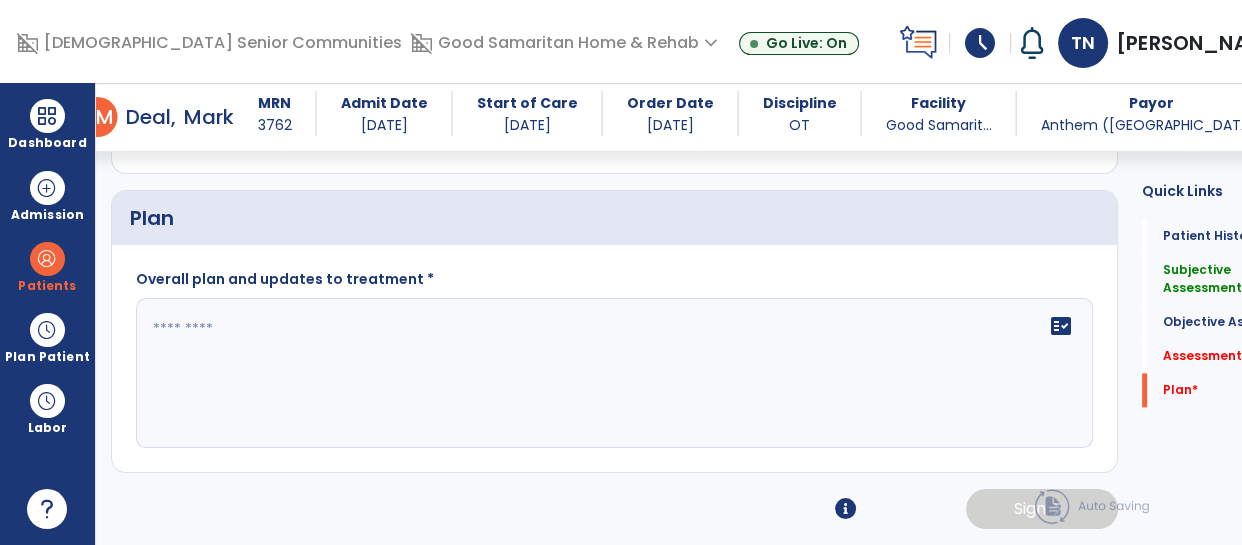 scroll, scrollTop: 0, scrollLeft: 0, axis: both 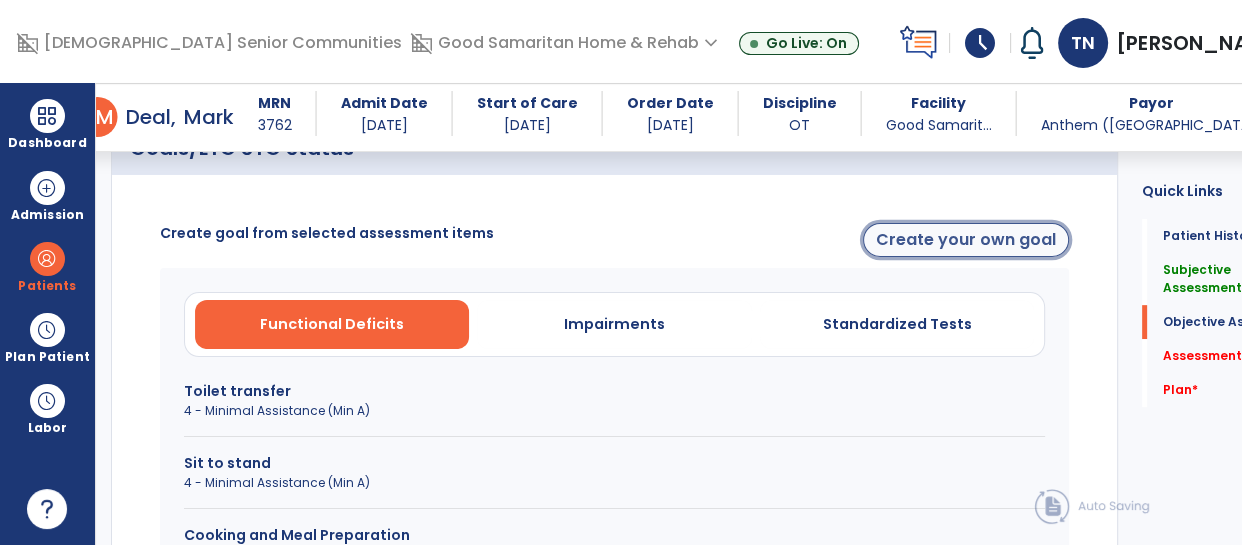 click on "Create your own goal" 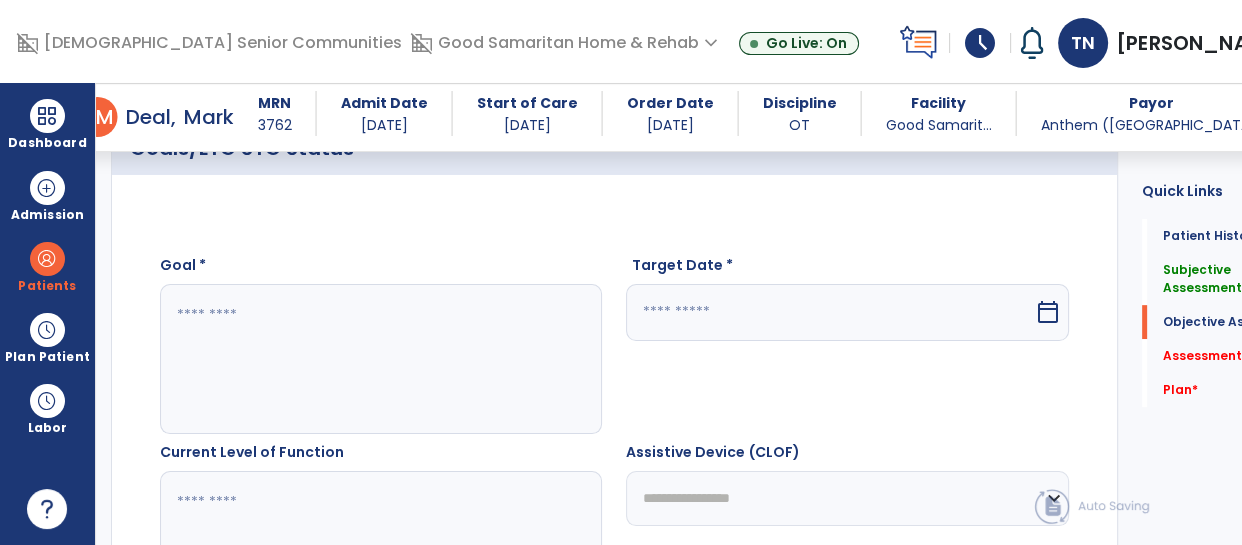 click 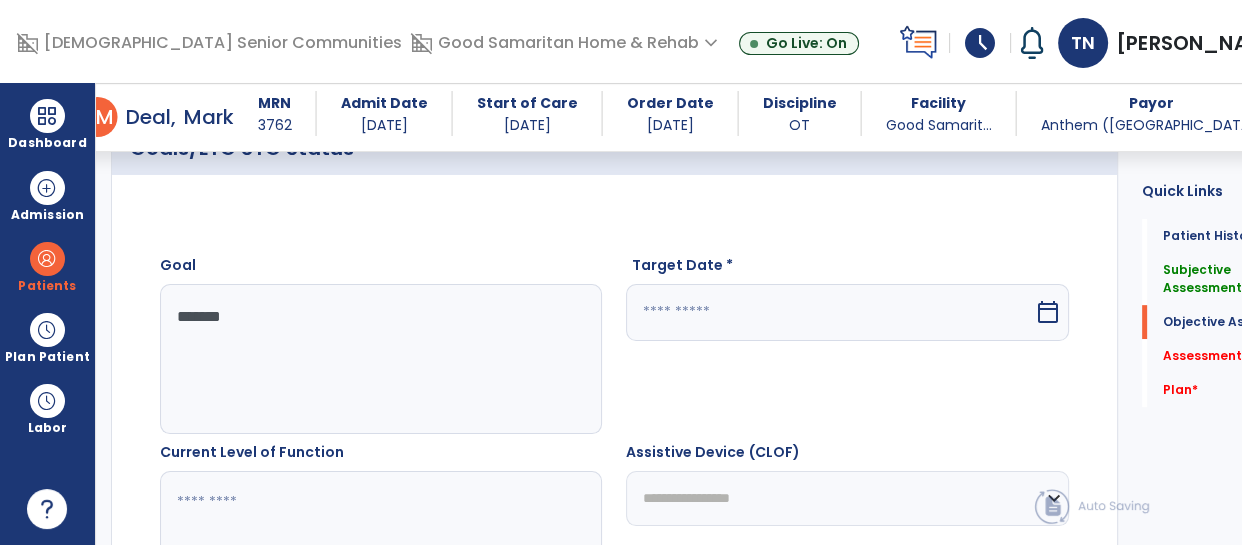 type on "*******" 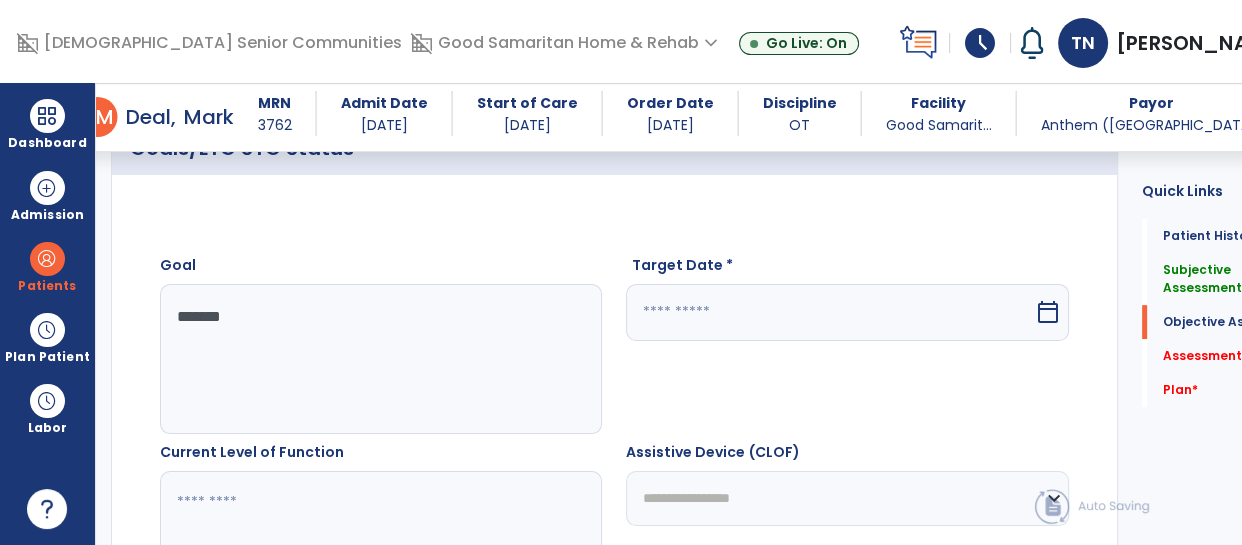 click at bounding box center (829, 312) 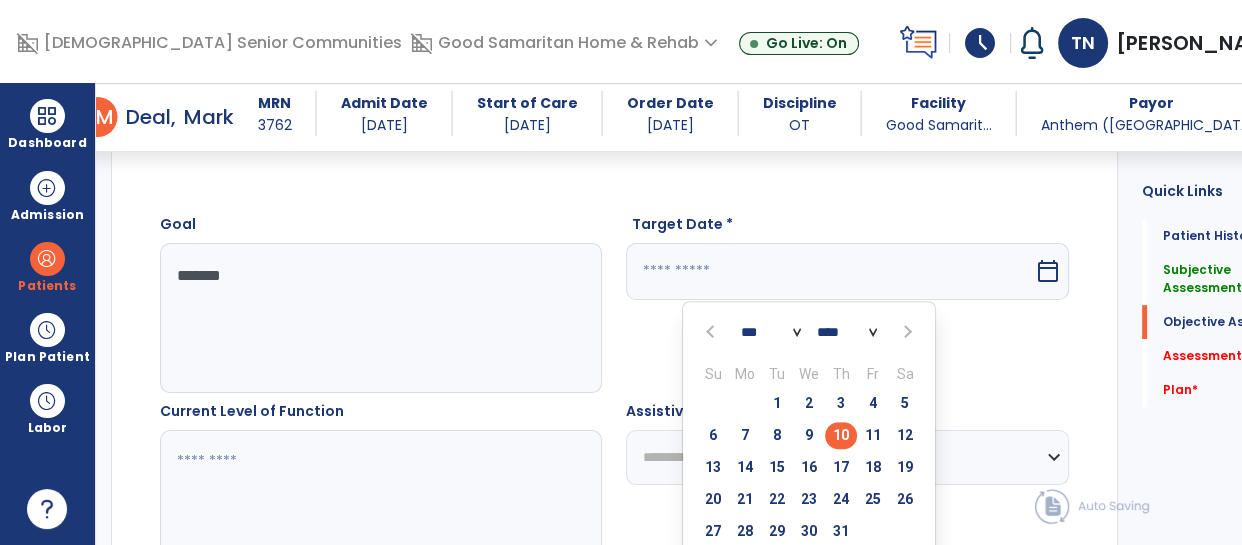 scroll, scrollTop: 830, scrollLeft: 0, axis: vertical 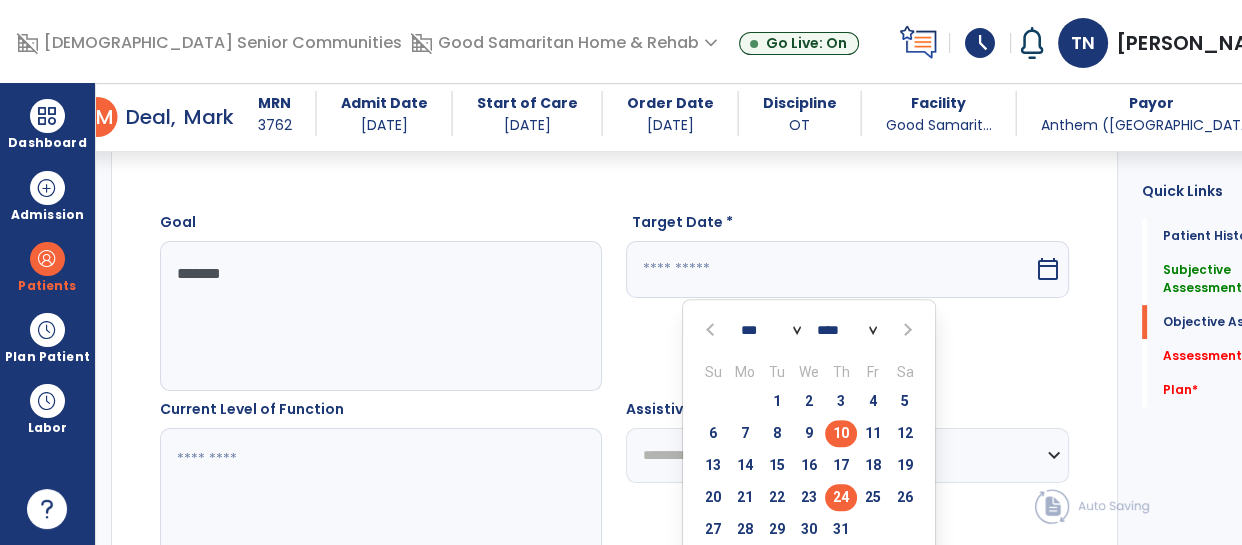 click on "24" at bounding box center [841, 497] 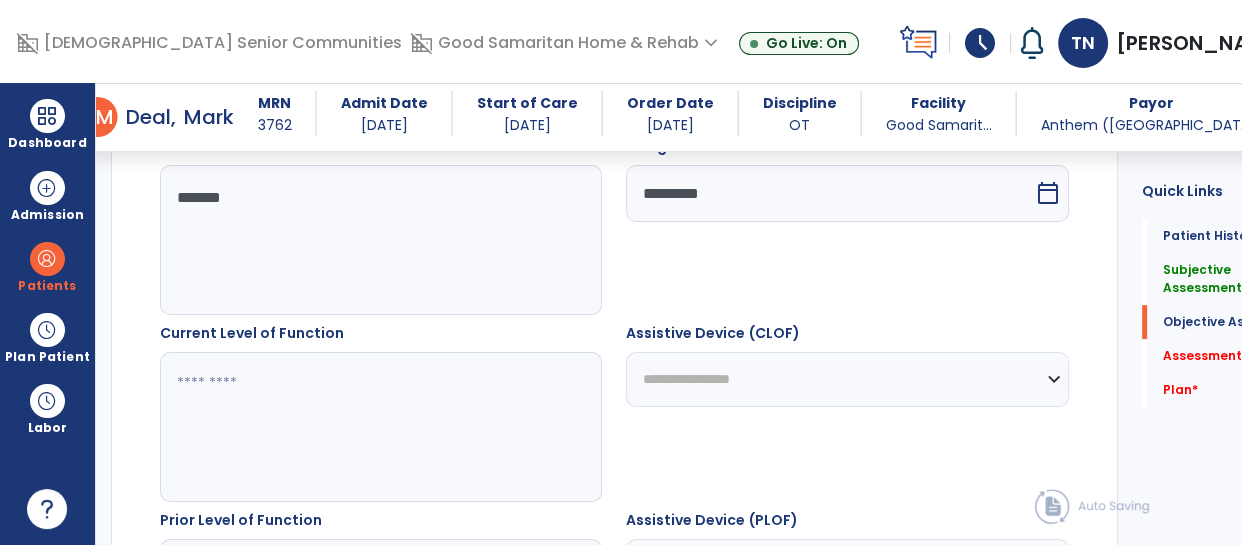 scroll, scrollTop: 913, scrollLeft: 0, axis: vertical 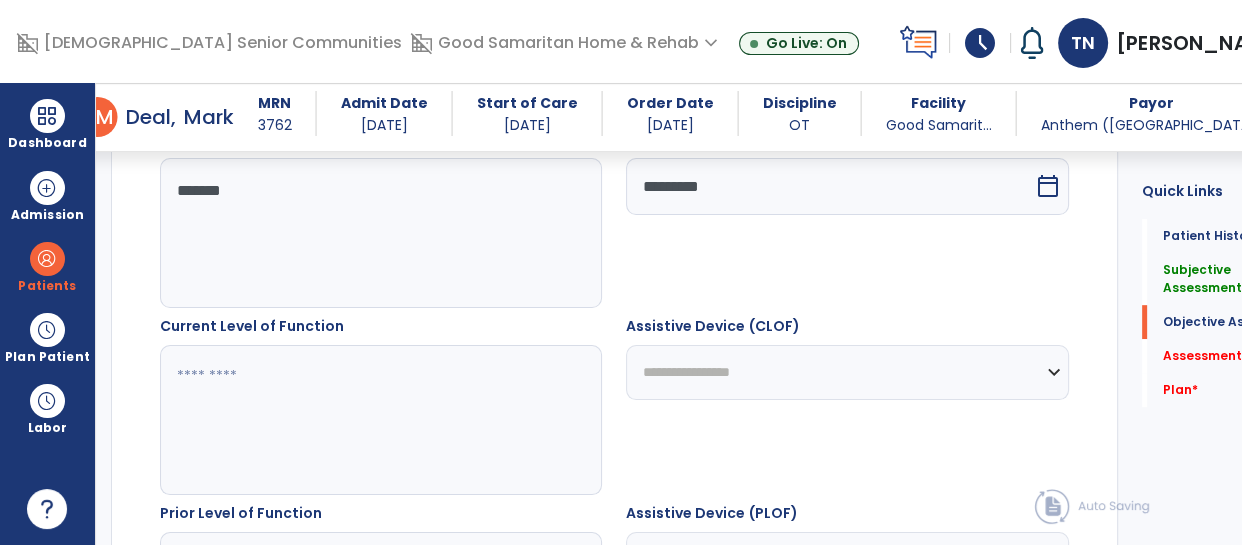 click 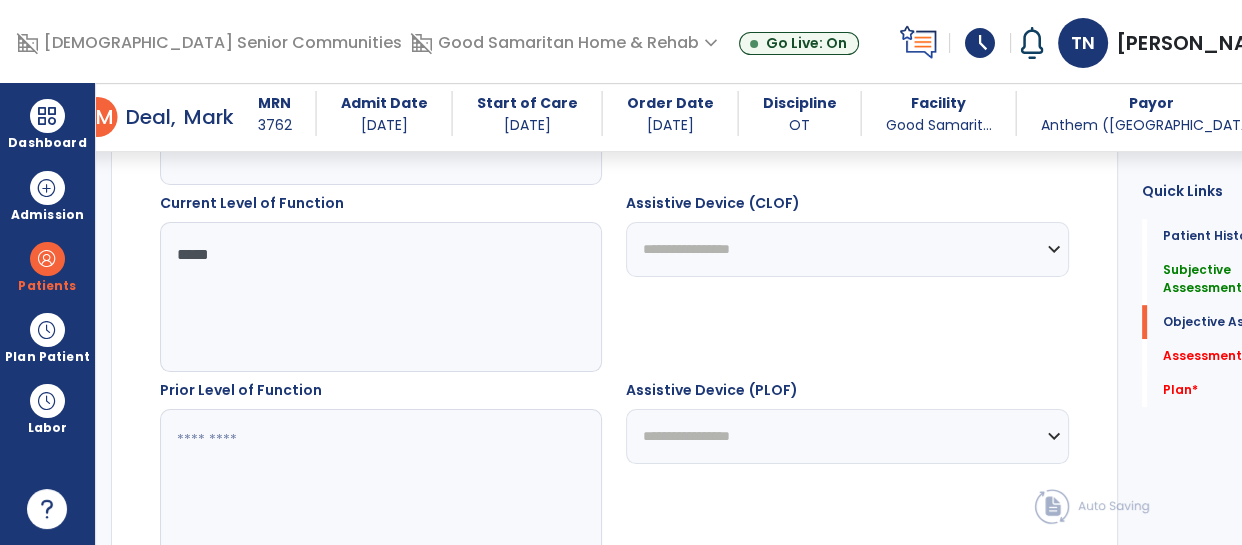 scroll, scrollTop: 1080, scrollLeft: 0, axis: vertical 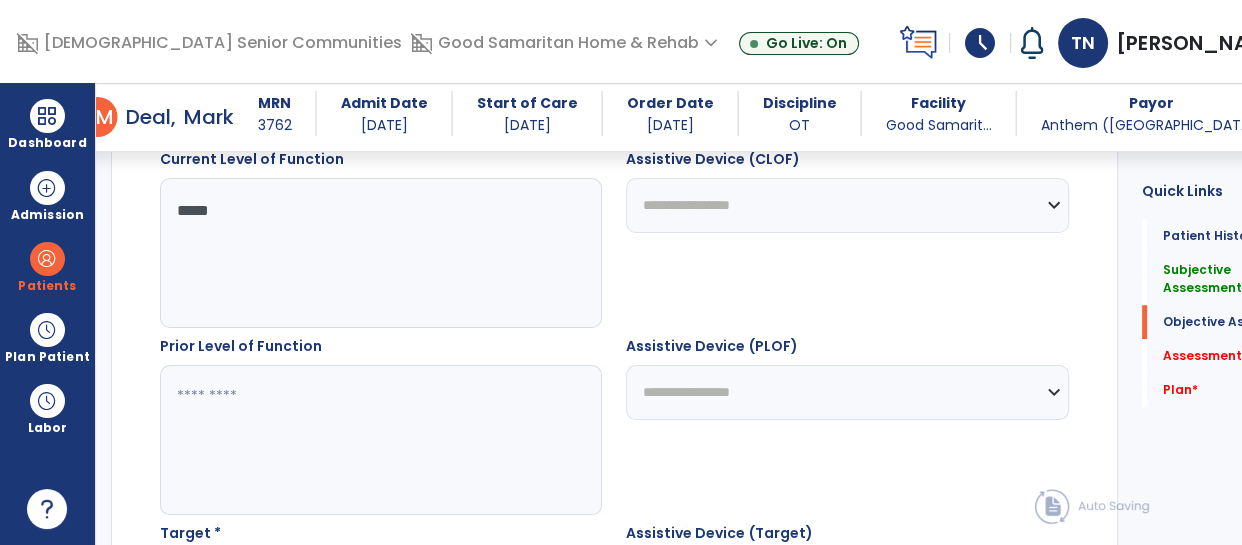 type on "*****" 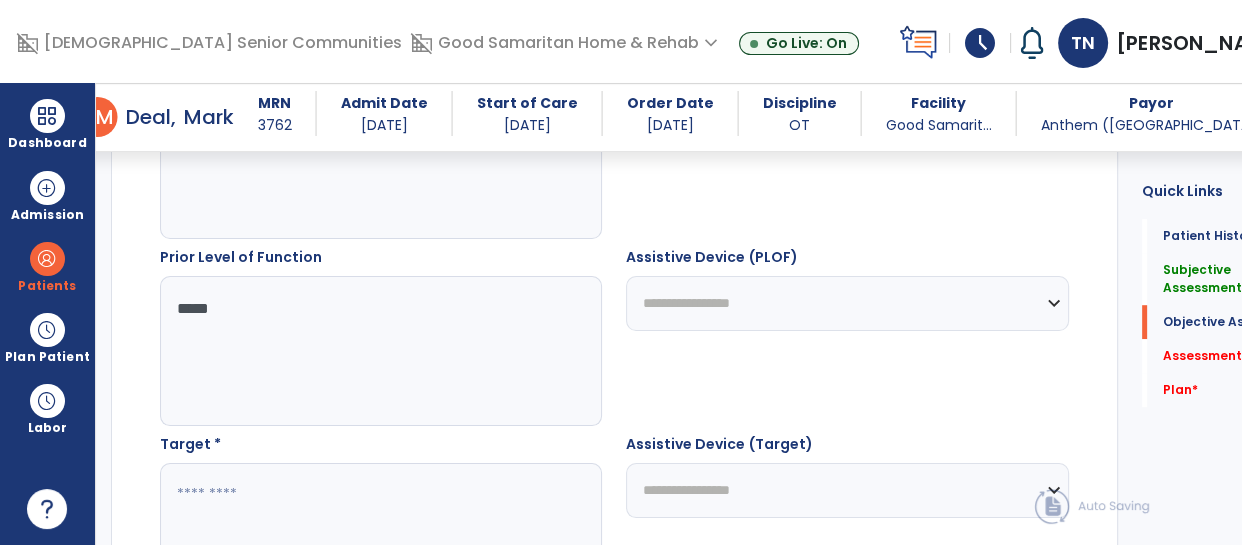 scroll, scrollTop: 1170, scrollLeft: 0, axis: vertical 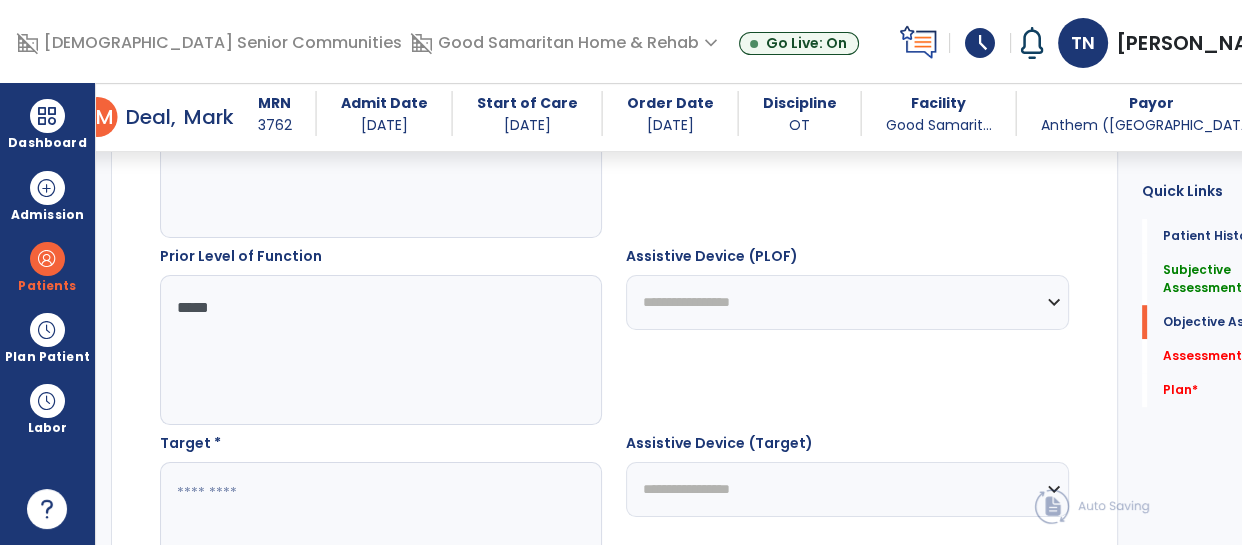 type on "*****" 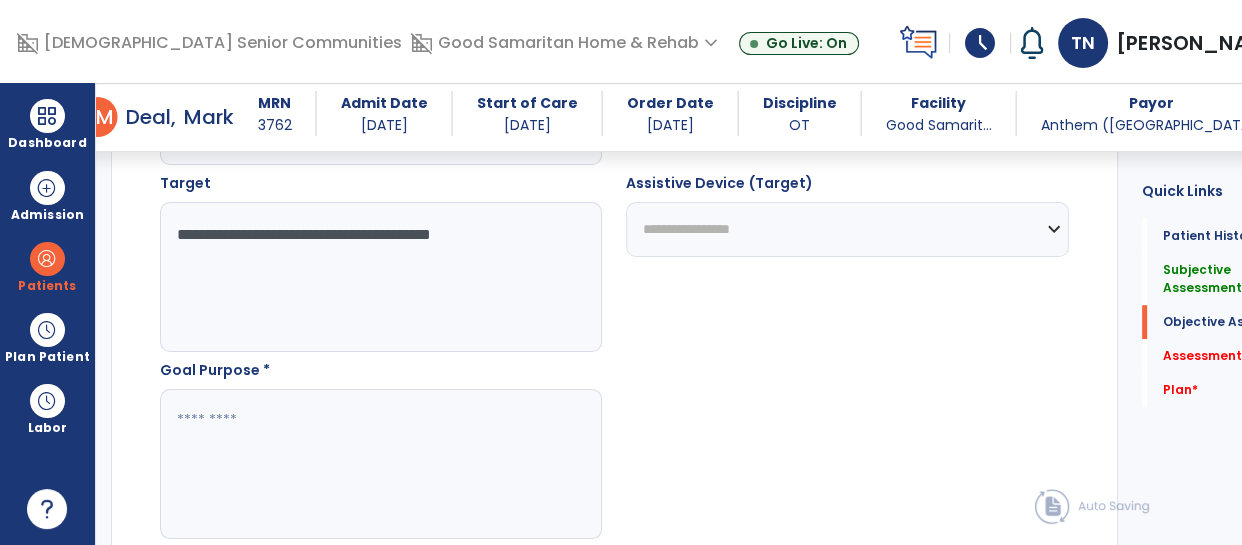 scroll, scrollTop: 1437, scrollLeft: 0, axis: vertical 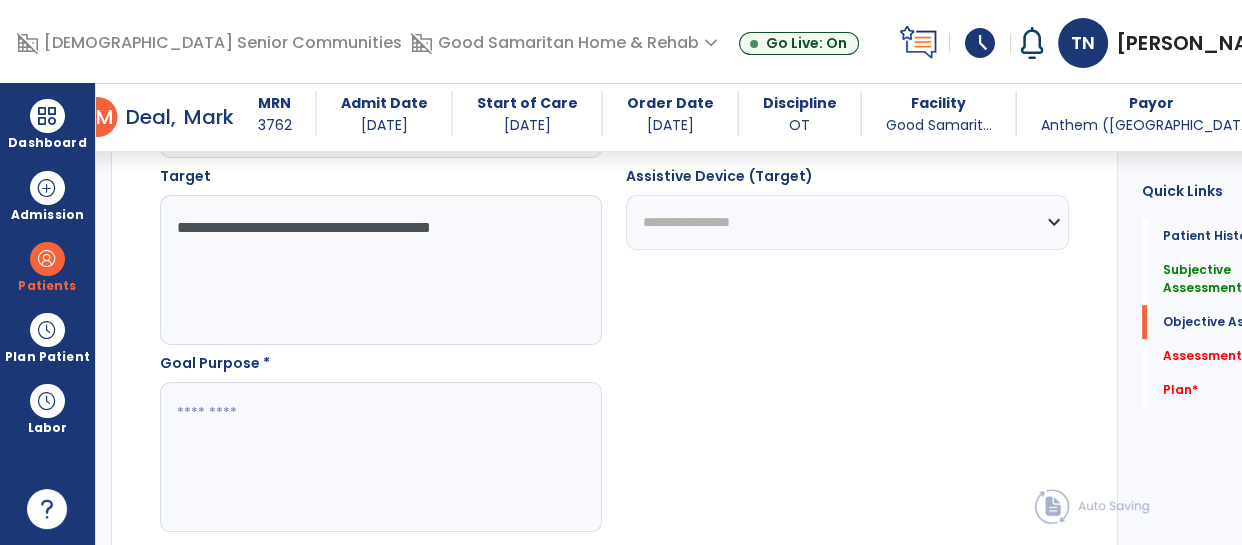 type on "**********" 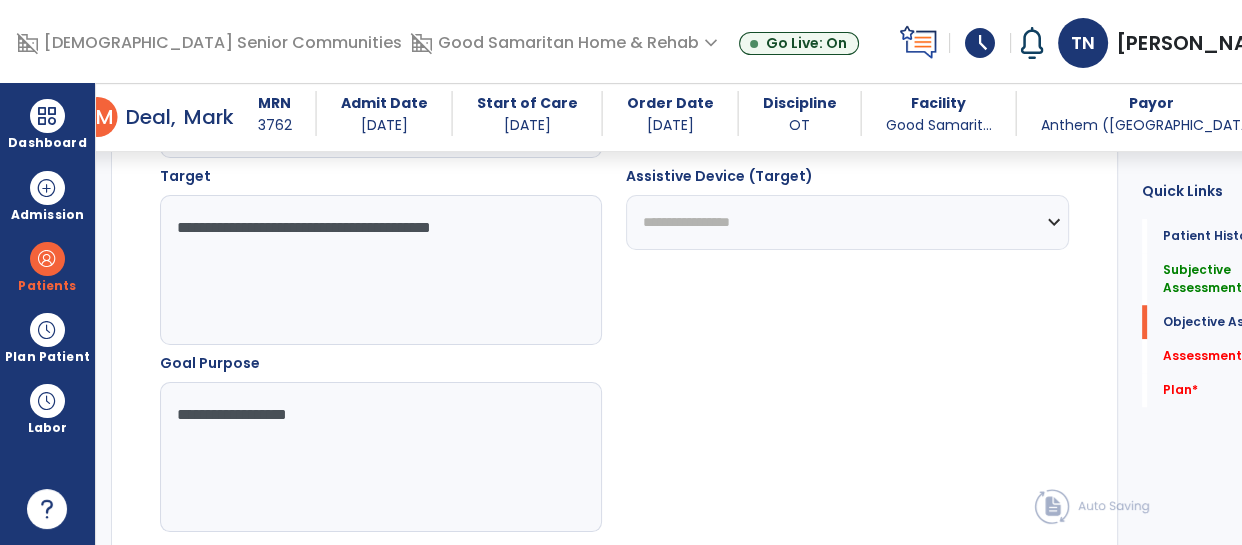 type on "**********" 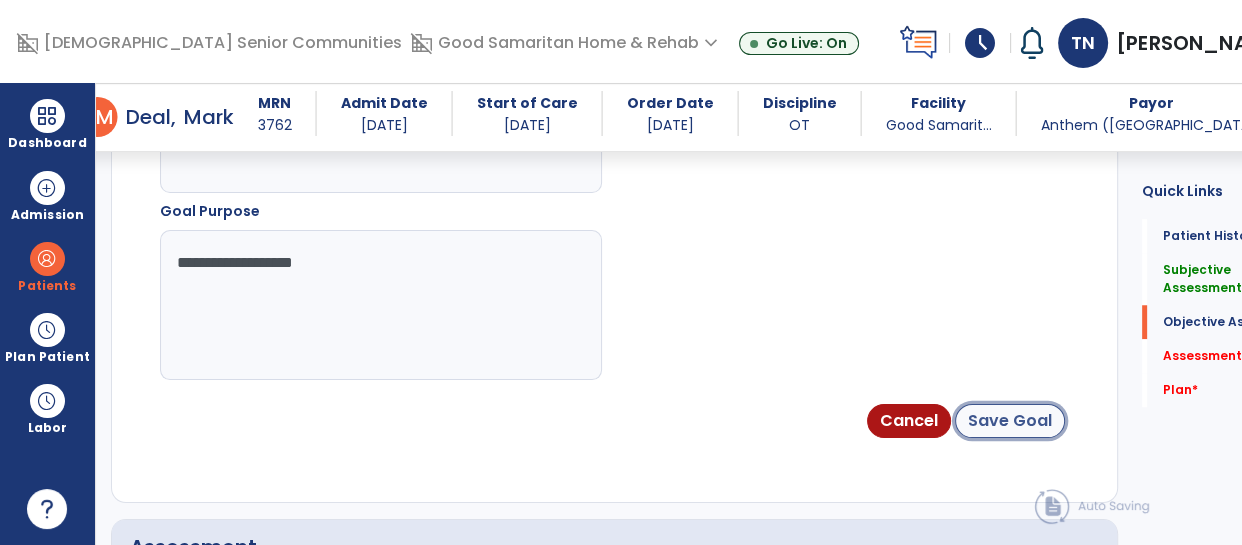 click on "Save Goal" 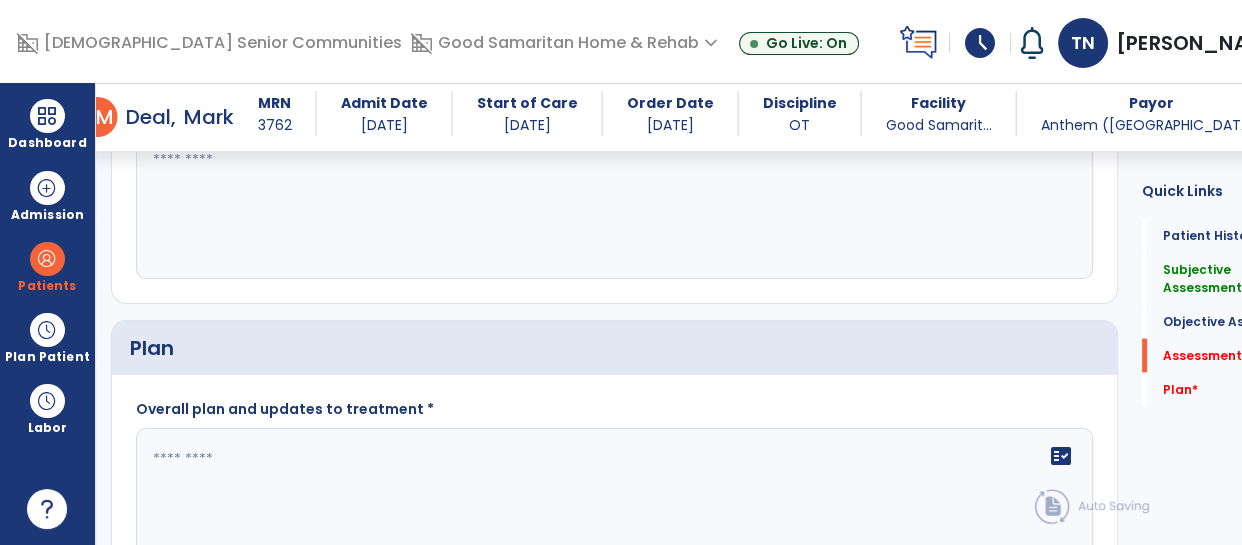 scroll, scrollTop: 3712, scrollLeft: 0, axis: vertical 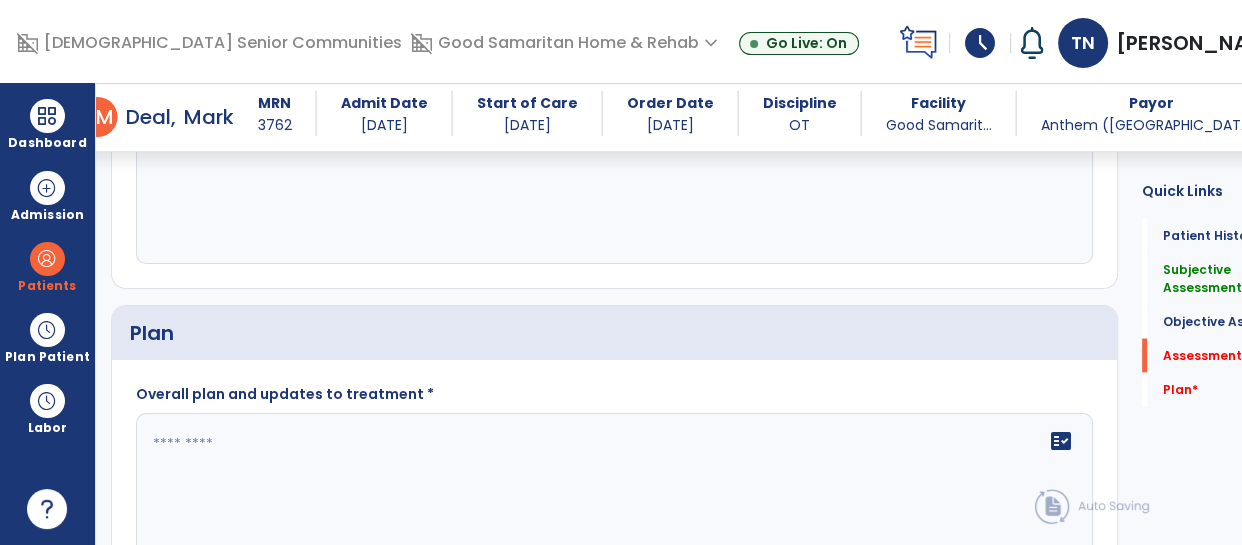 click 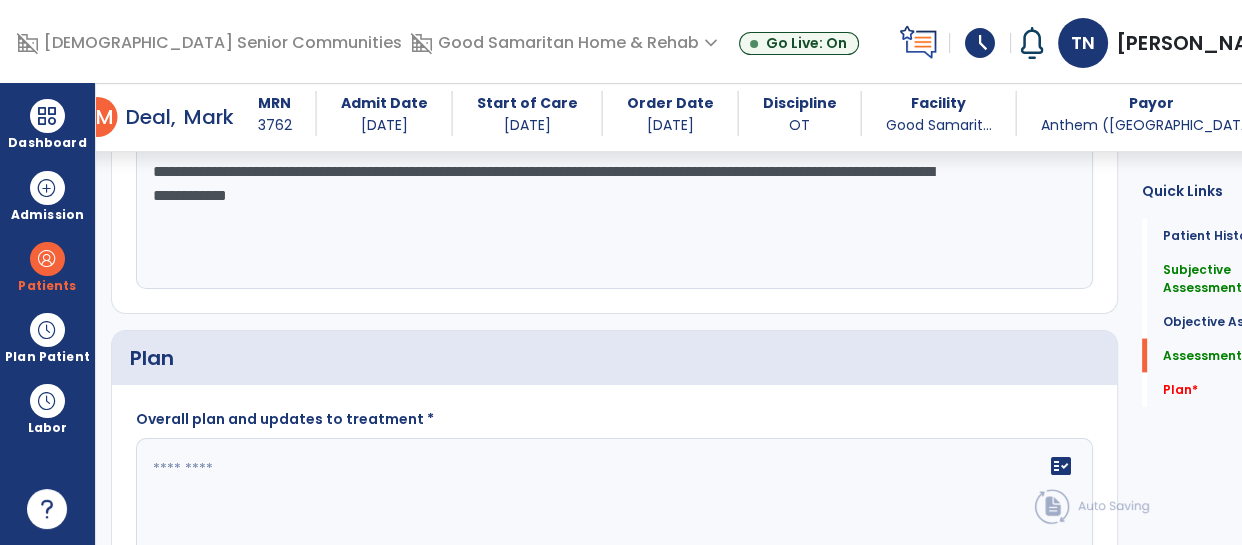 scroll, scrollTop: 3688, scrollLeft: 0, axis: vertical 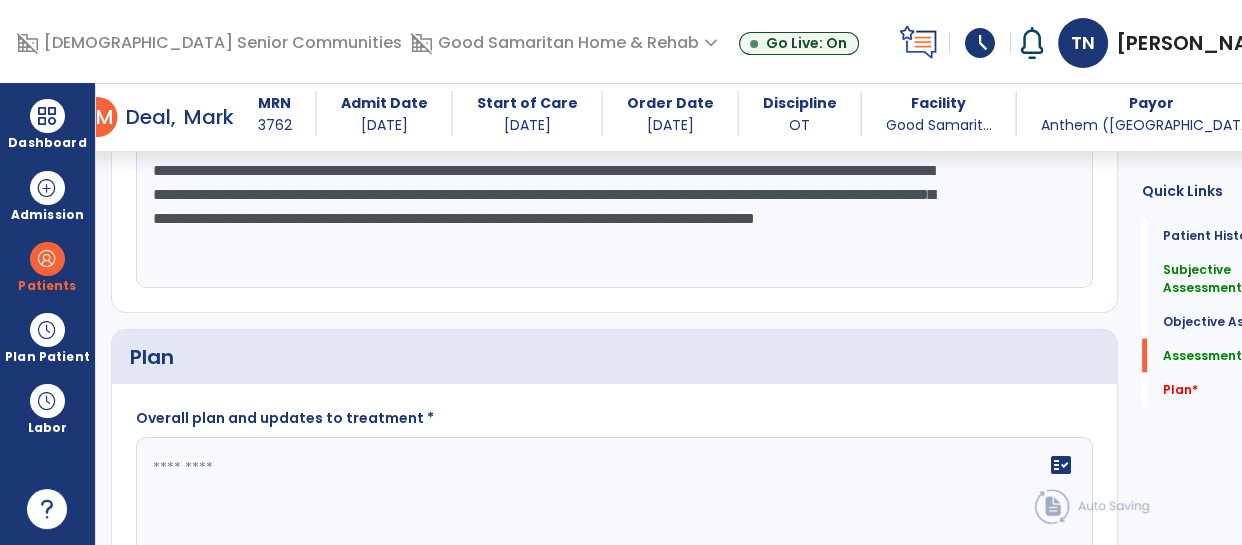 type on "**********" 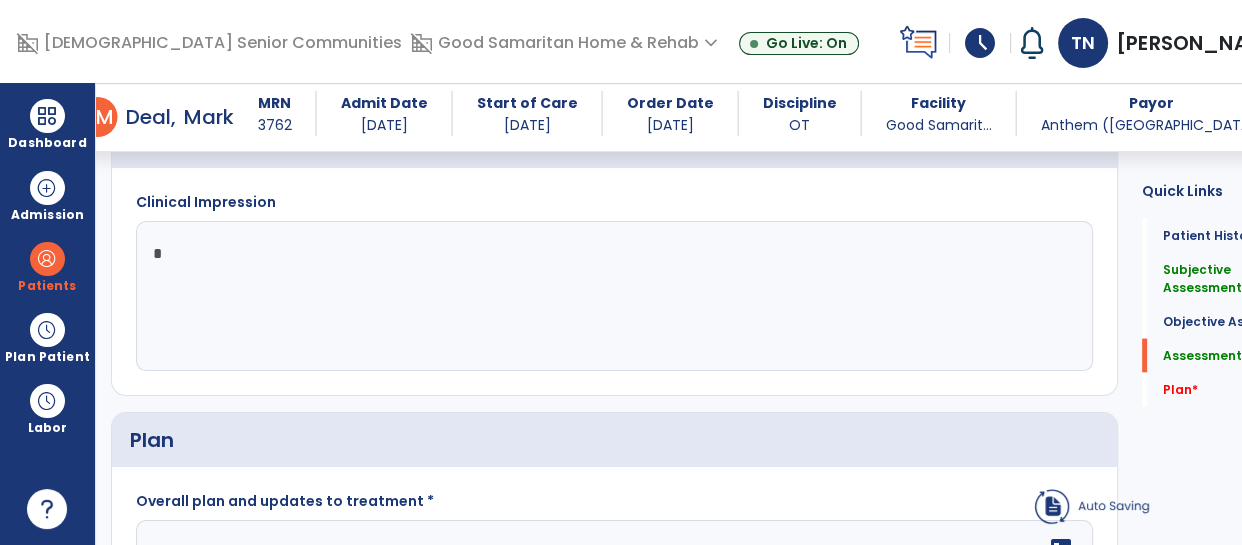 scroll, scrollTop: 3567, scrollLeft: 0, axis: vertical 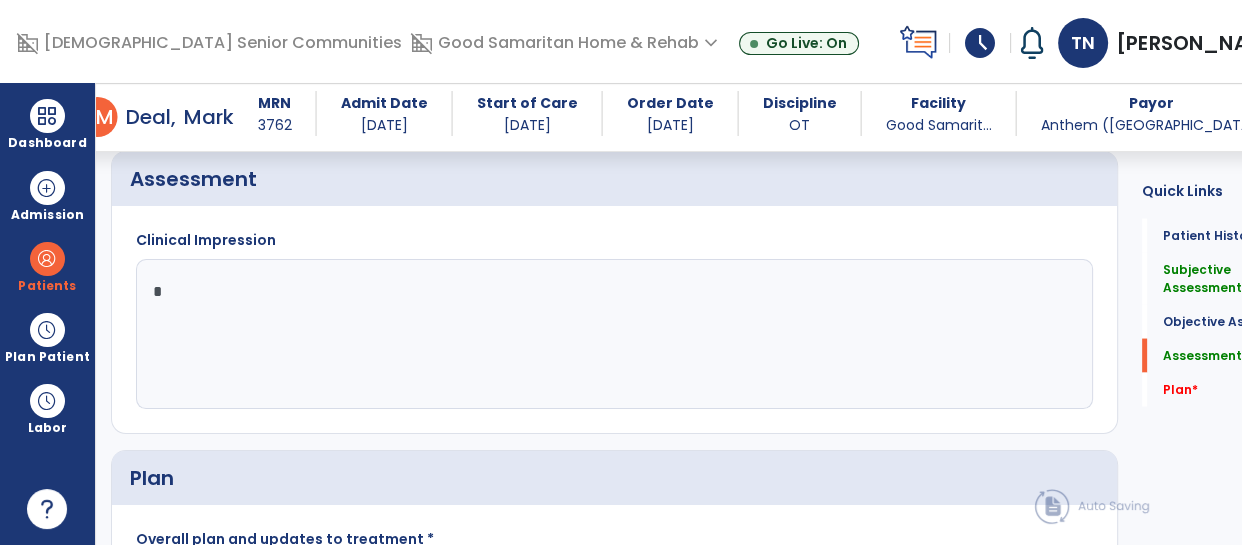 paste on "**********" 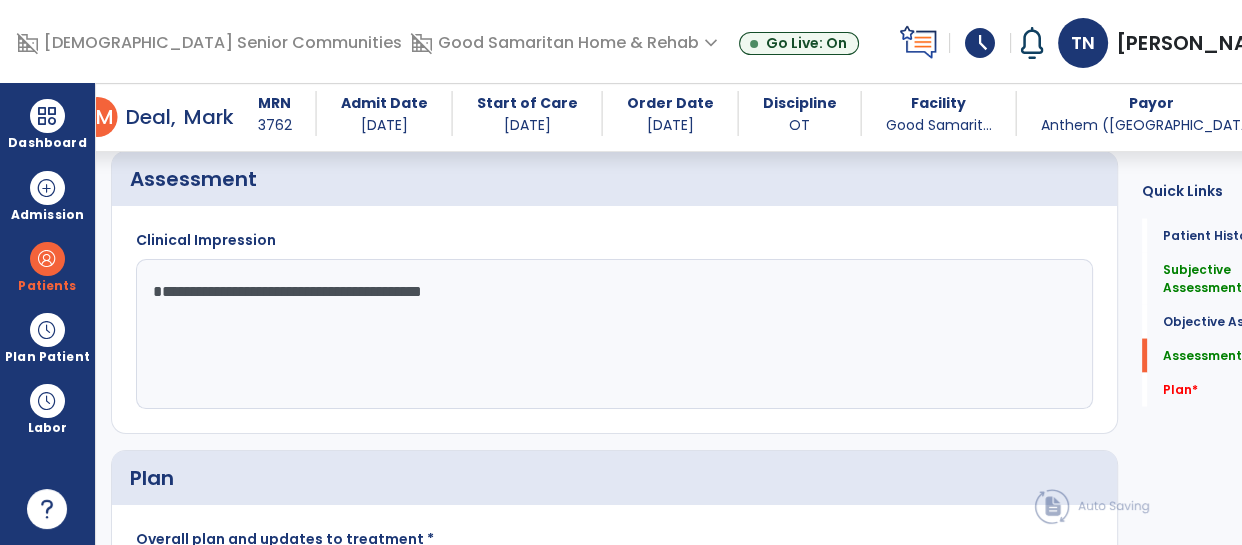 type 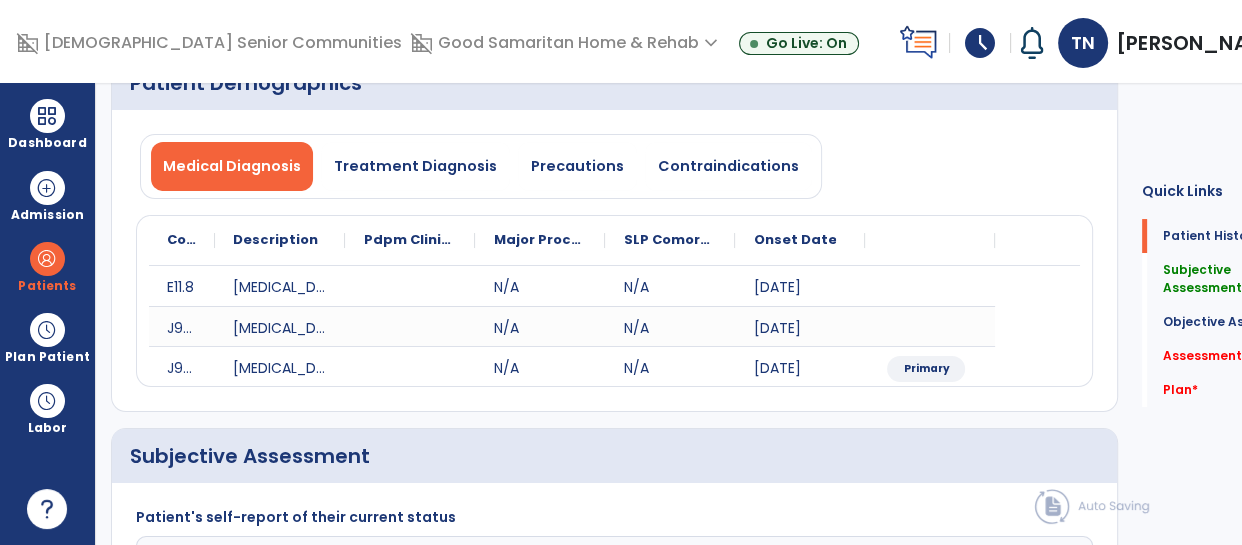 scroll, scrollTop: 0, scrollLeft: 0, axis: both 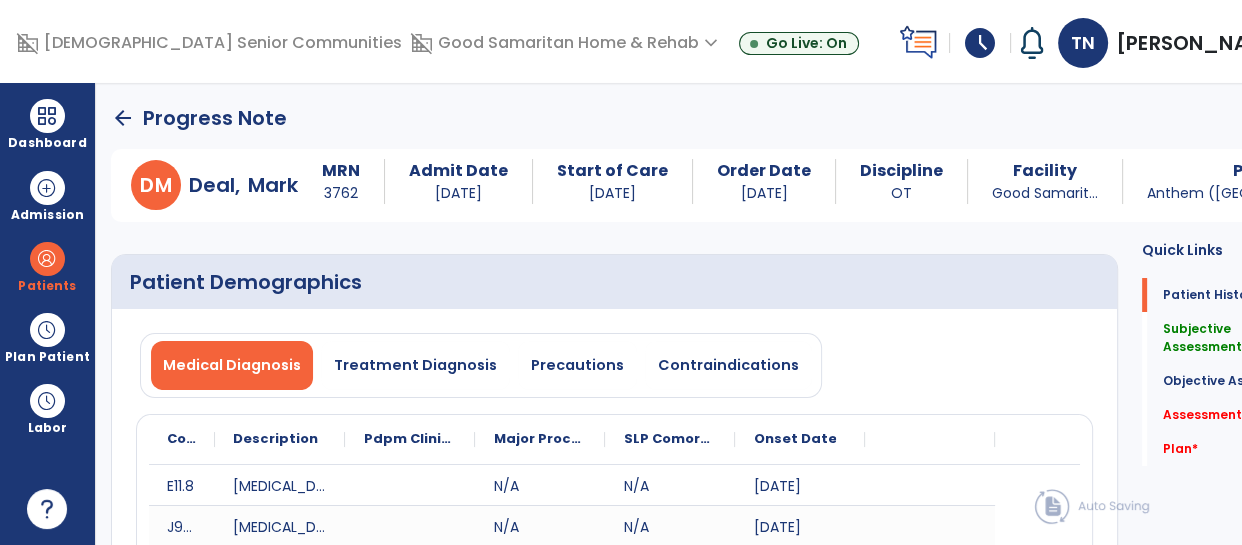 click on "arrow_back" 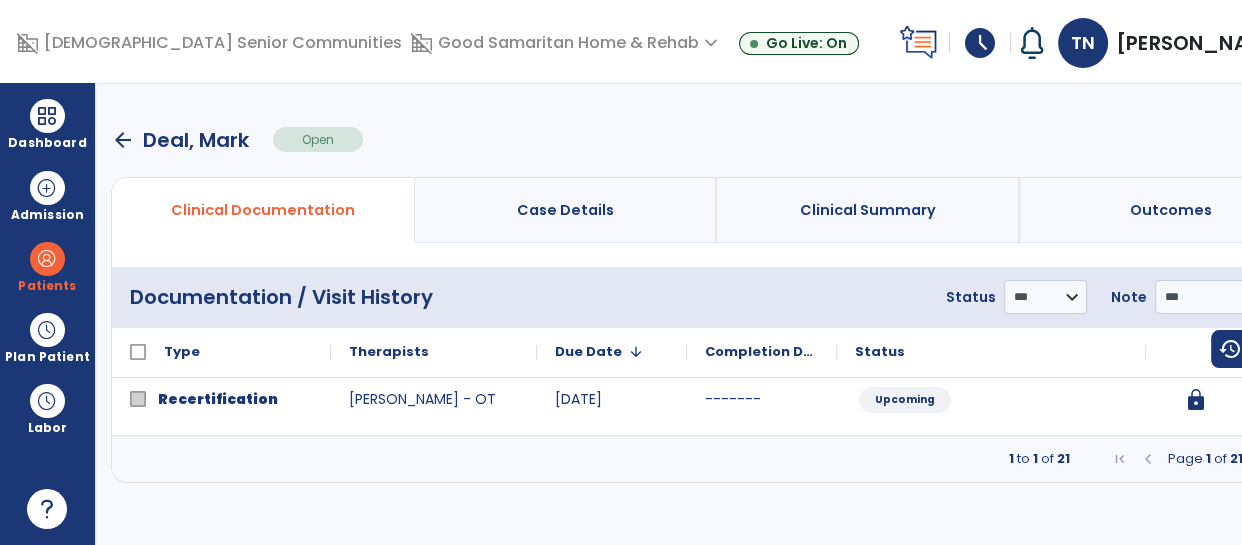 click at bounding box center (1263, 459) 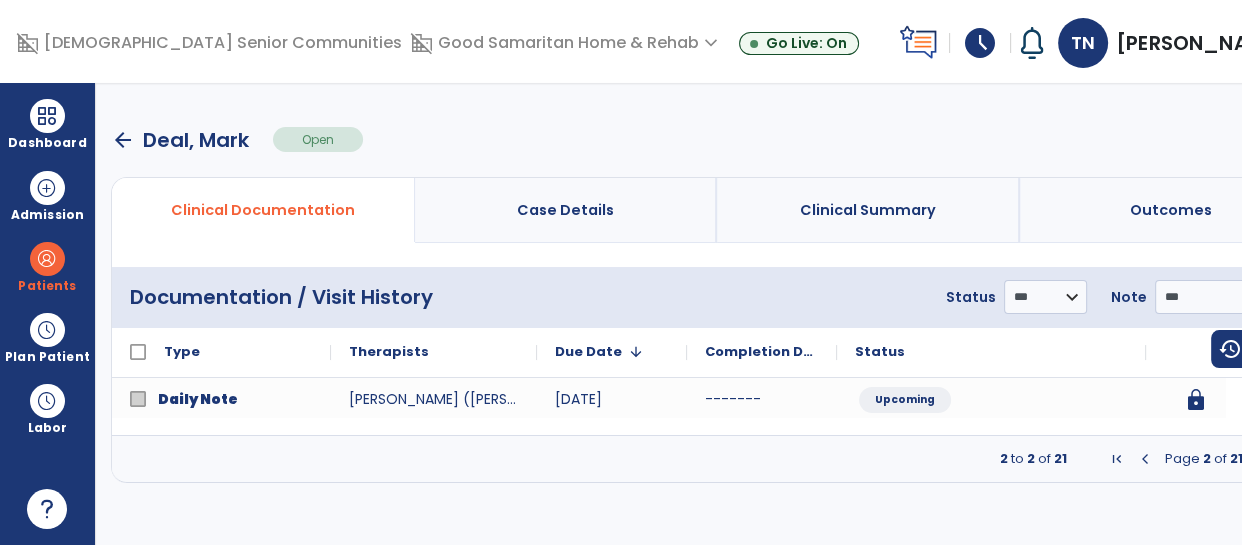 click at bounding box center [1263, 459] 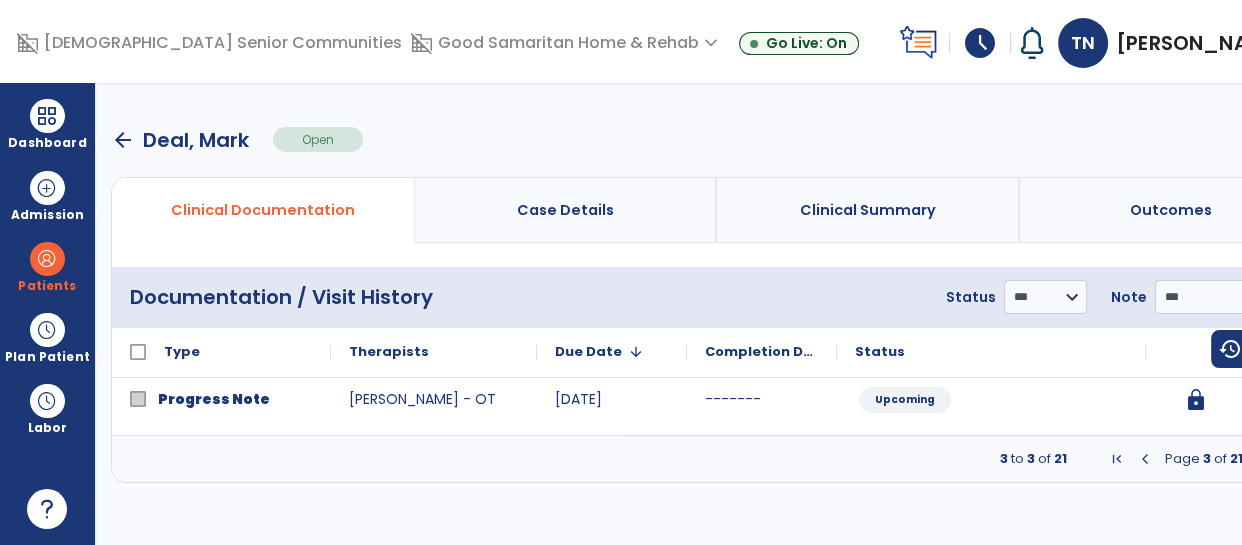 click at bounding box center (1263, 459) 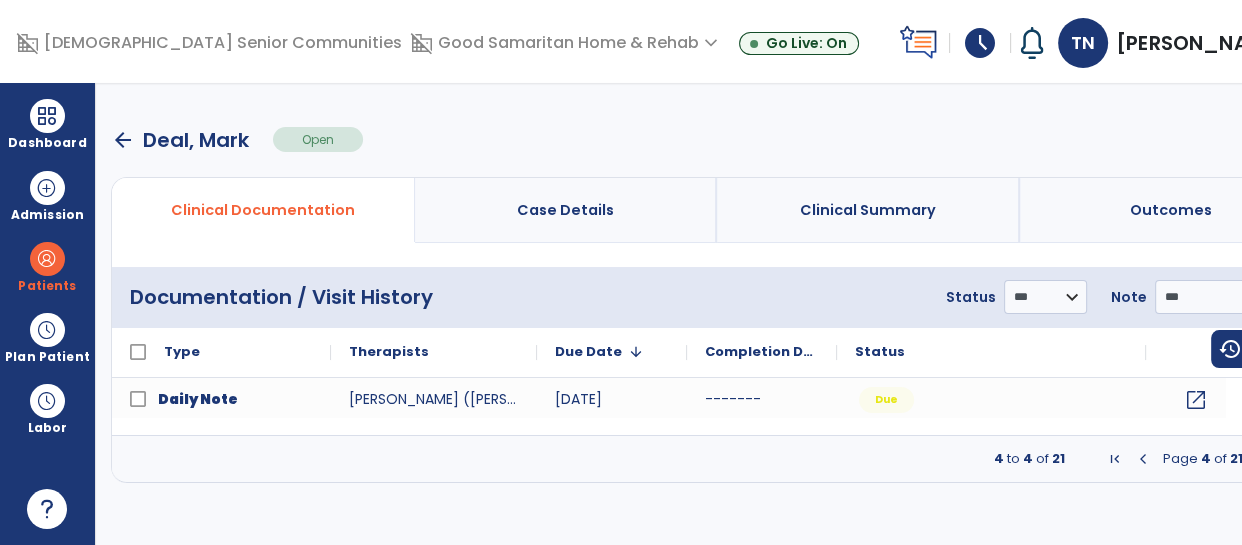 click at bounding box center [1263, 459] 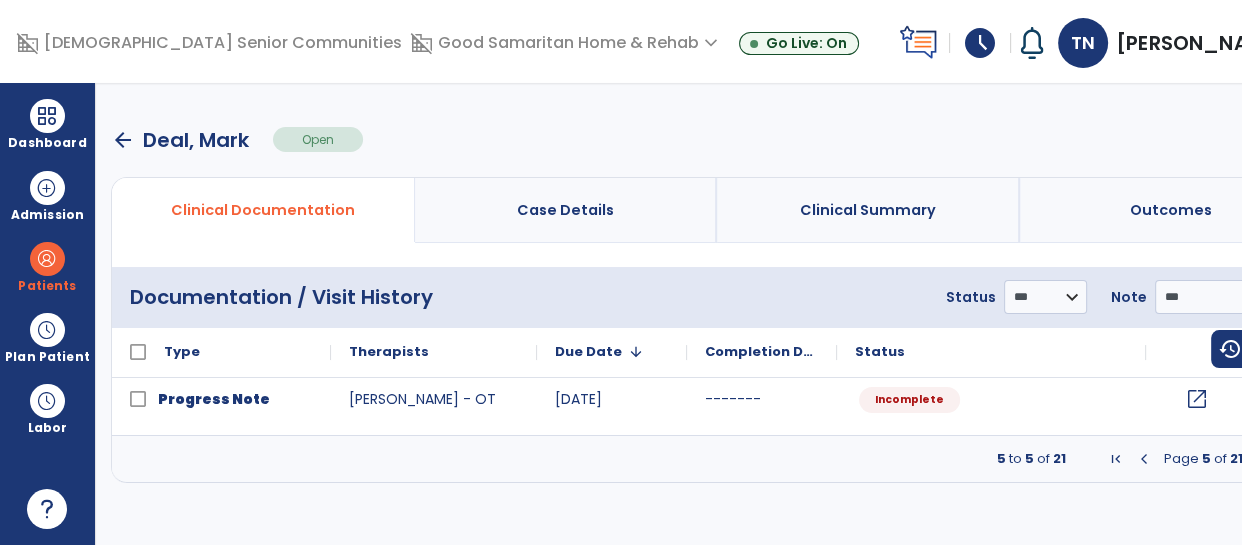 click on "open_in_new" 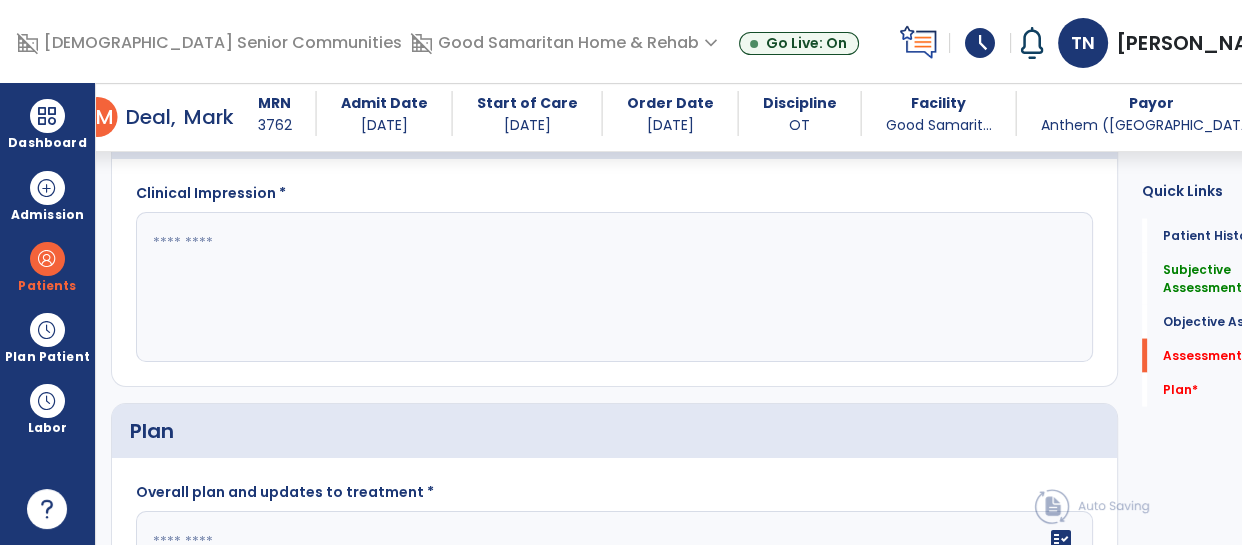 scroll, scrollTop: 3694, scrollLeft: 0, axis: vertical 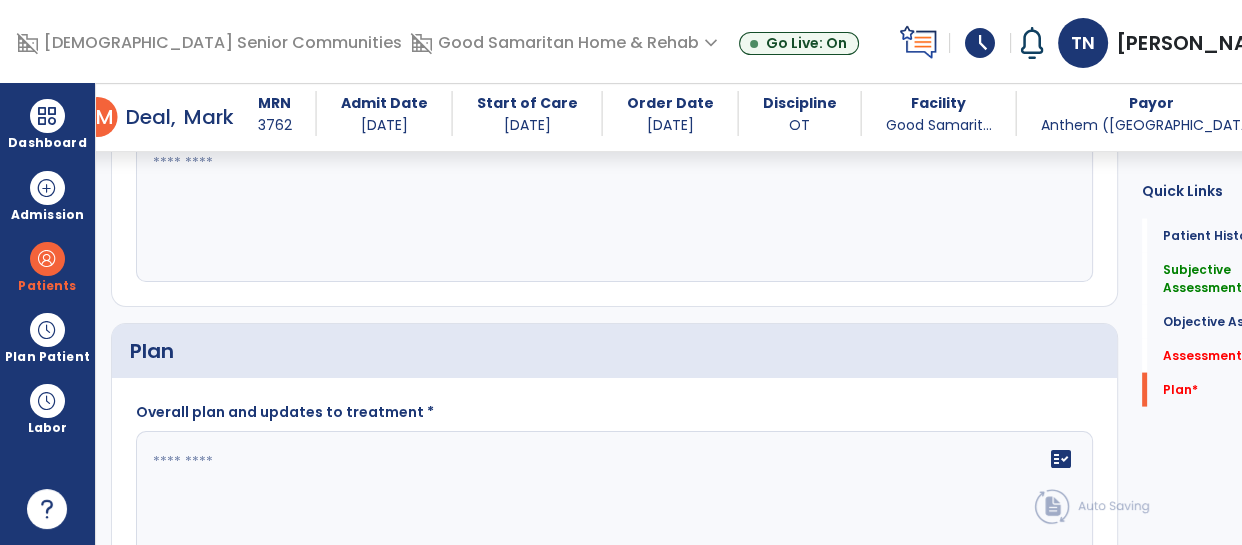click 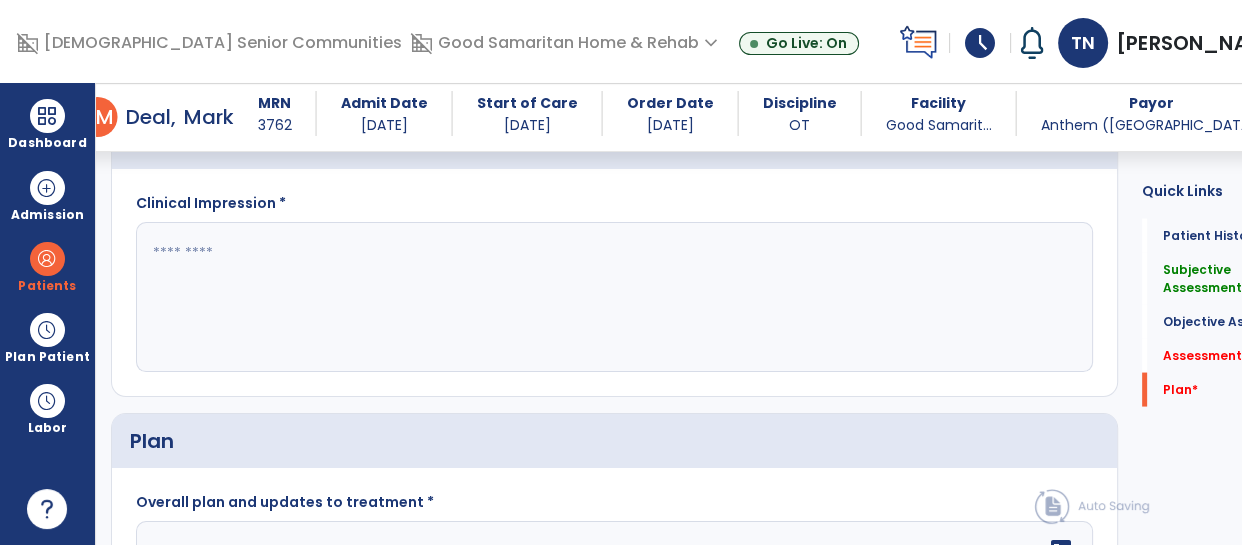 scroll, scrollTop: 3606, scrollLeft: 0, axis: vertical 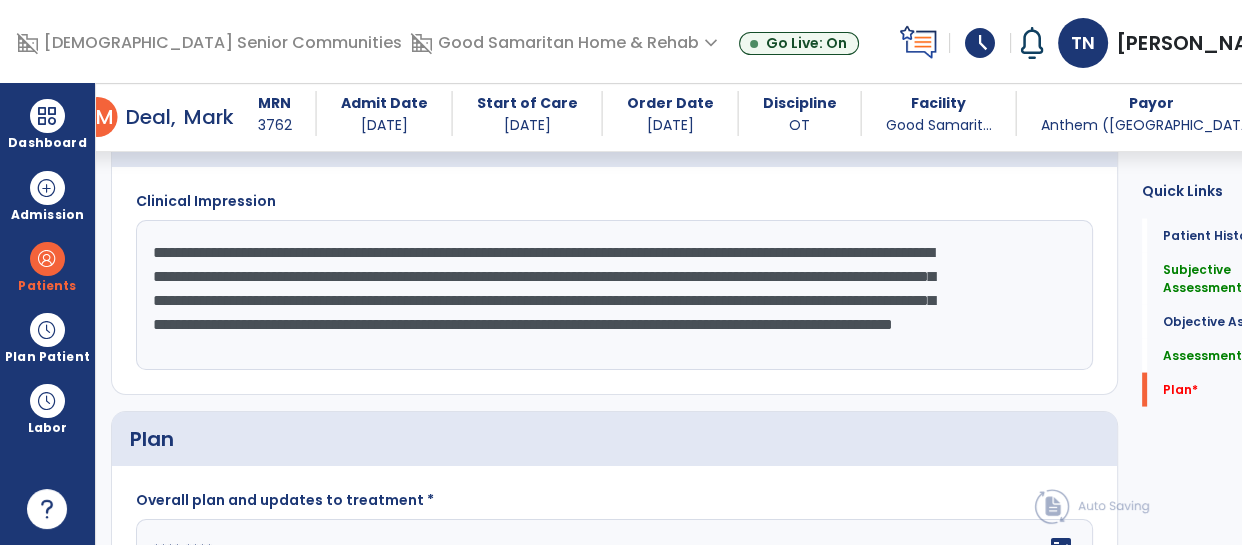 click on "**********" 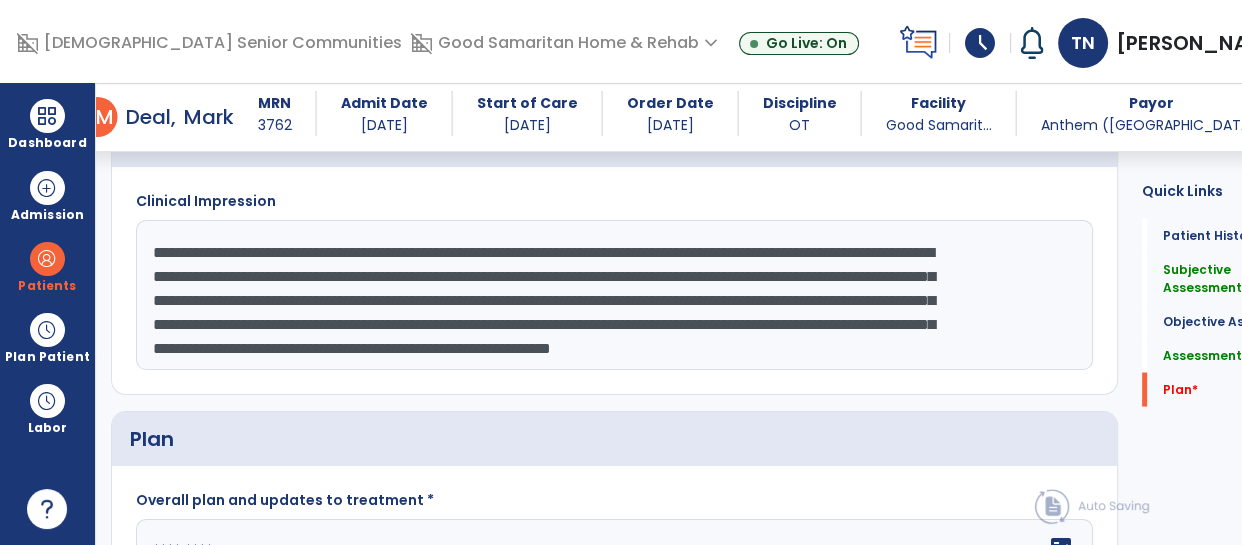 scroll, scrollTop: 39, scrollLeft: 0, axis: vertical 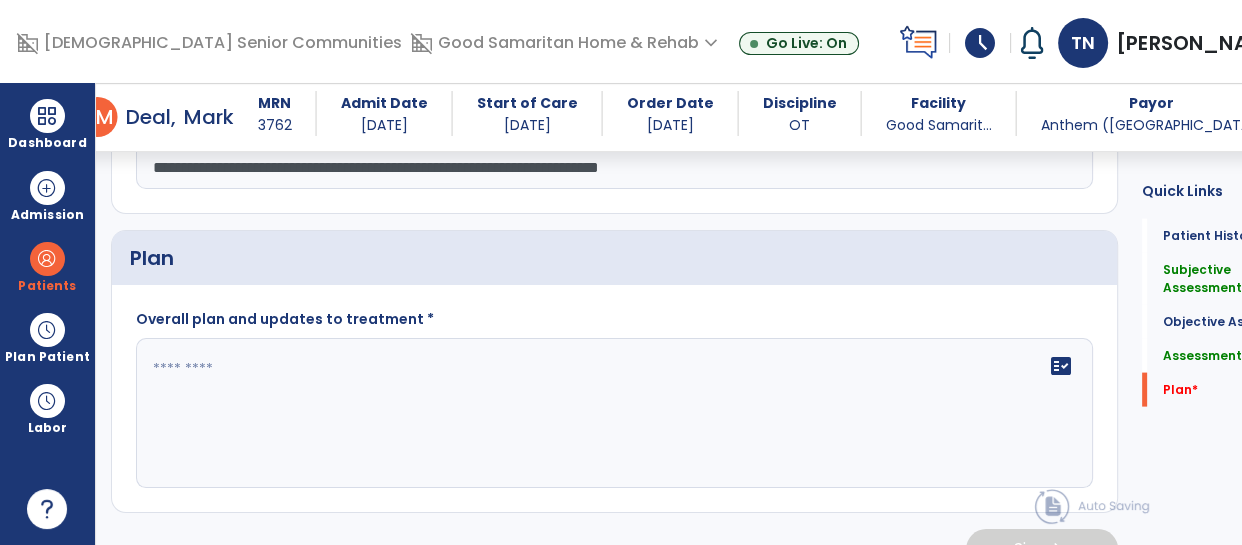 type on "**********" 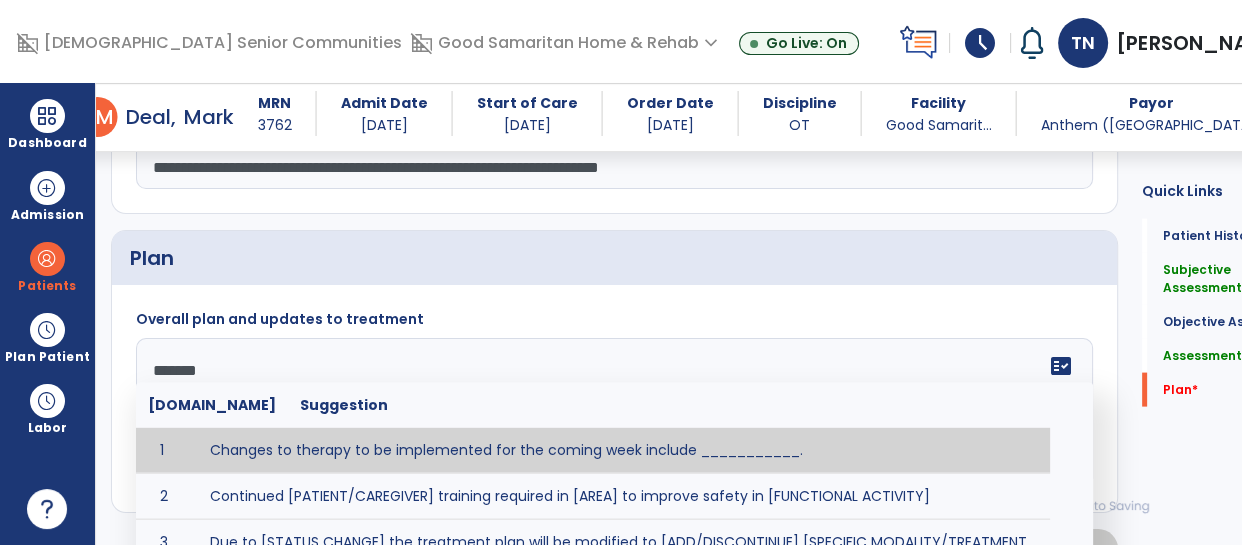 type on "********" 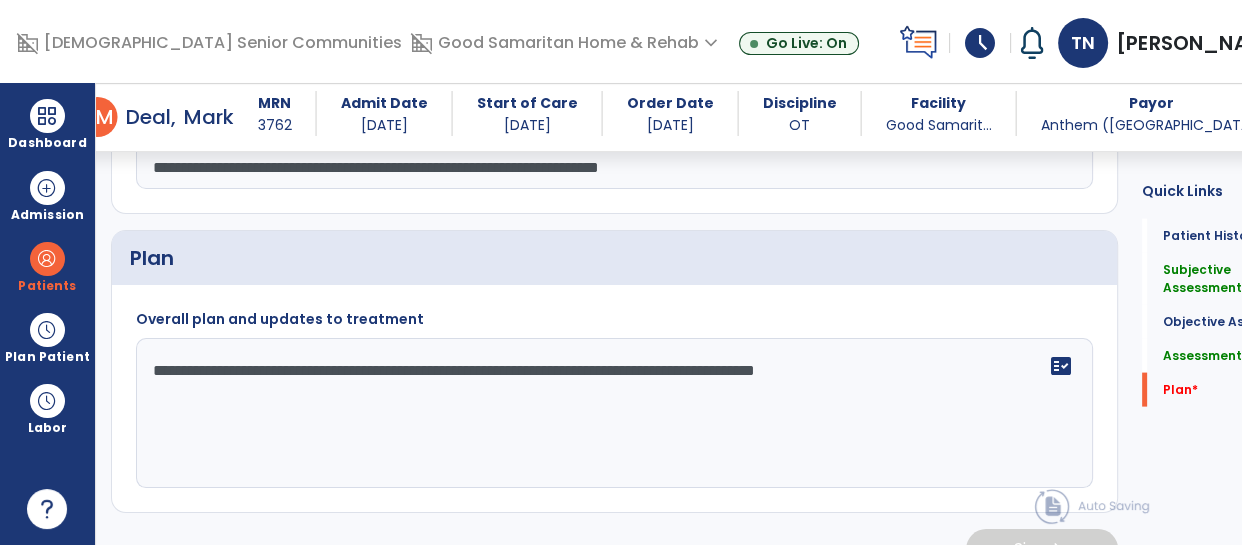 click on "**********" 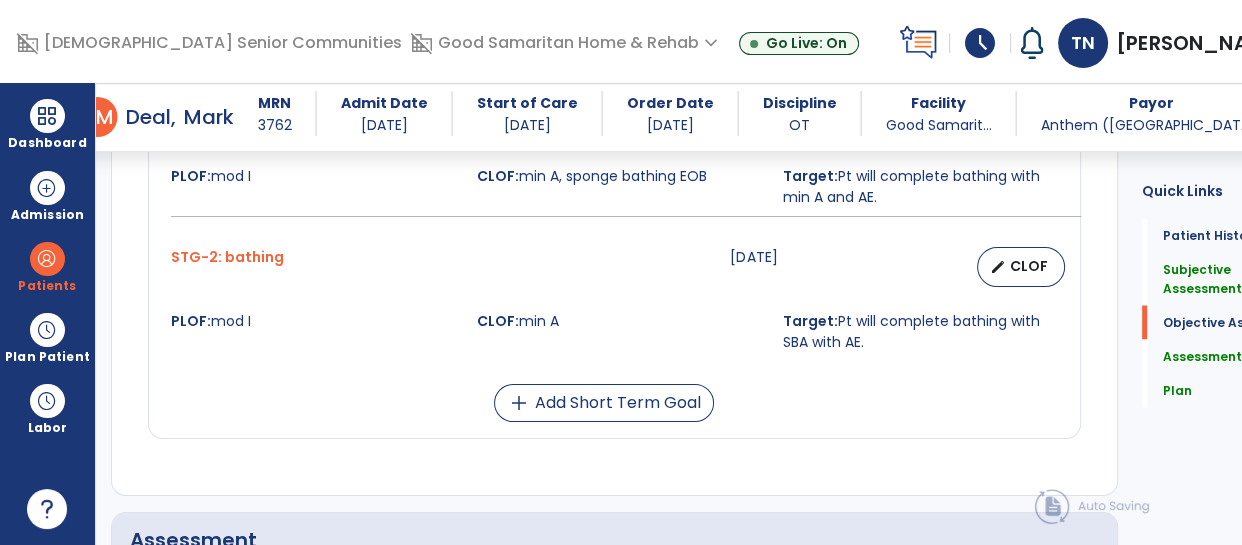 scroll, scrollTop: 3146, scrollLeft: 0, axis: vertical 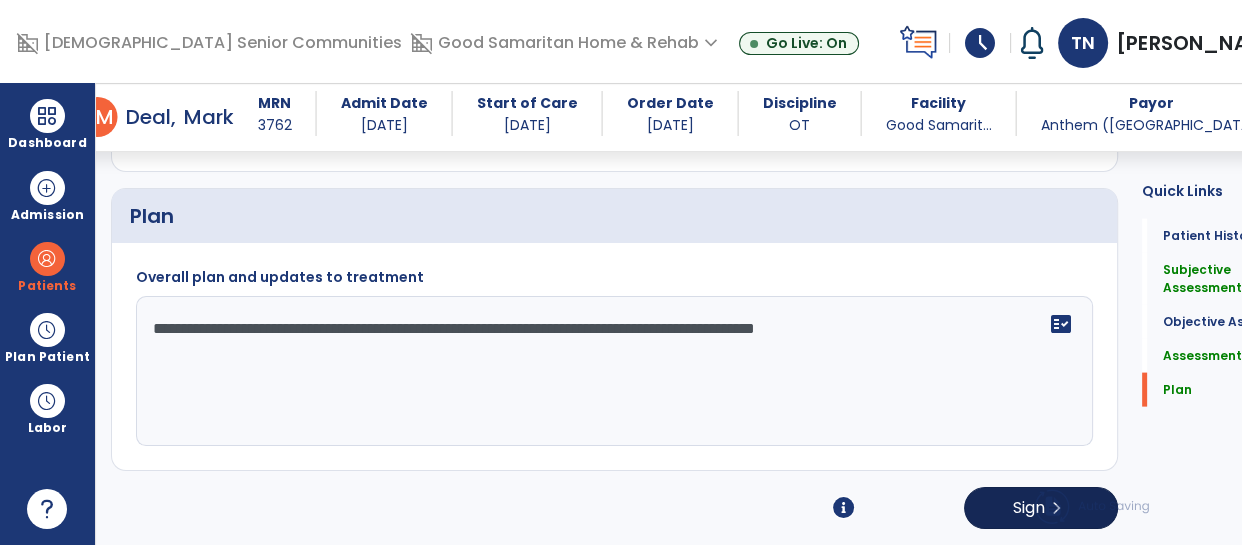 type on "**********" 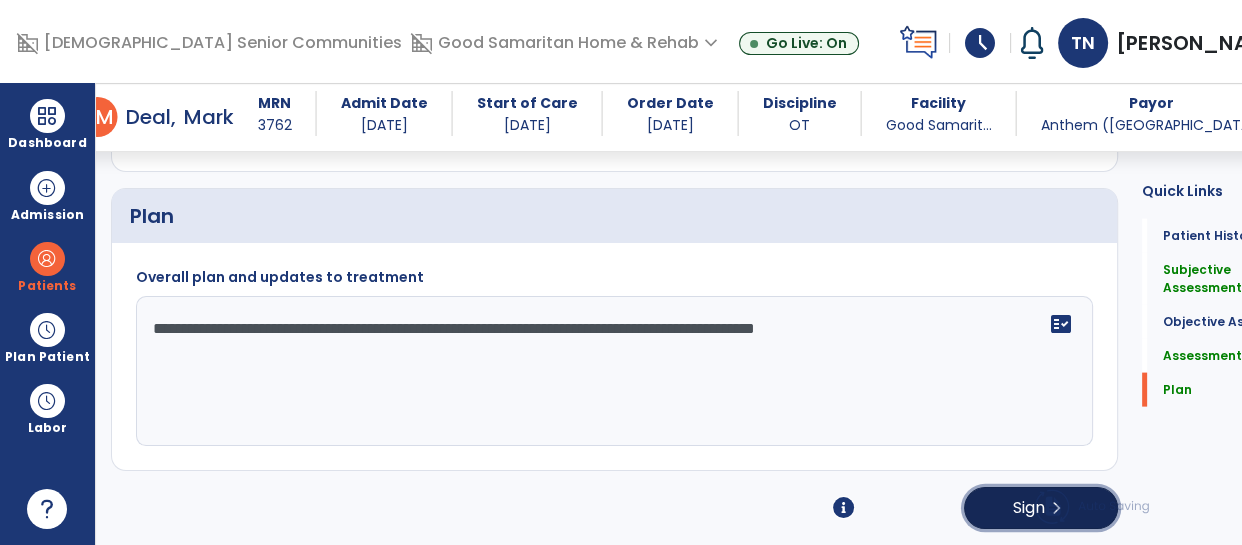 click on "chevron_right" 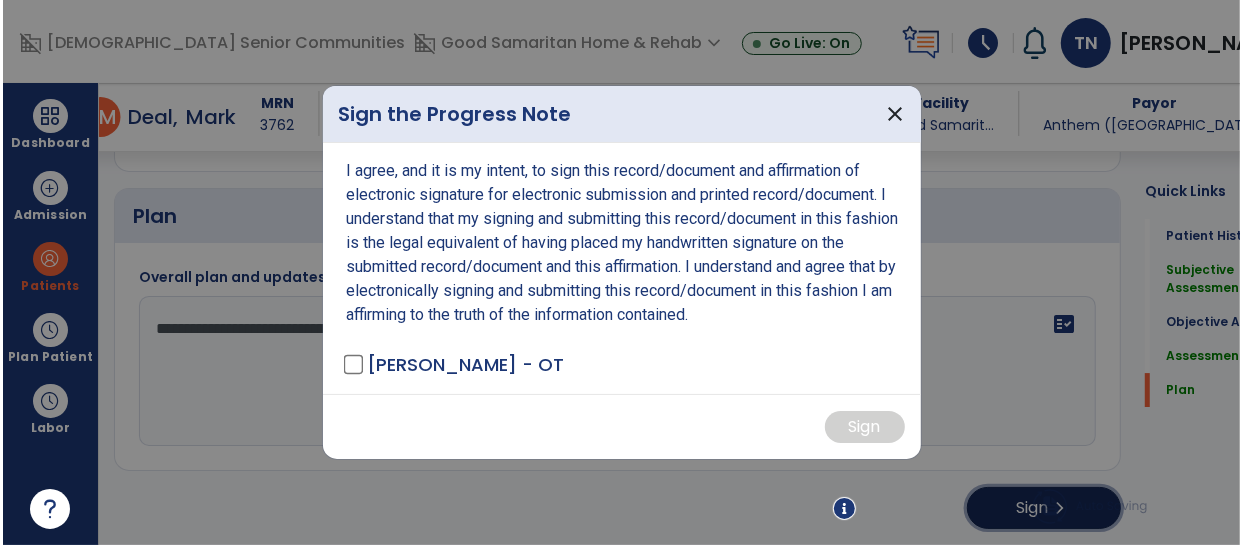 scroll, scrollTop: 3908, scrollLeft: 0, axis: vertical 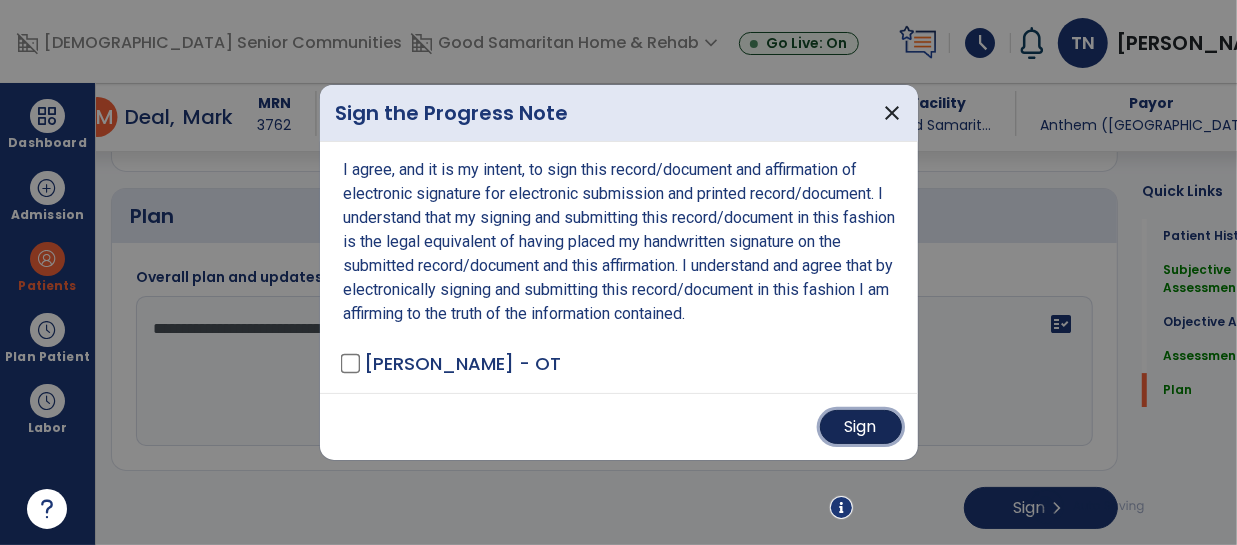 click on "Sign" at bounding box center (861, 427) 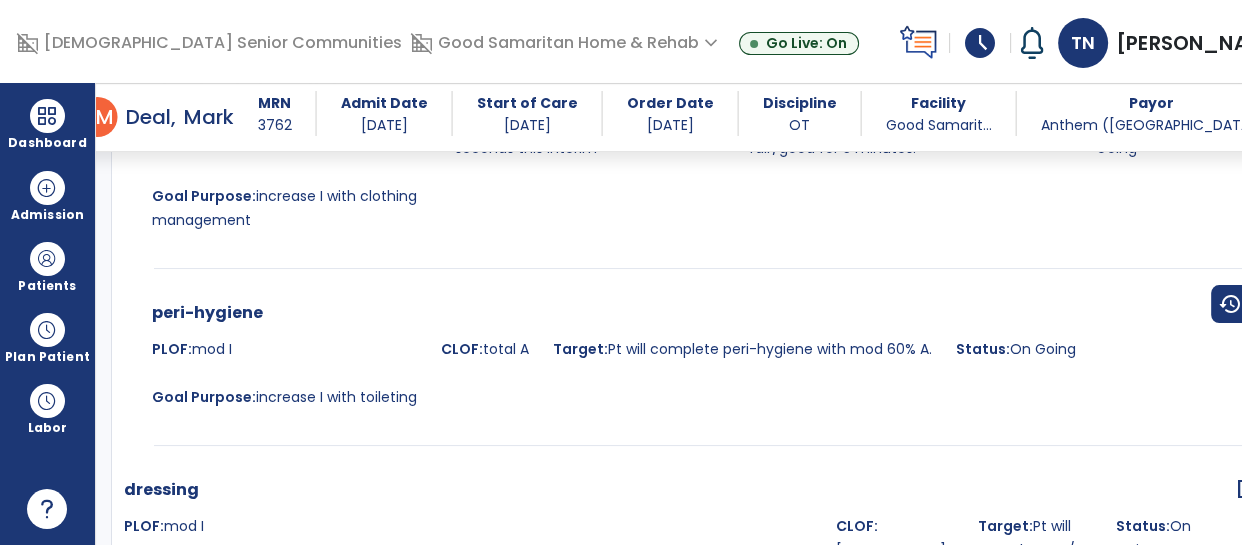 scroll, scrollTop: 0, scrollLeft: 0, axis: both 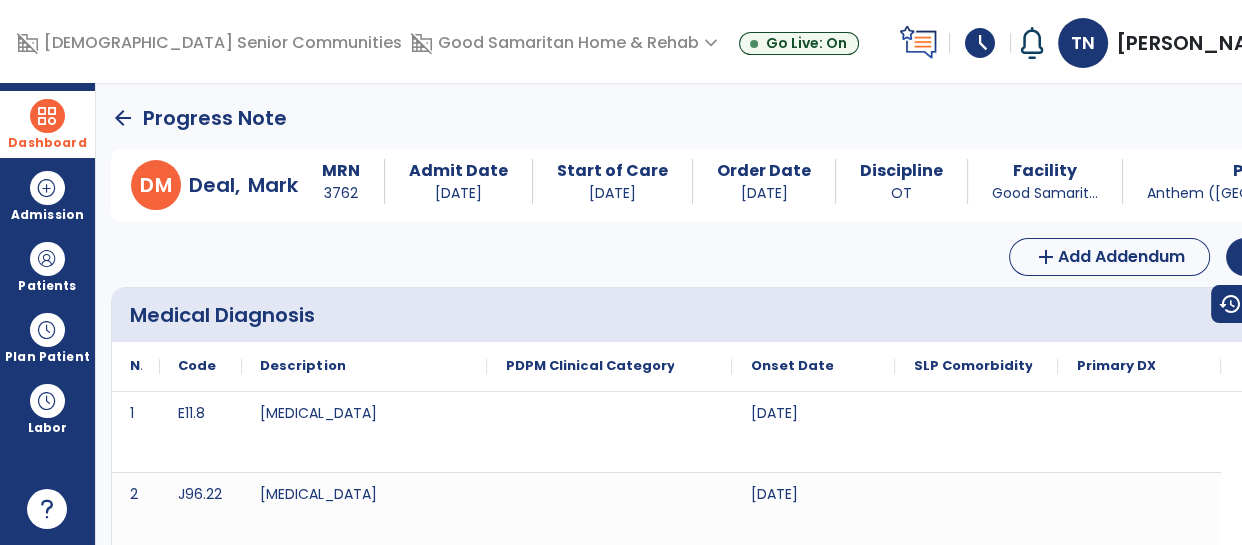click at bounding box center [47, 116] 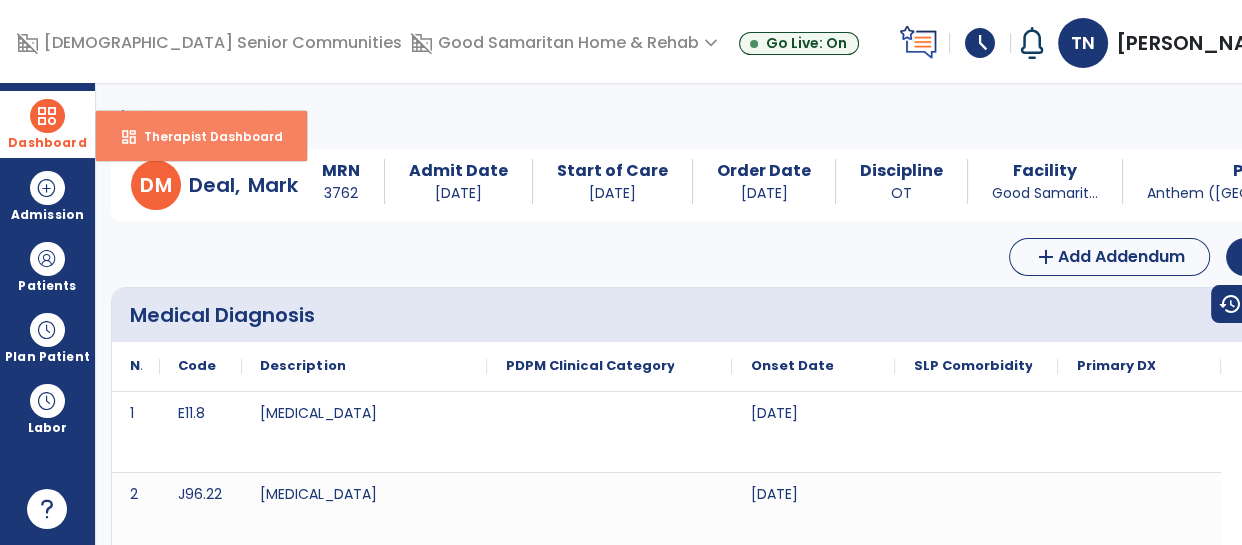 click on "Therapist Dashboard" at bounding box center (205, 136) 